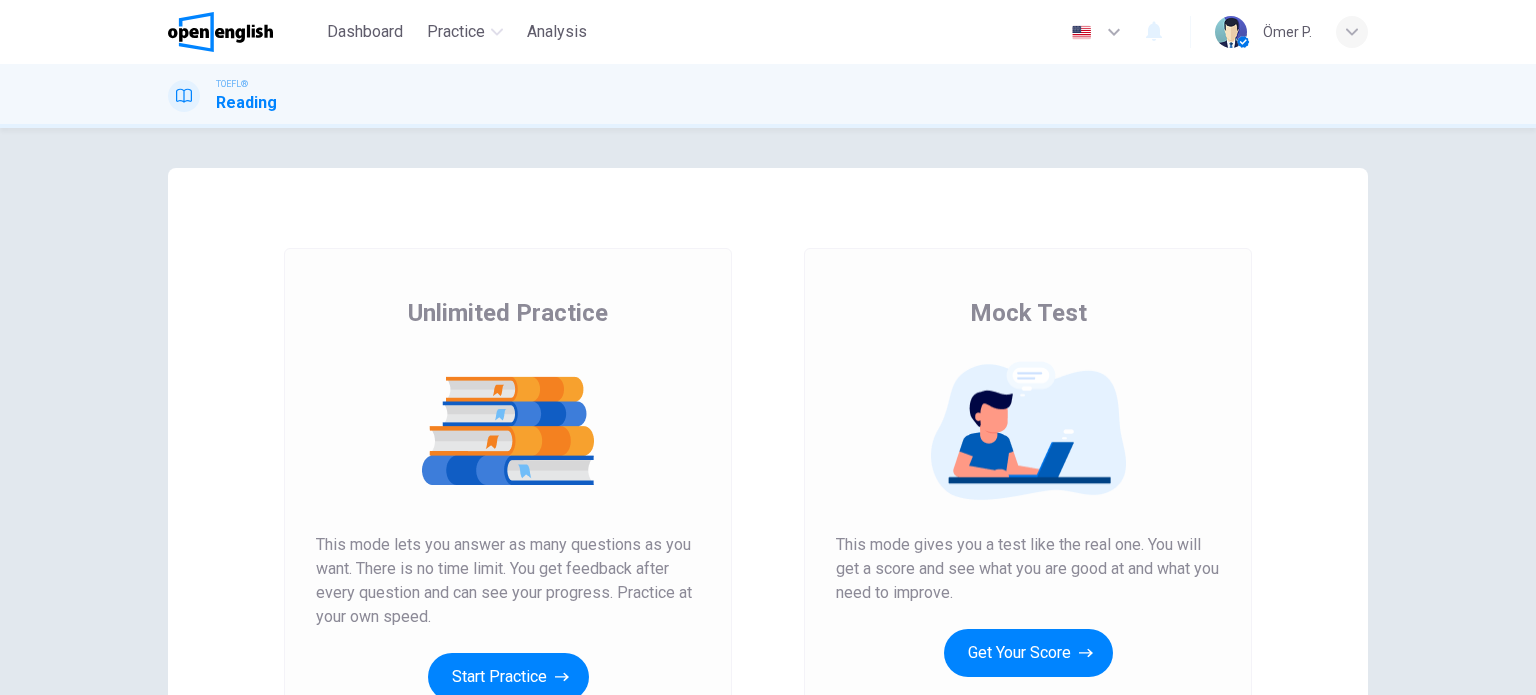 scroll, scrollTop: 0, scrollLeft: 0, axis: both 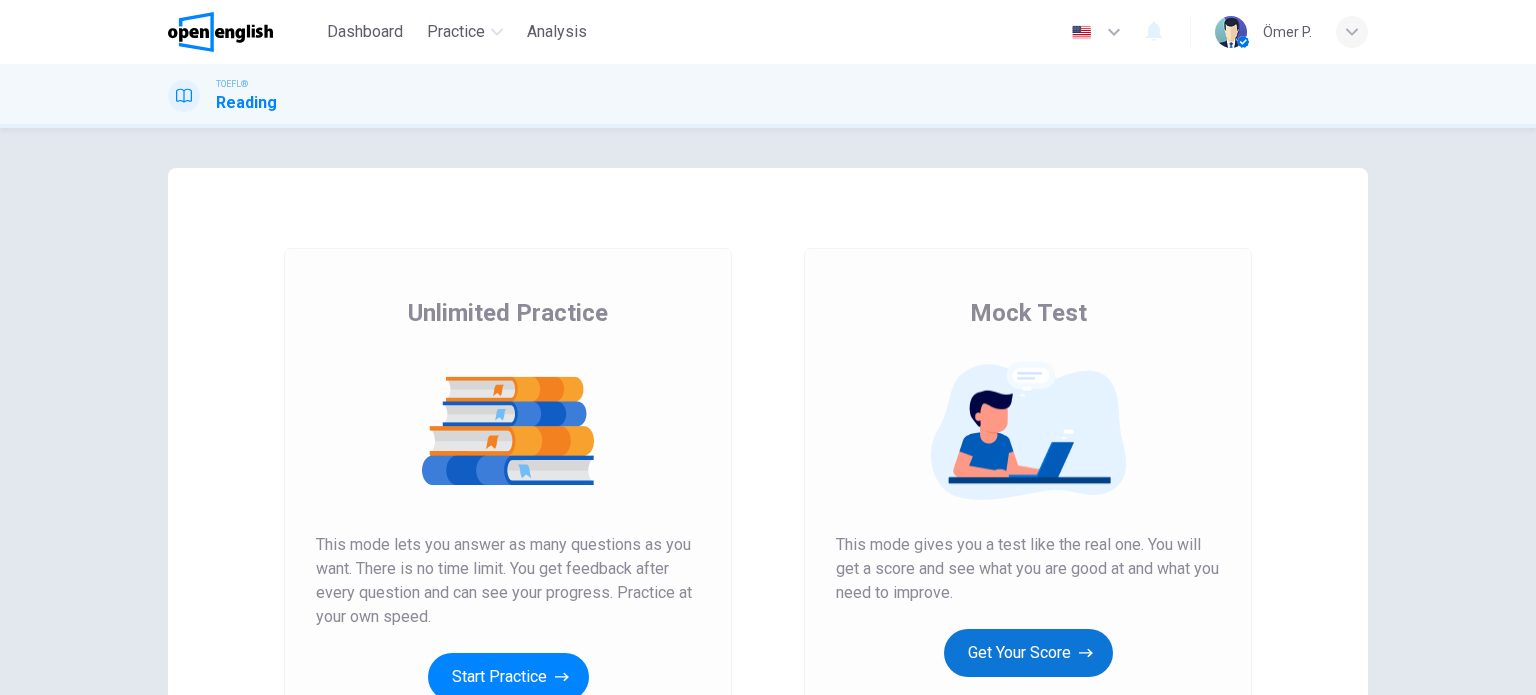 click on "Get Your Score" at bounding box center [1028, 653] 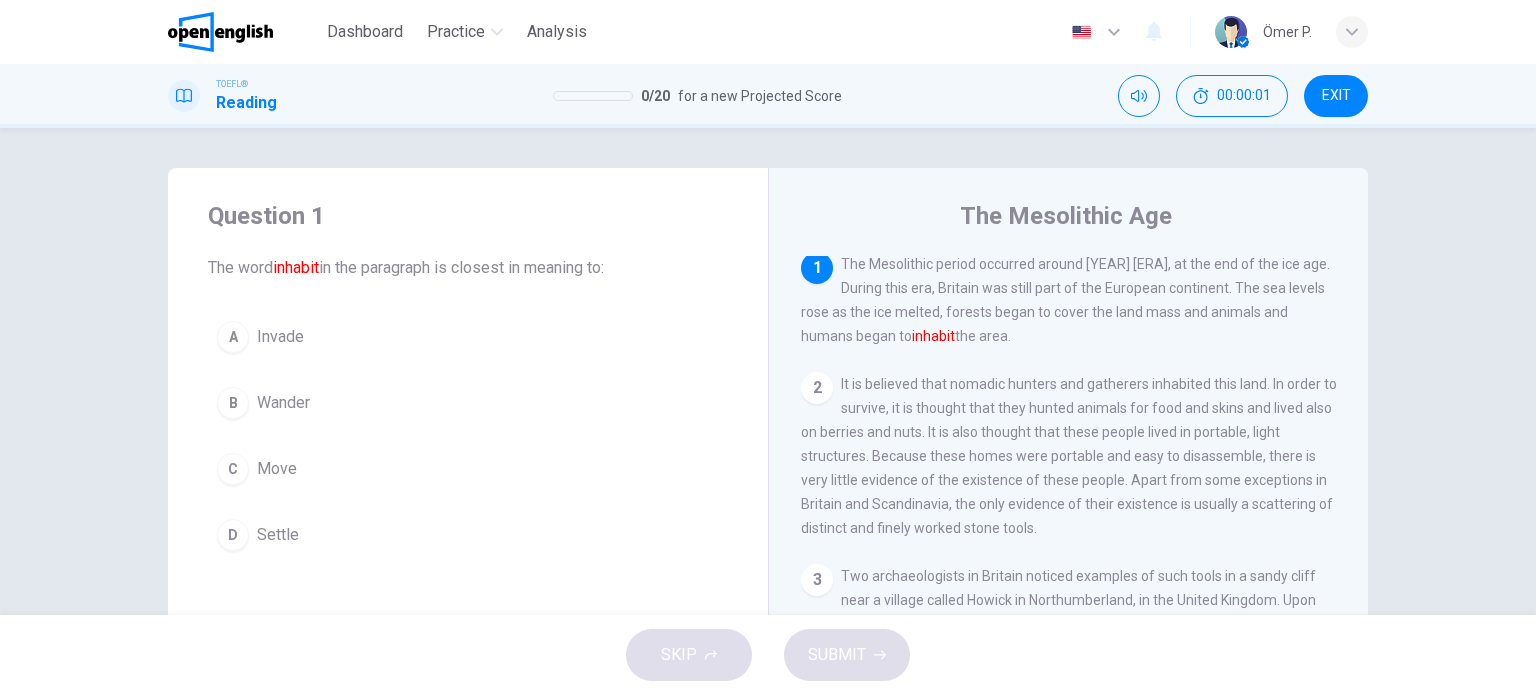 scroll, scrollTop: 0, scrollLeft: 0, axis: both 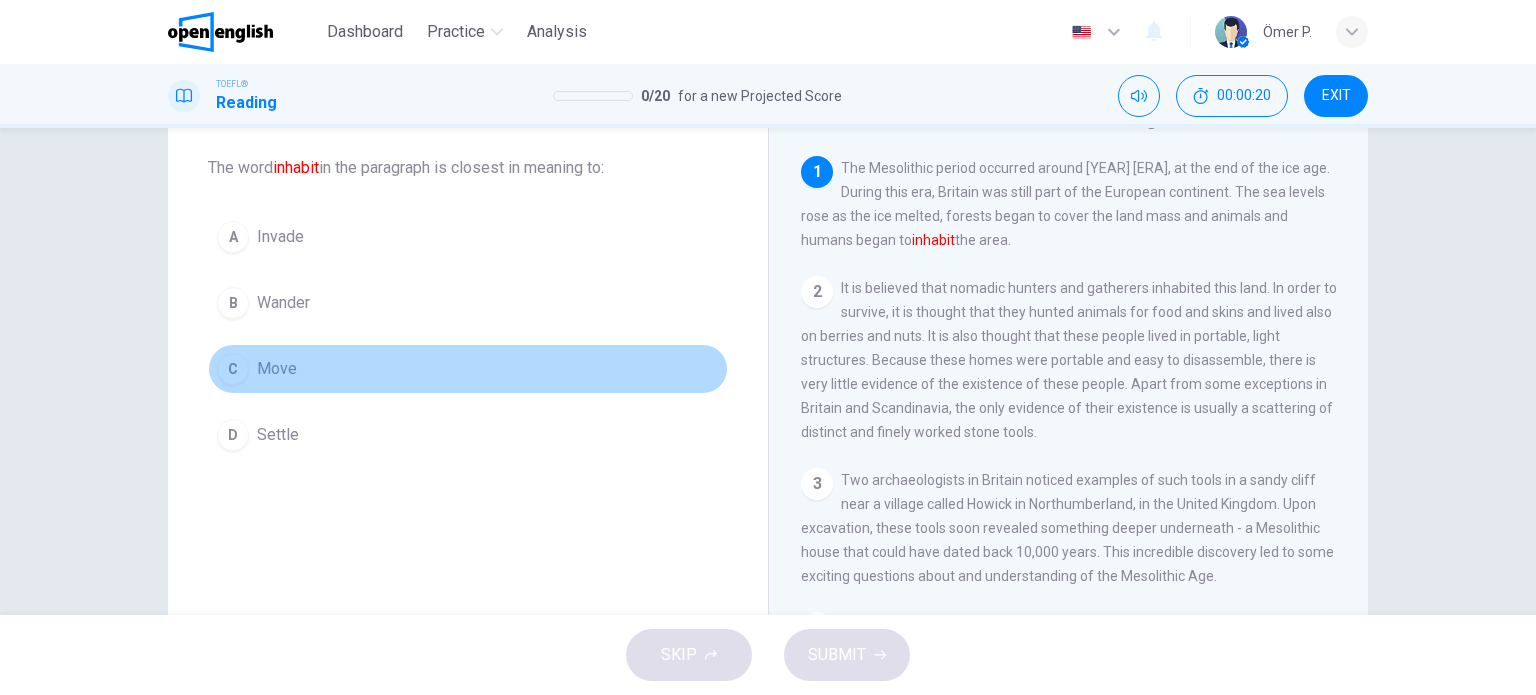 click on "C Move" at bounding box center (468, 369) 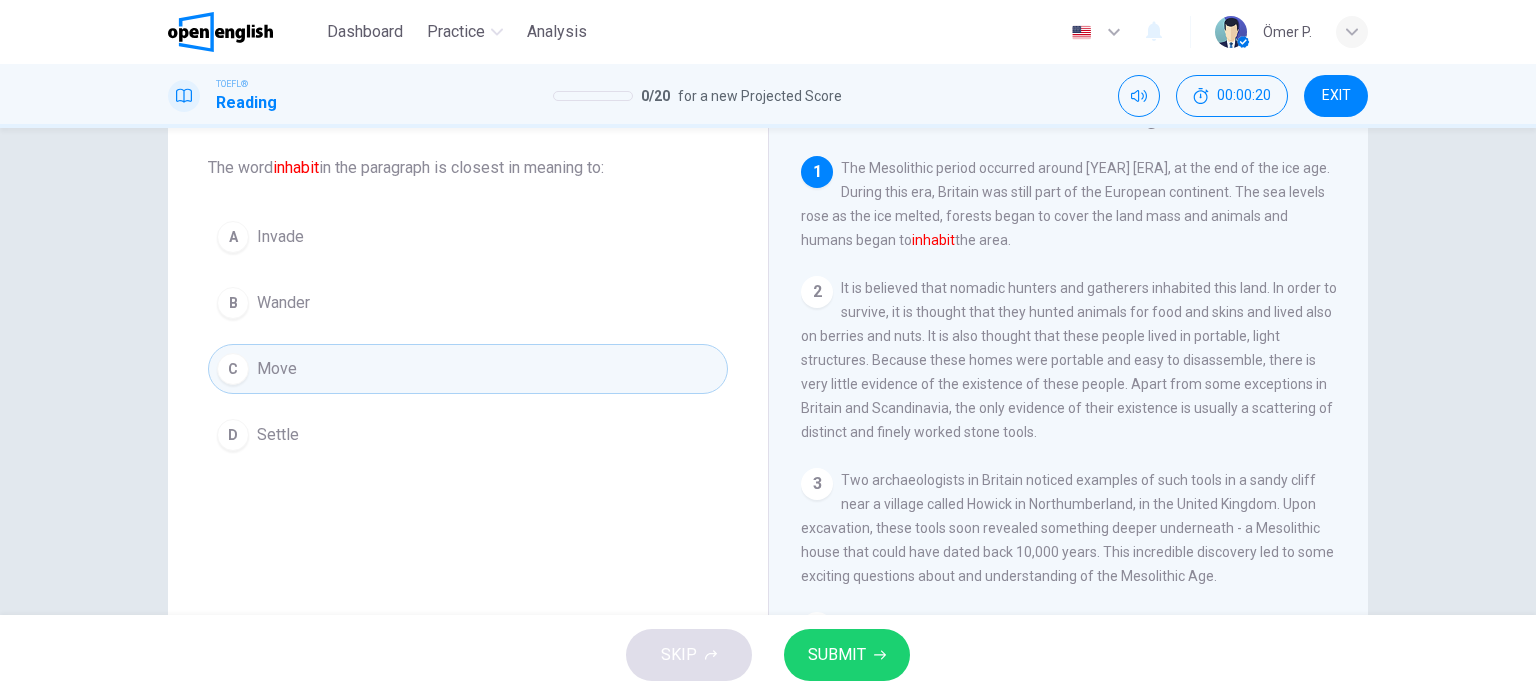 click on "D Settle" at bounding box center [468, 435] 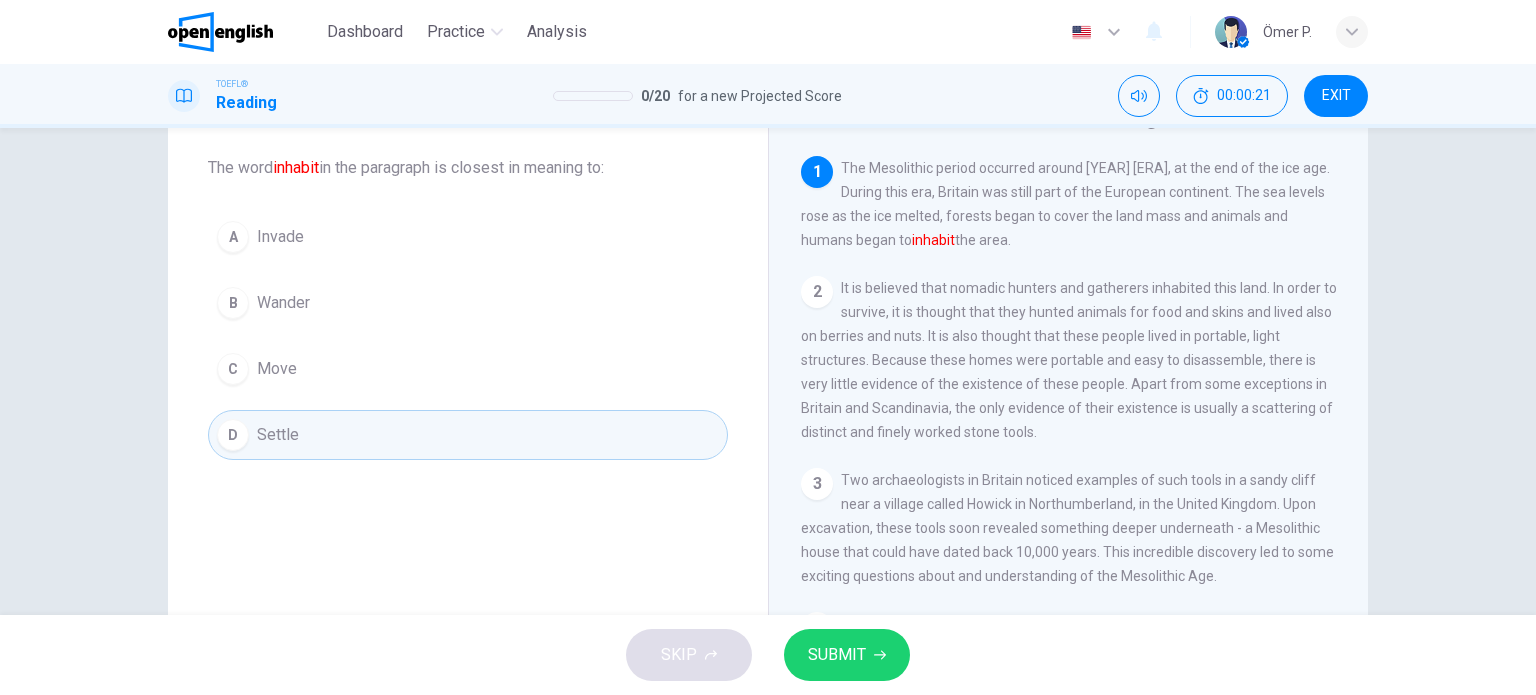 click on "SUBMIT" at bounding box center [847, 655] 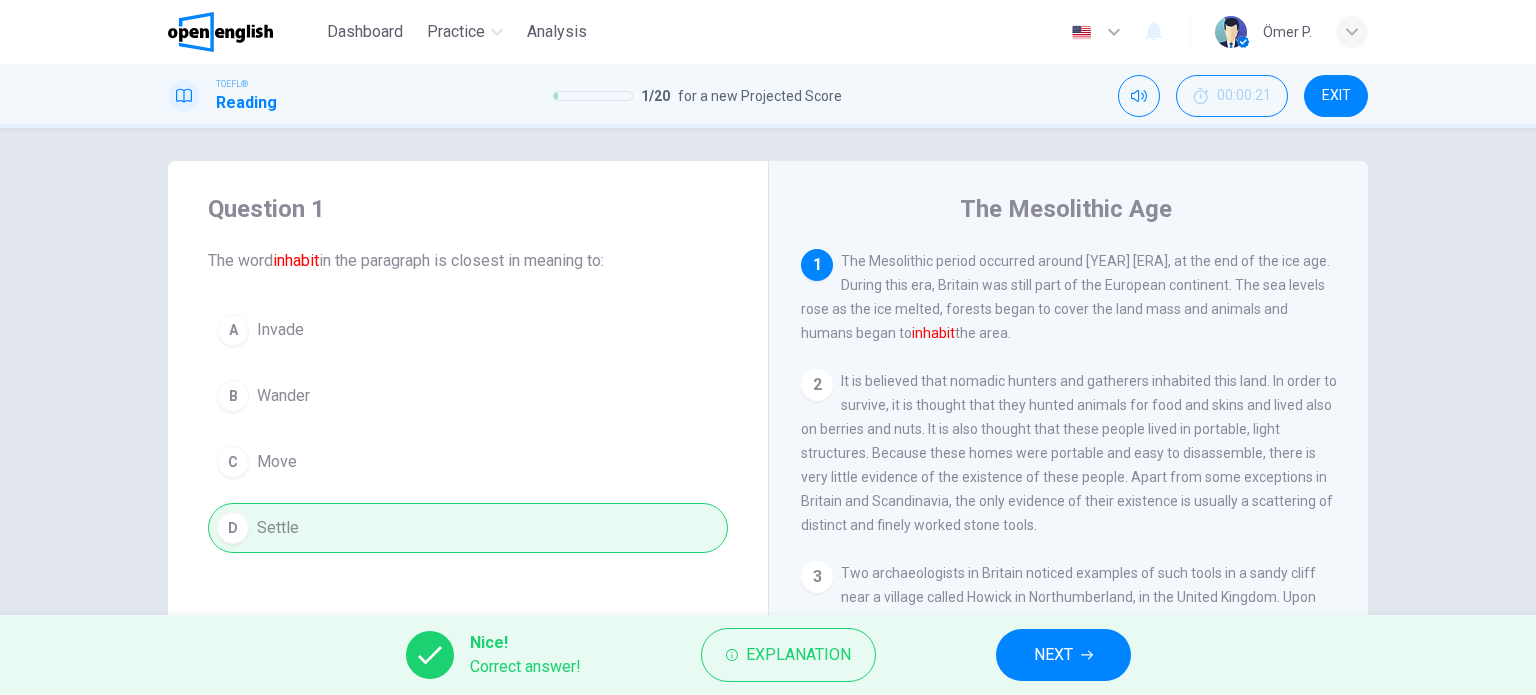 scroll, scrollTop: 0, scrollLeft: 0, axis: both 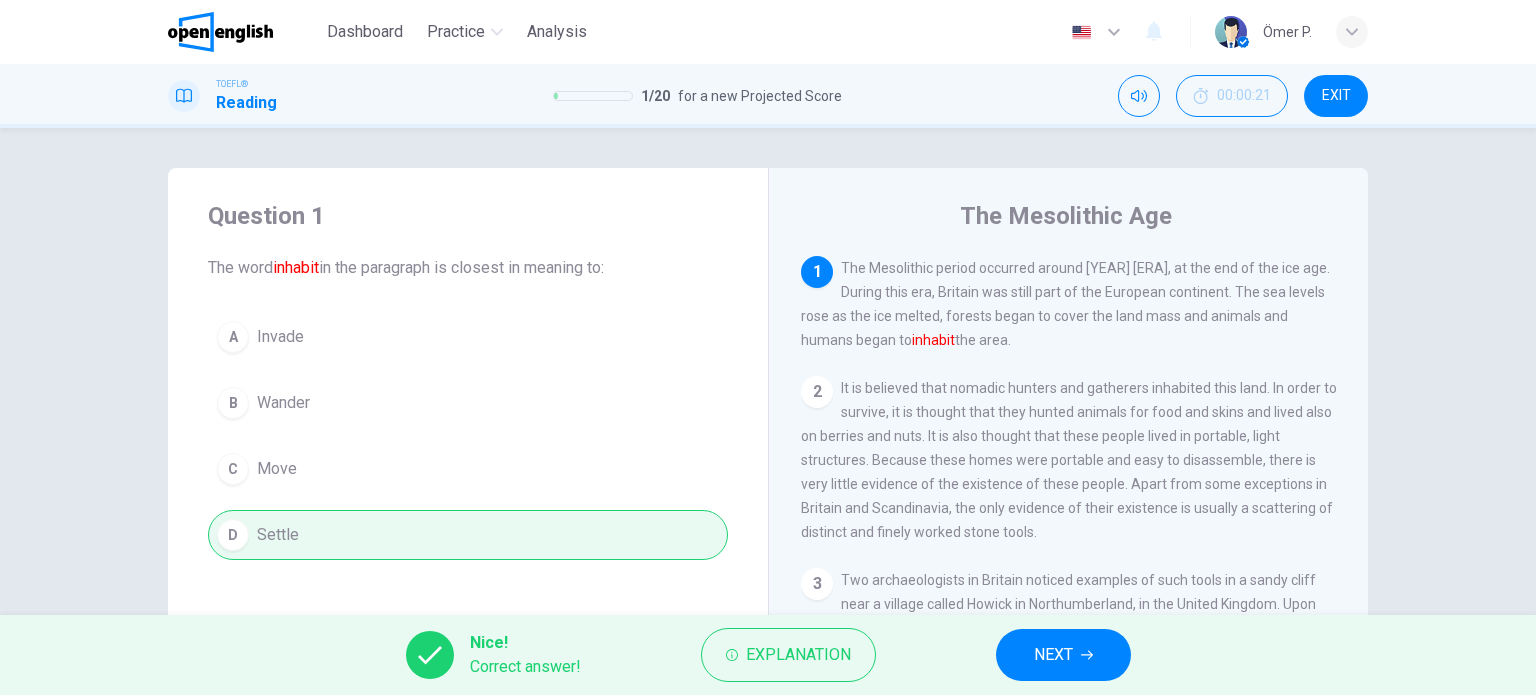click on "NEXT" at bounding box center [1063, 655] 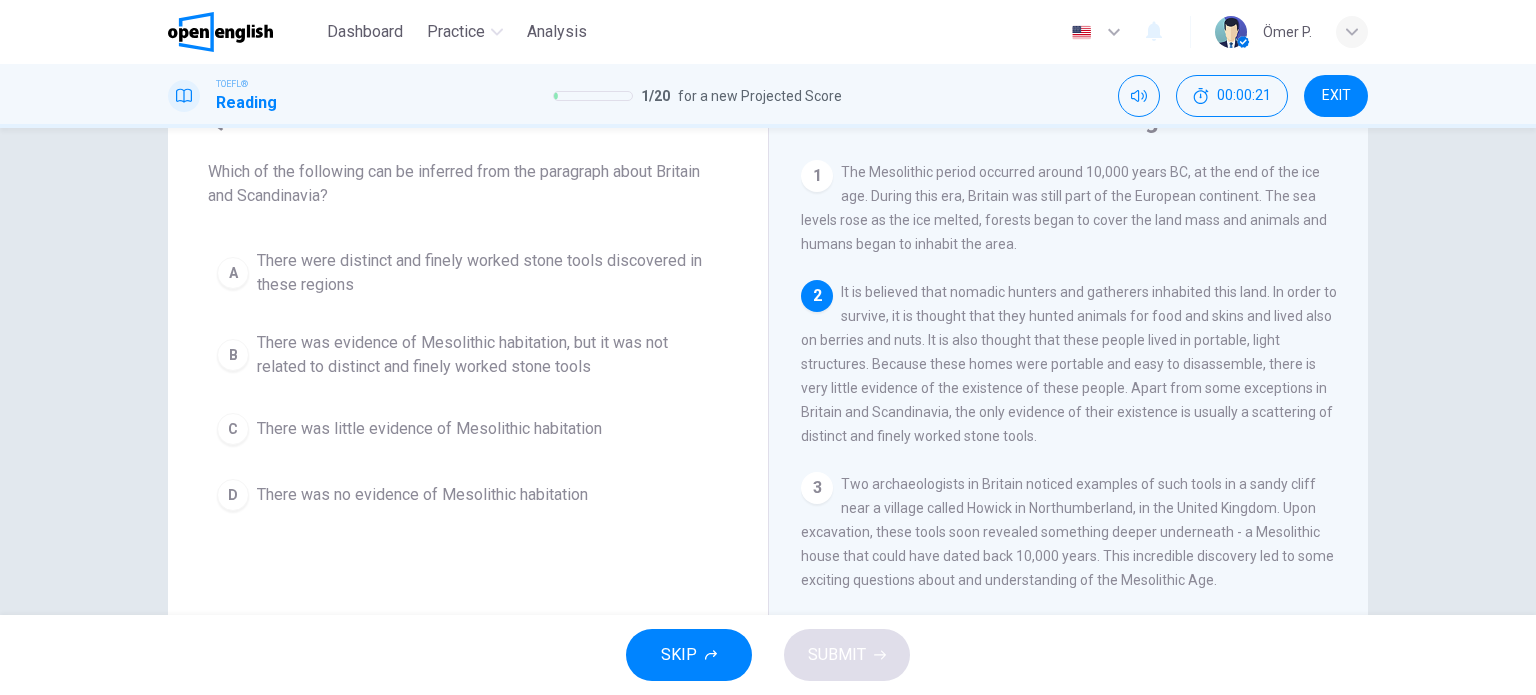 scroll, scrollTop: 100, scrollLeft: 0, axis: vertical 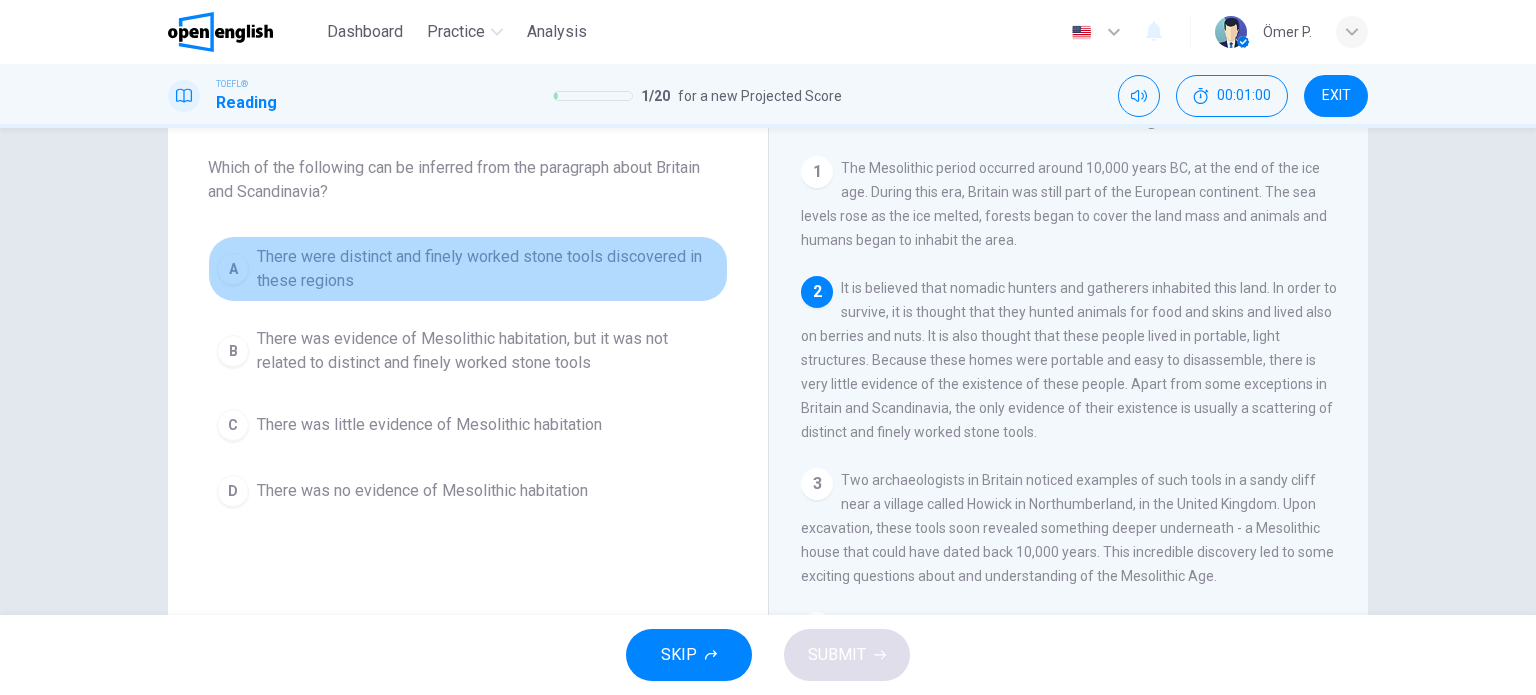 click on "A There were distinct and finely worked stone tools discovered in these regions" at bounding box center (468, 269) 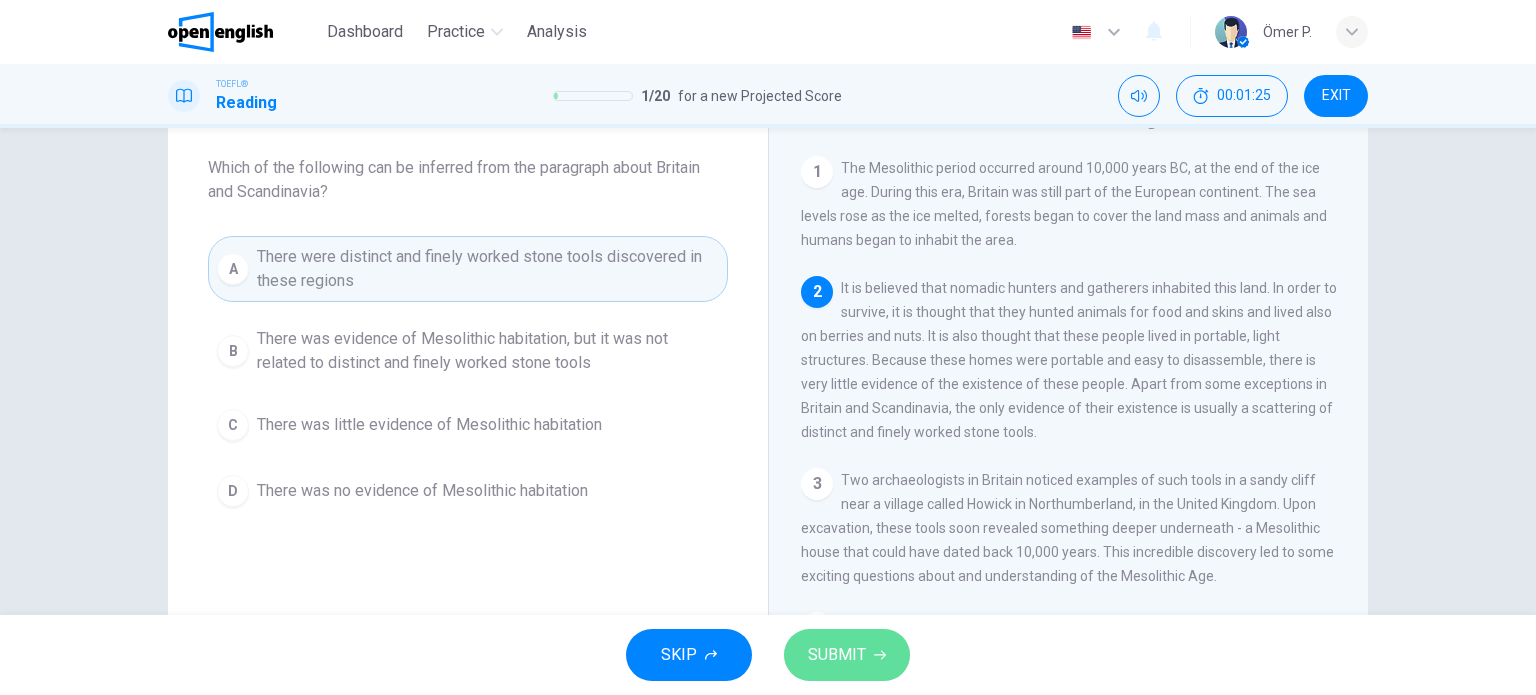 click on "SUBMIT" at bounding box center (837, 655) 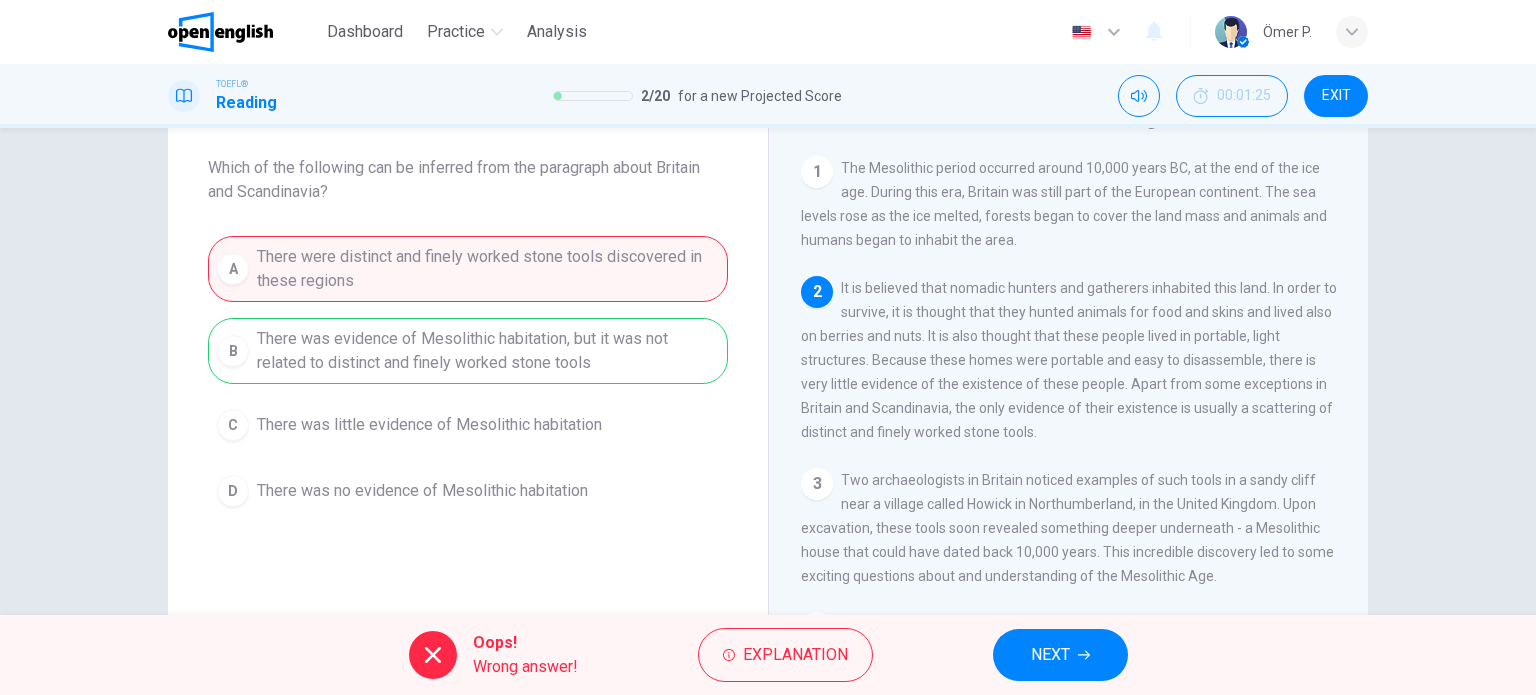 click on "Oops! Wrong answer! Explanation NEXT" at bounding box center (768, 655) 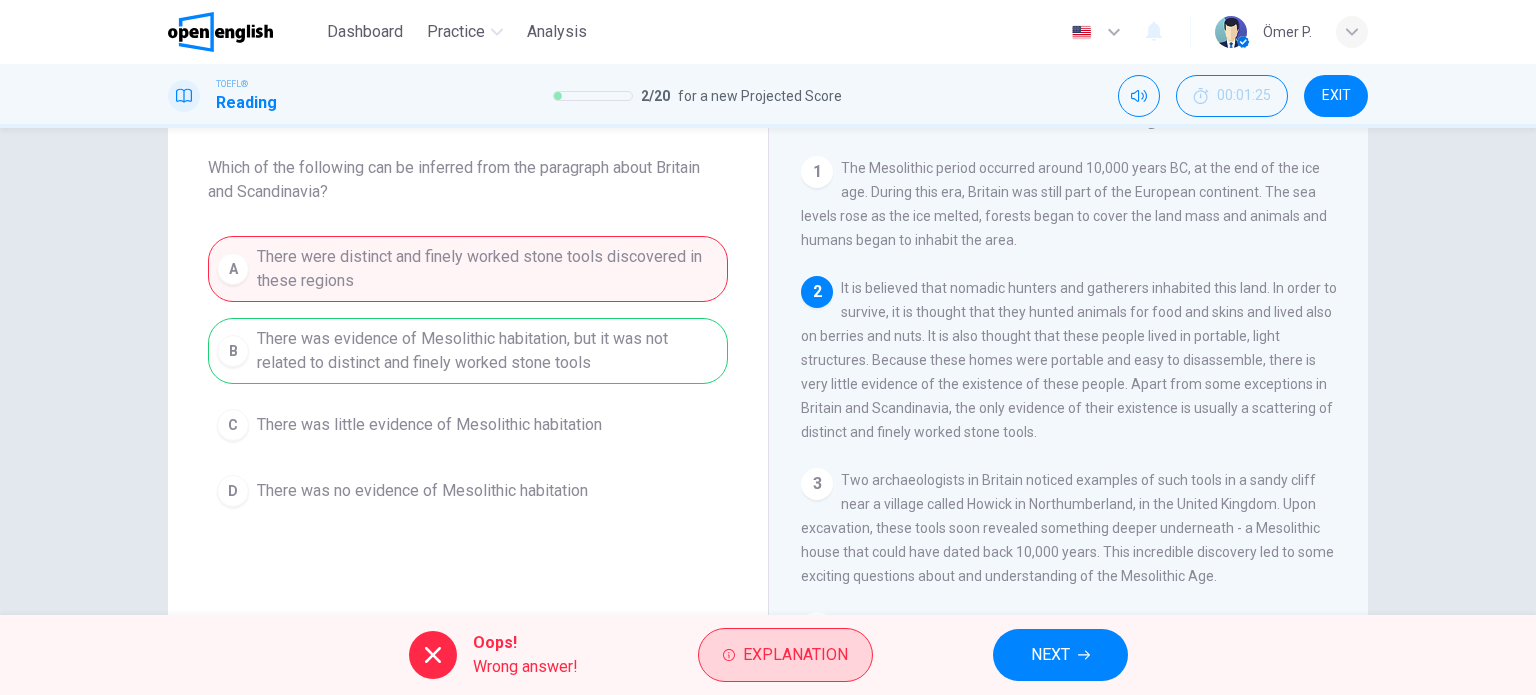 click on "Explanation" at bounding box center [785, 655] 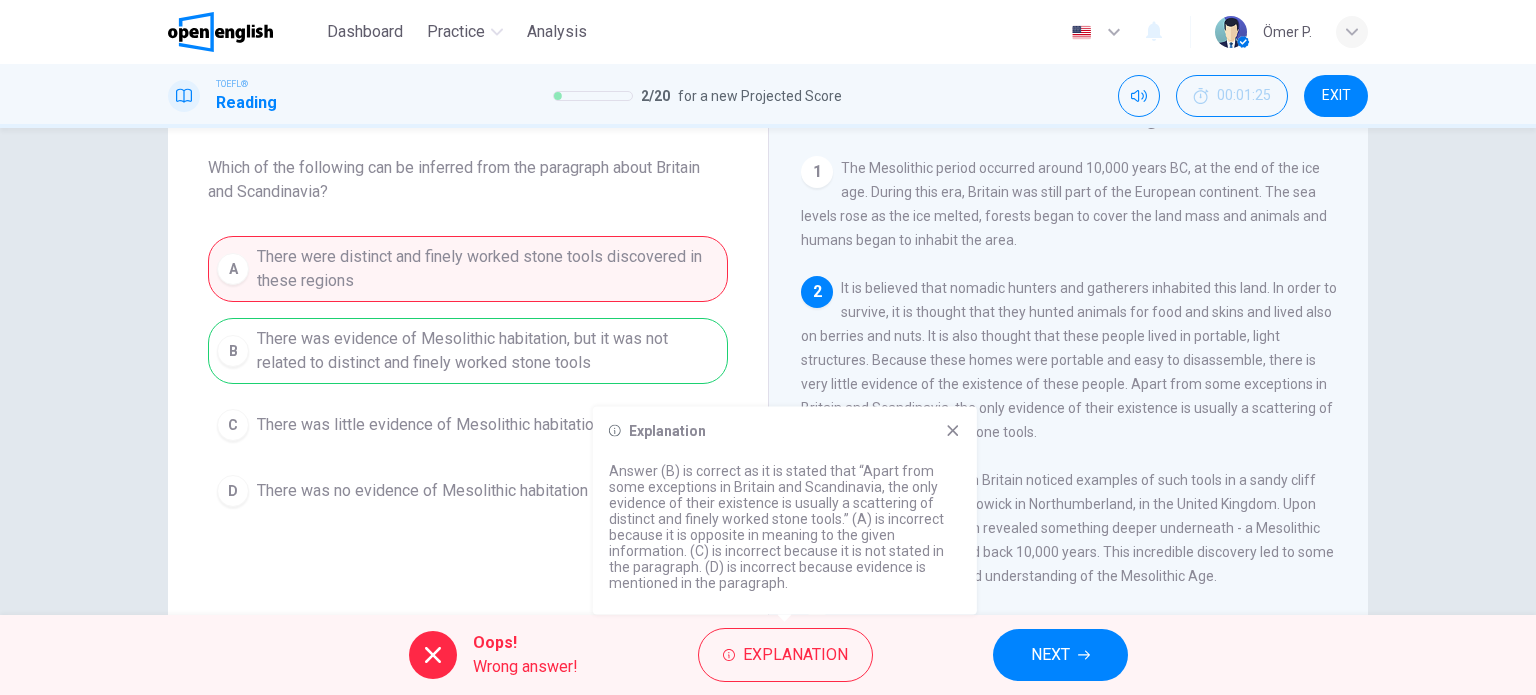 drag, startPoint x: 936, startPoint y: 439, endPoint x: 945, endPoint y: 430, distance: 12.727922 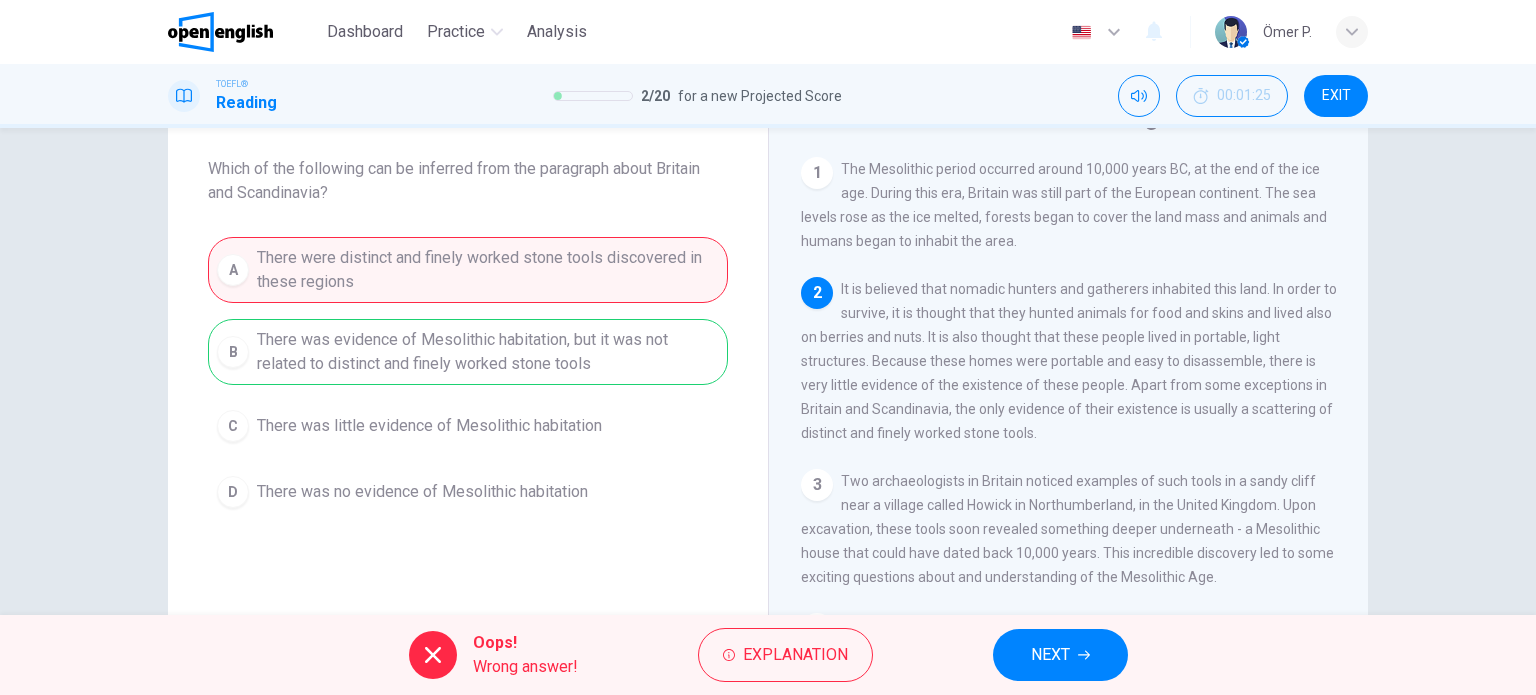 scroll, scrollTop: 100, scrollLeft: 0, axis: vertical 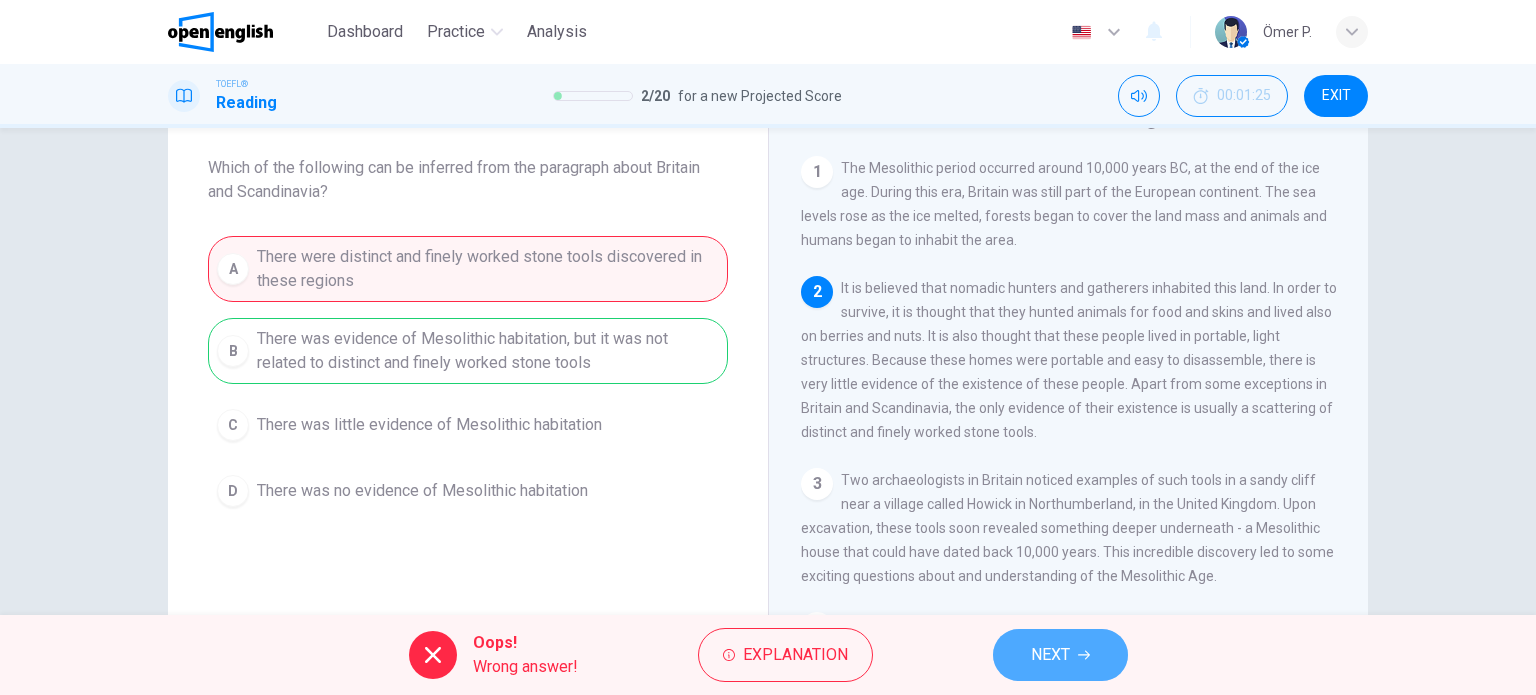 click on "NEXT" at bounding box center [1050, 655] 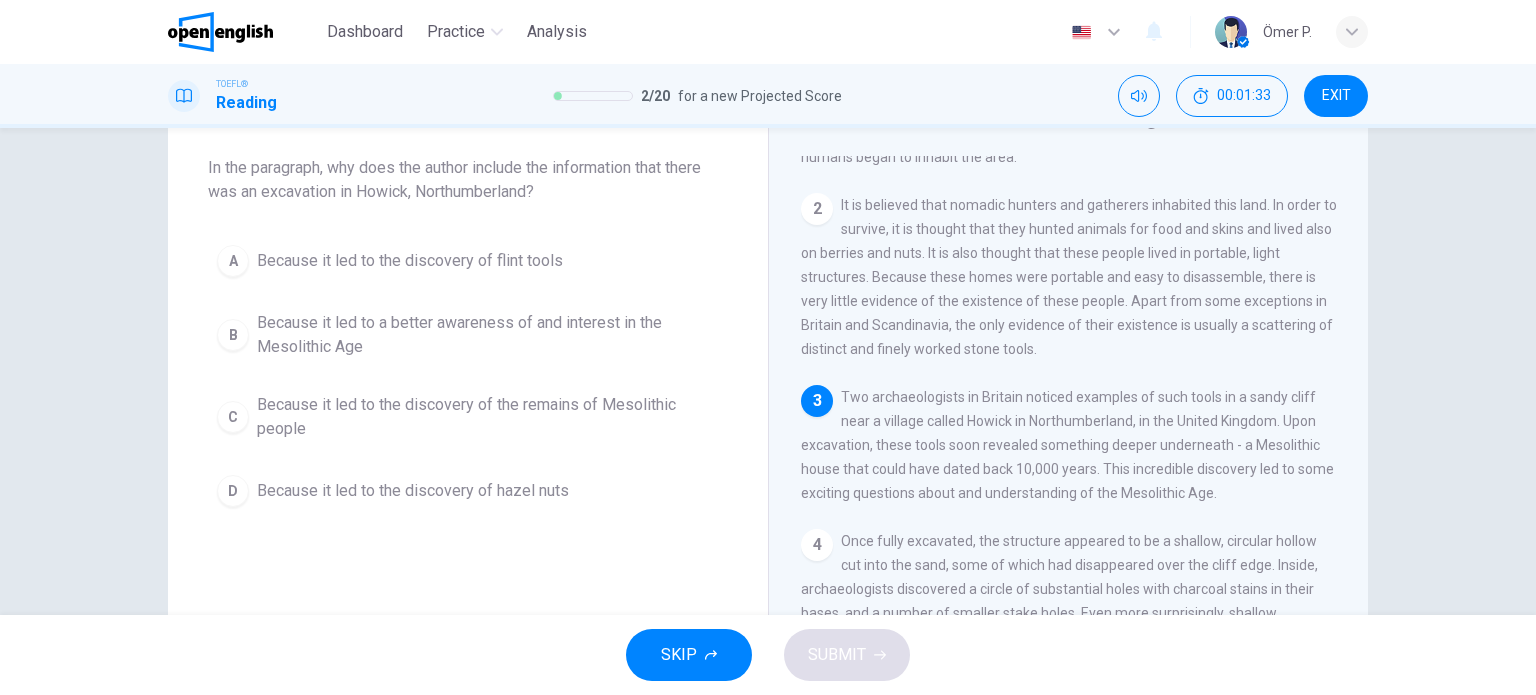 scroll, scrollTop: 69, scrollLeft: 0, axis: vertical 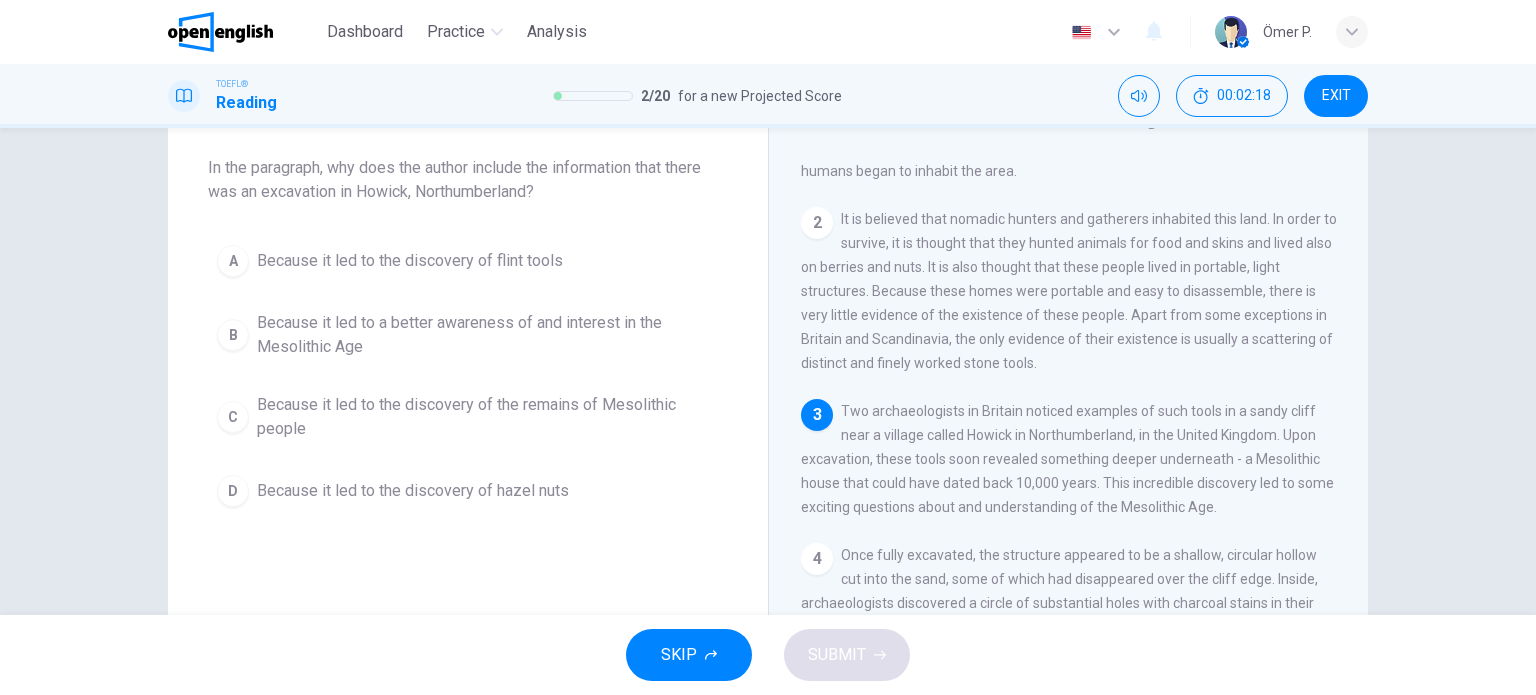 click on "A Because it led to the discovery of flint tools" at bounding box center (468, 261) 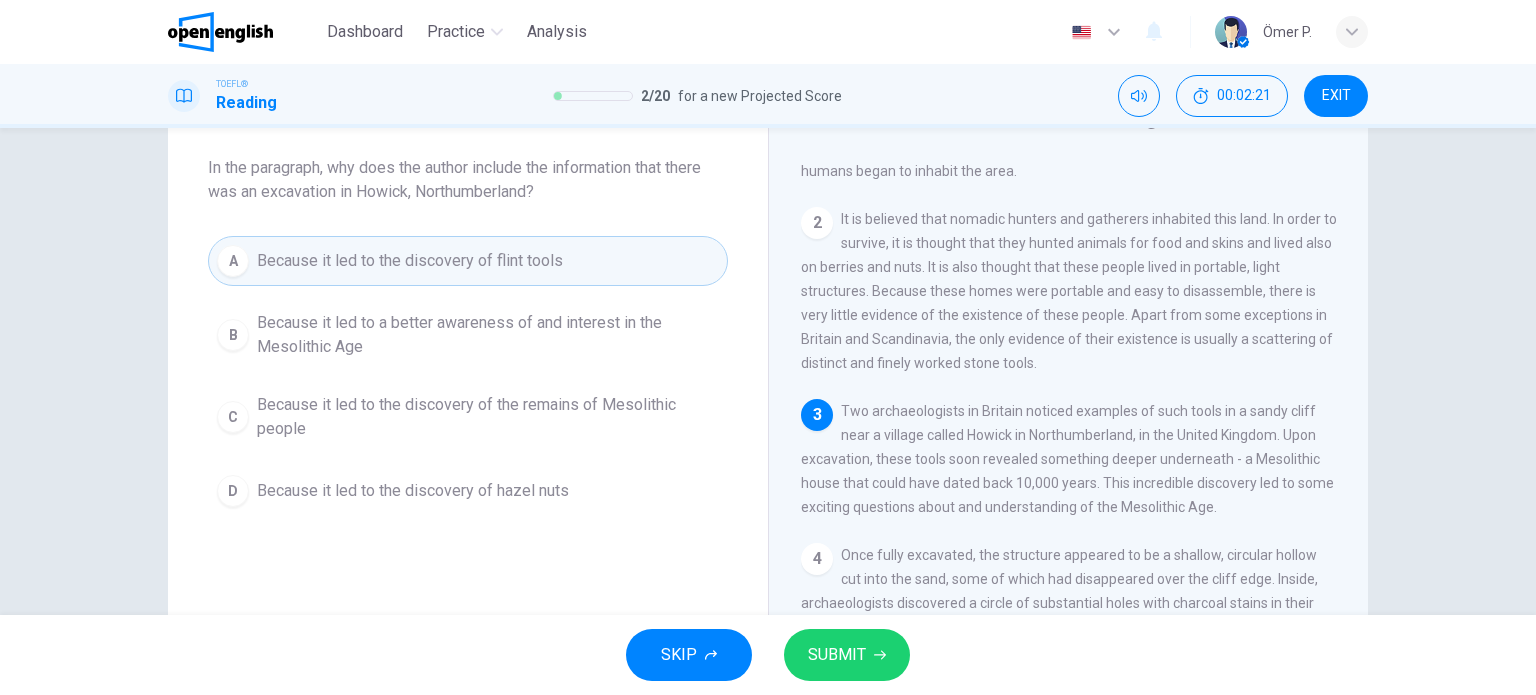 click on "Because it led to a better awareness of and interest in the Mesolithic Age" at bounding box center (488, 335) 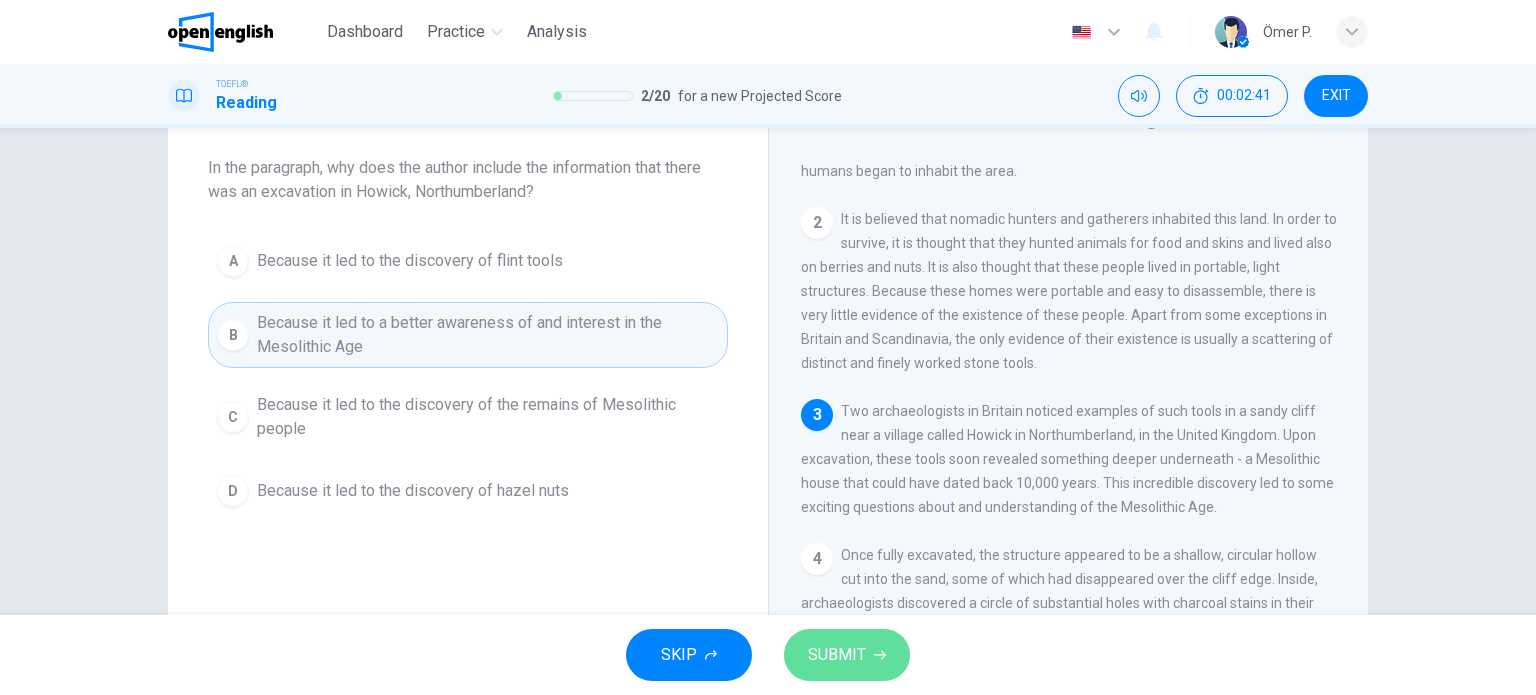 click on "SUBMIT" at bounding box center (837, 655) 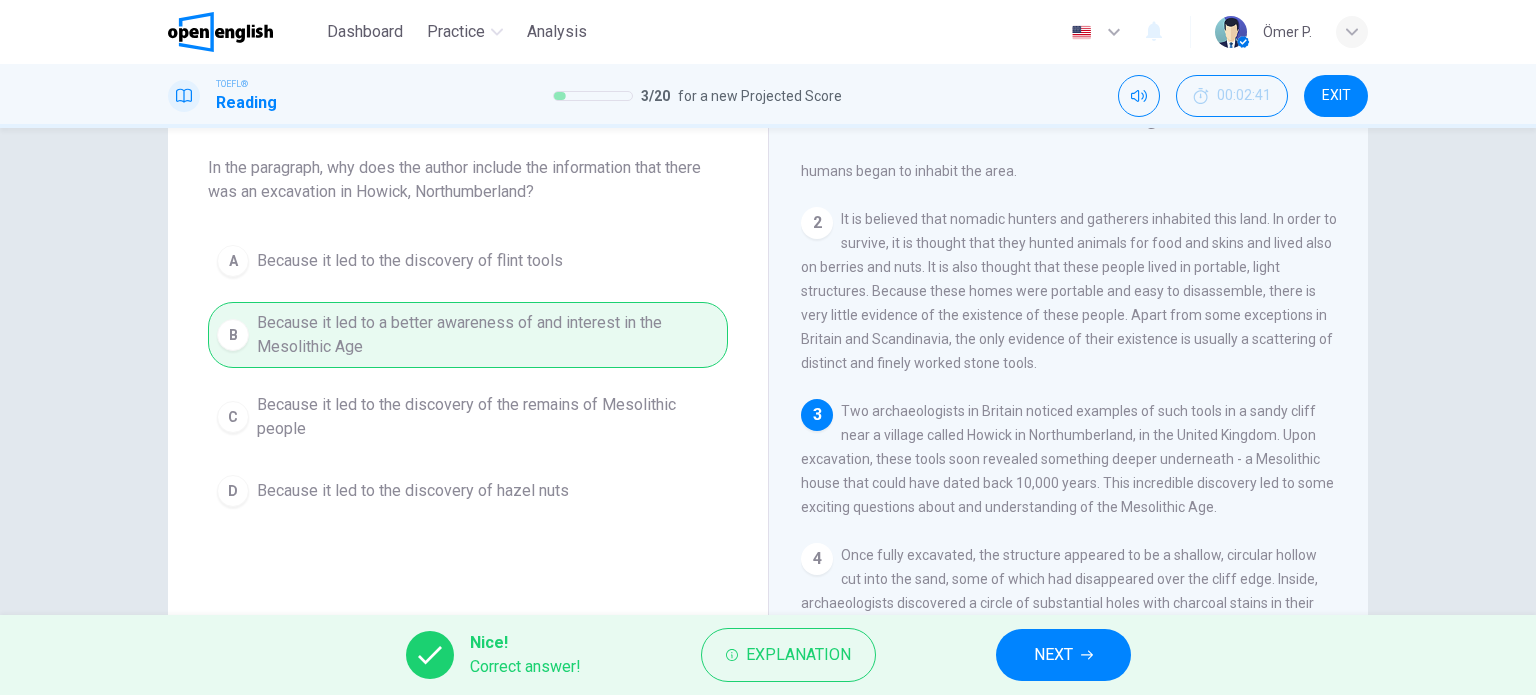 click on "NEXT" at bounding box center [1063, 655] 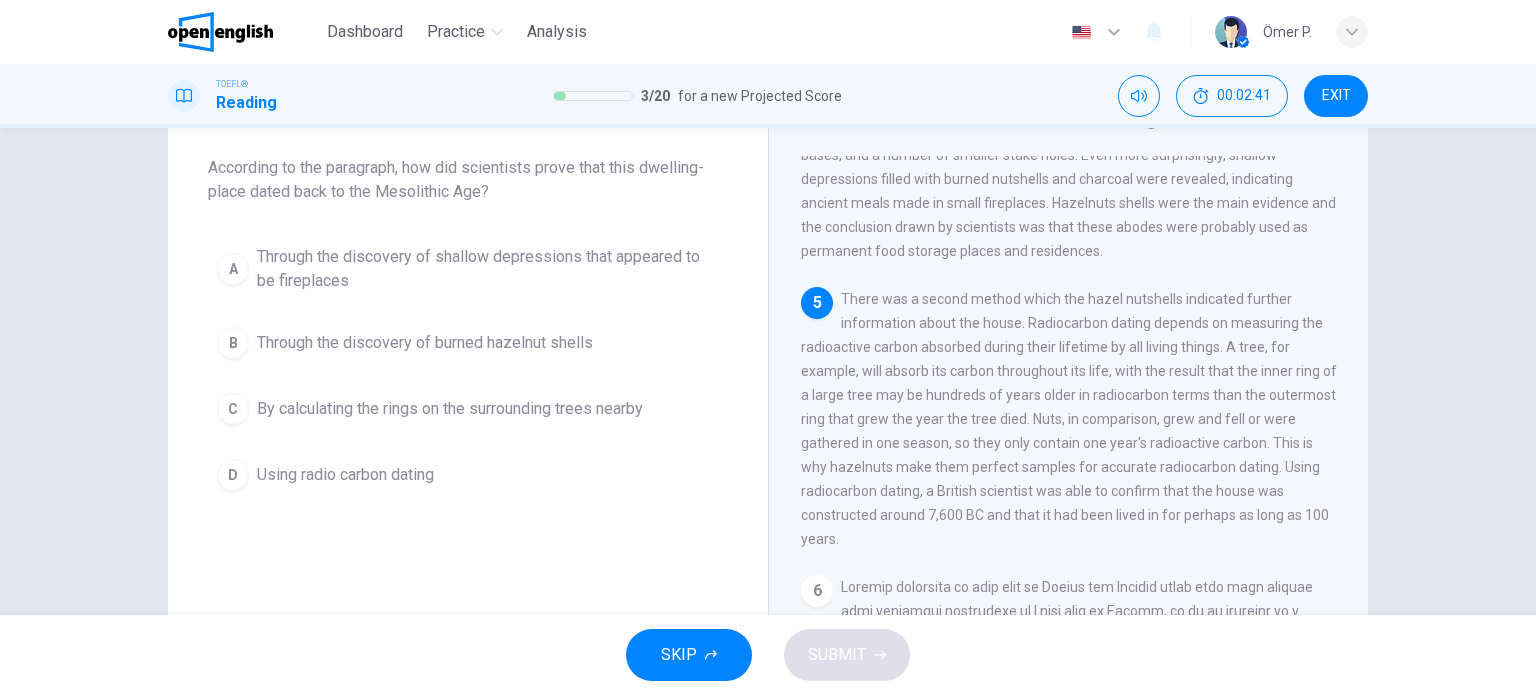 scroll, scrollTop: 588, scrollLeft: 0, axis: vertical 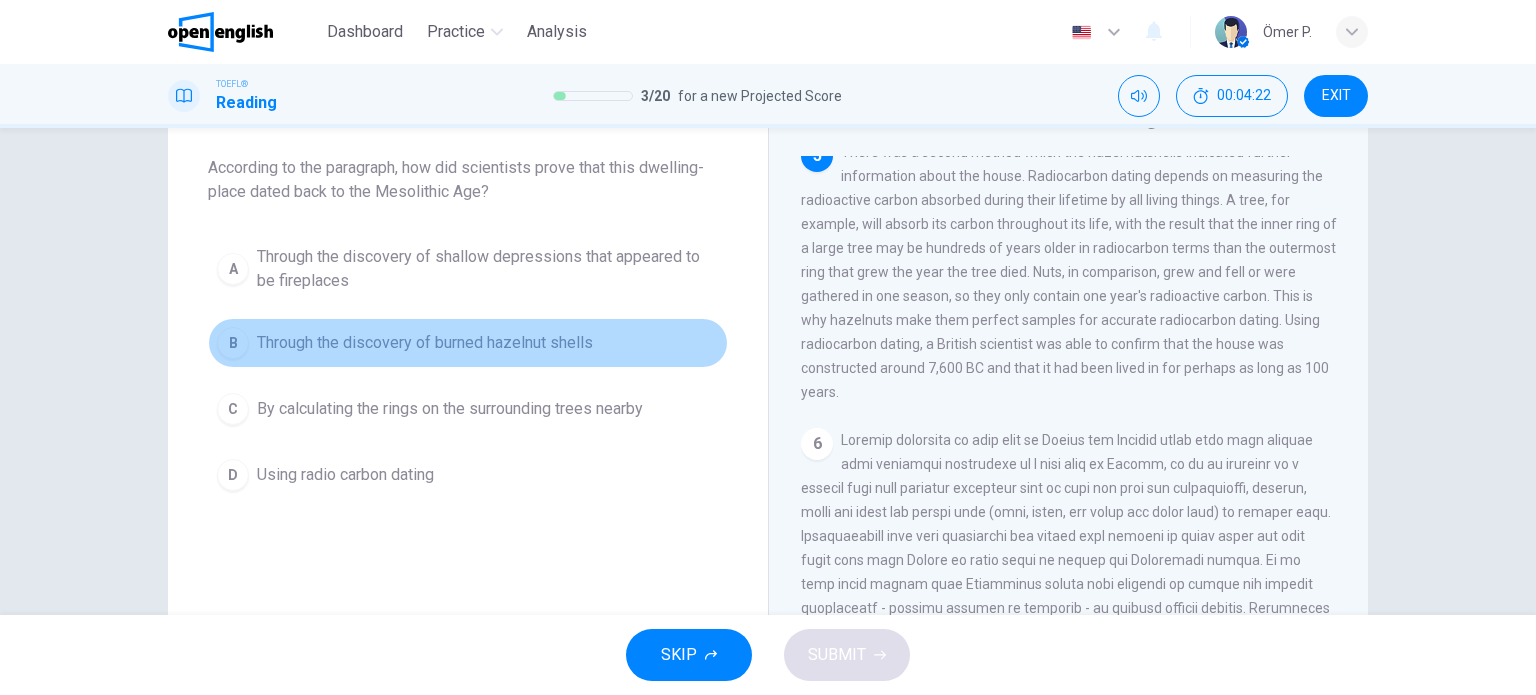 click on "Through the discovery of burned hazelnut shells" at bounding box center [425, 343] 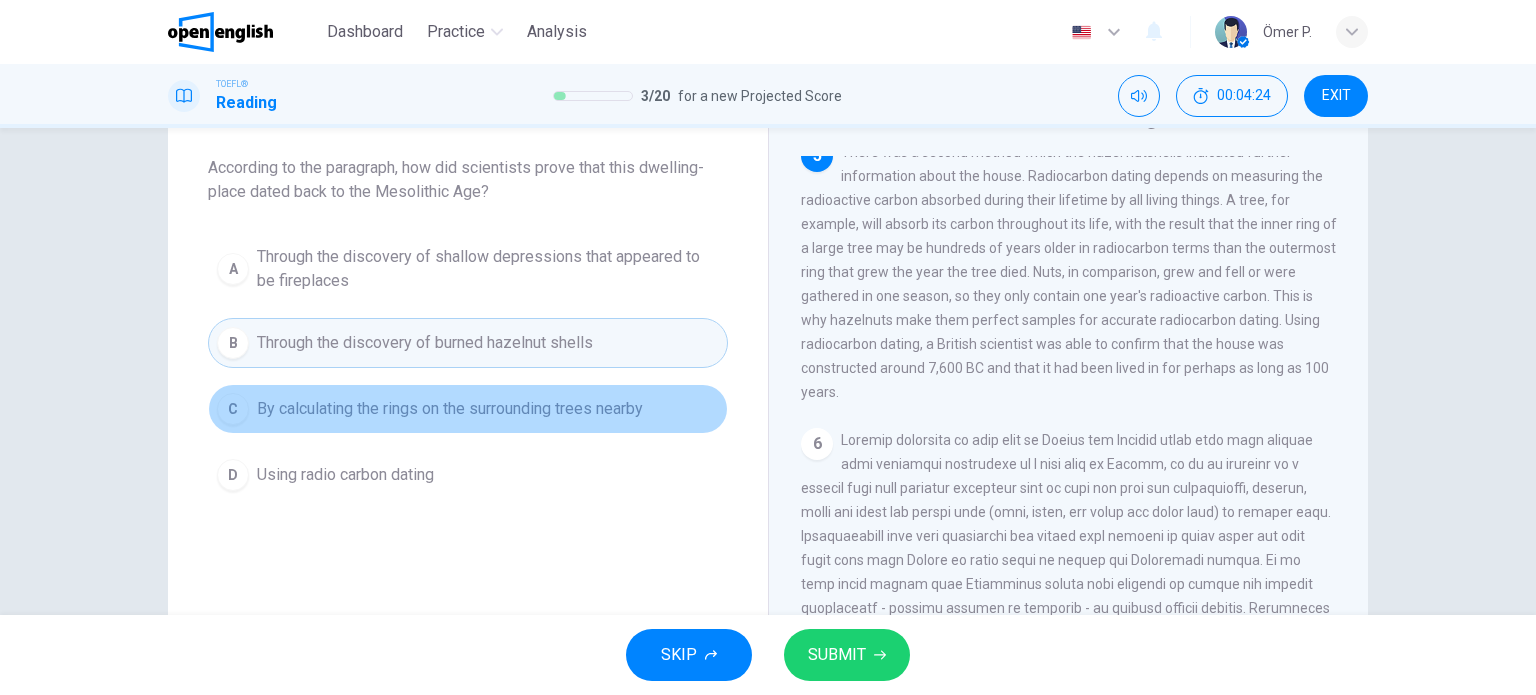 click on "C By calculating the rings on the surrounding trees nearby" at bounding box center (468, 409) 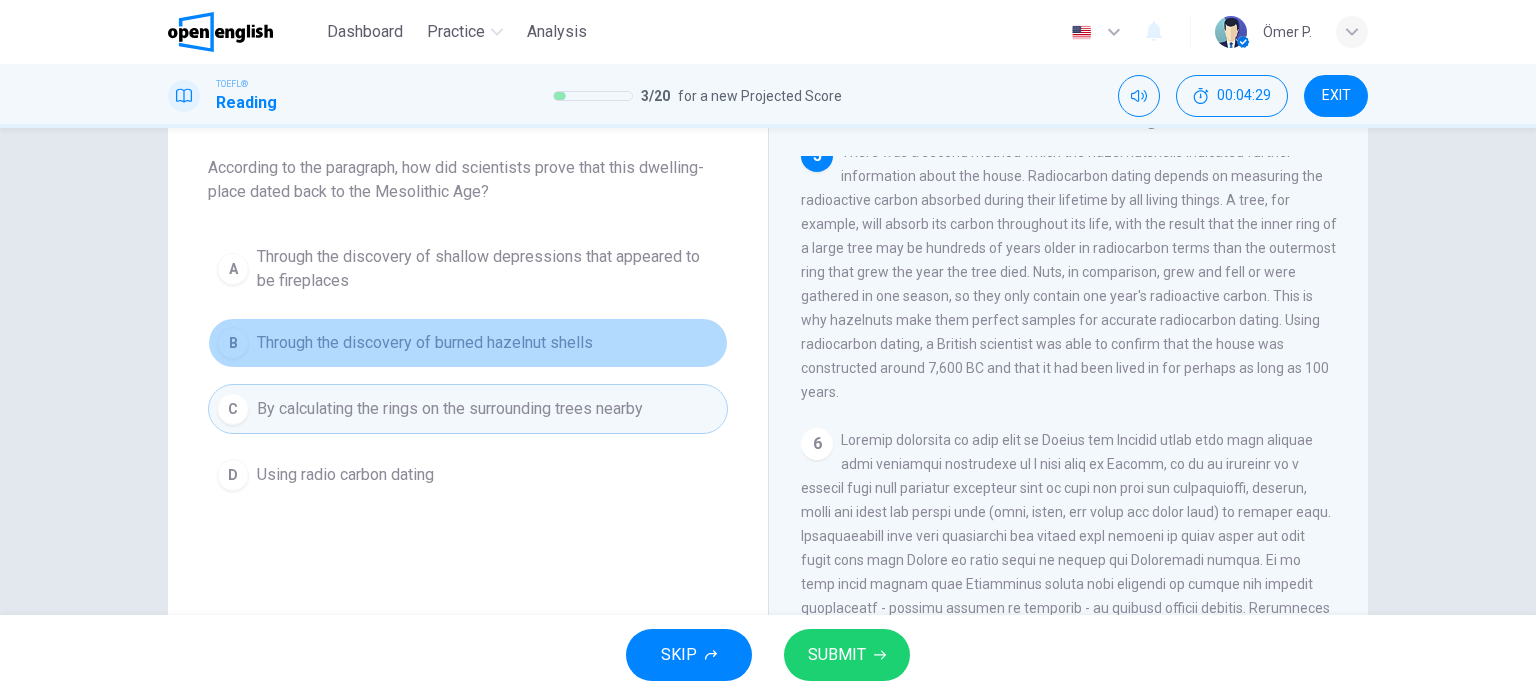 click on "Through the discovery of burned hazelnut shells" at bounding box center (425, 343) 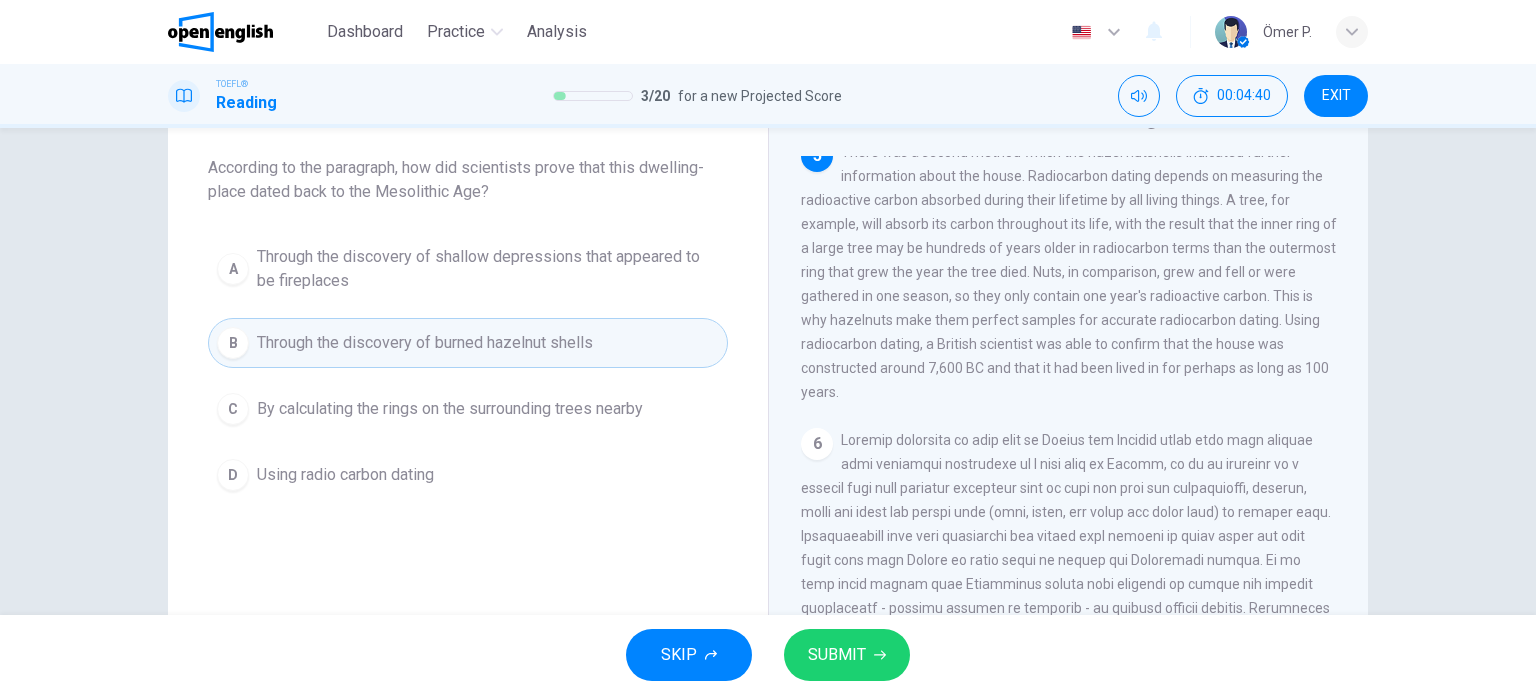 click on "SUBMIT" at bounding box center [847, 655] 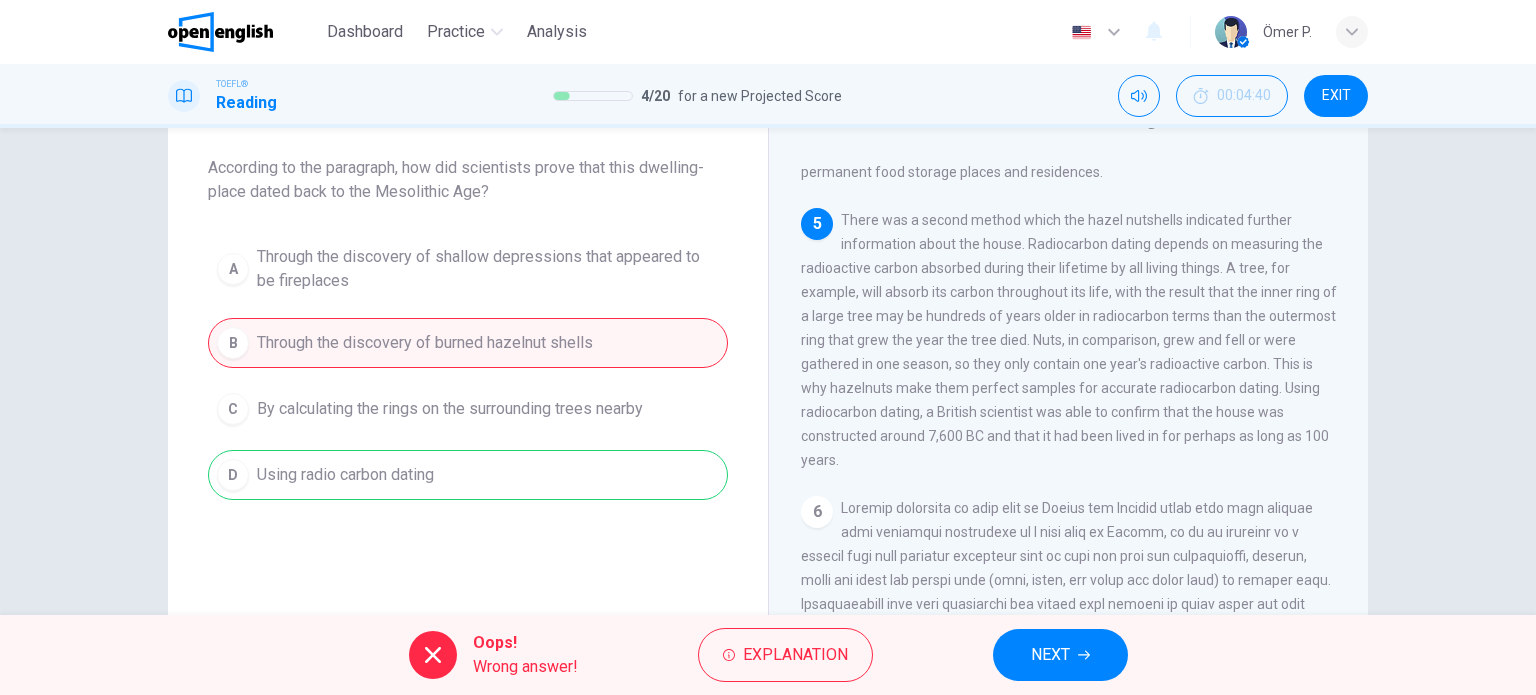 scroll, scrollTop: 688, scrollLeft: 0, axis: vertical 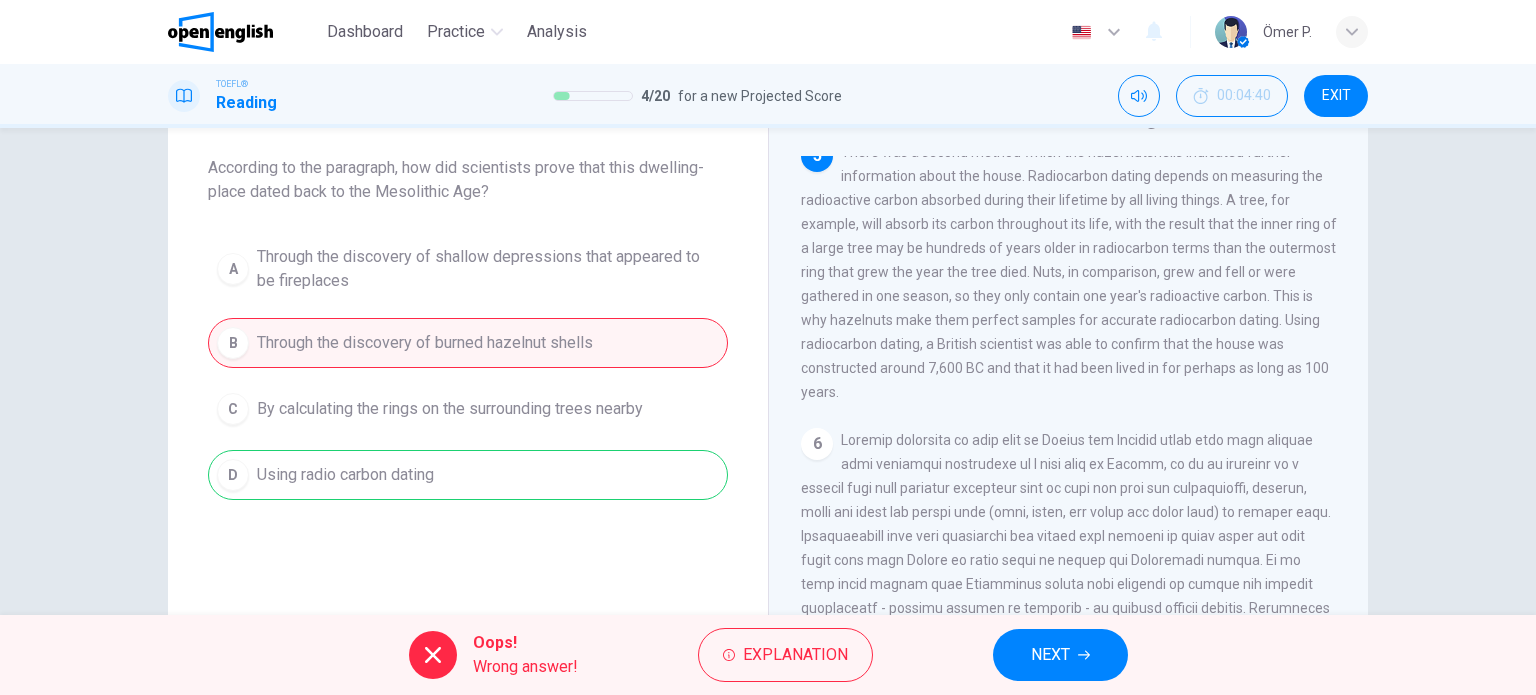 click at bounding box center (1068, 596) 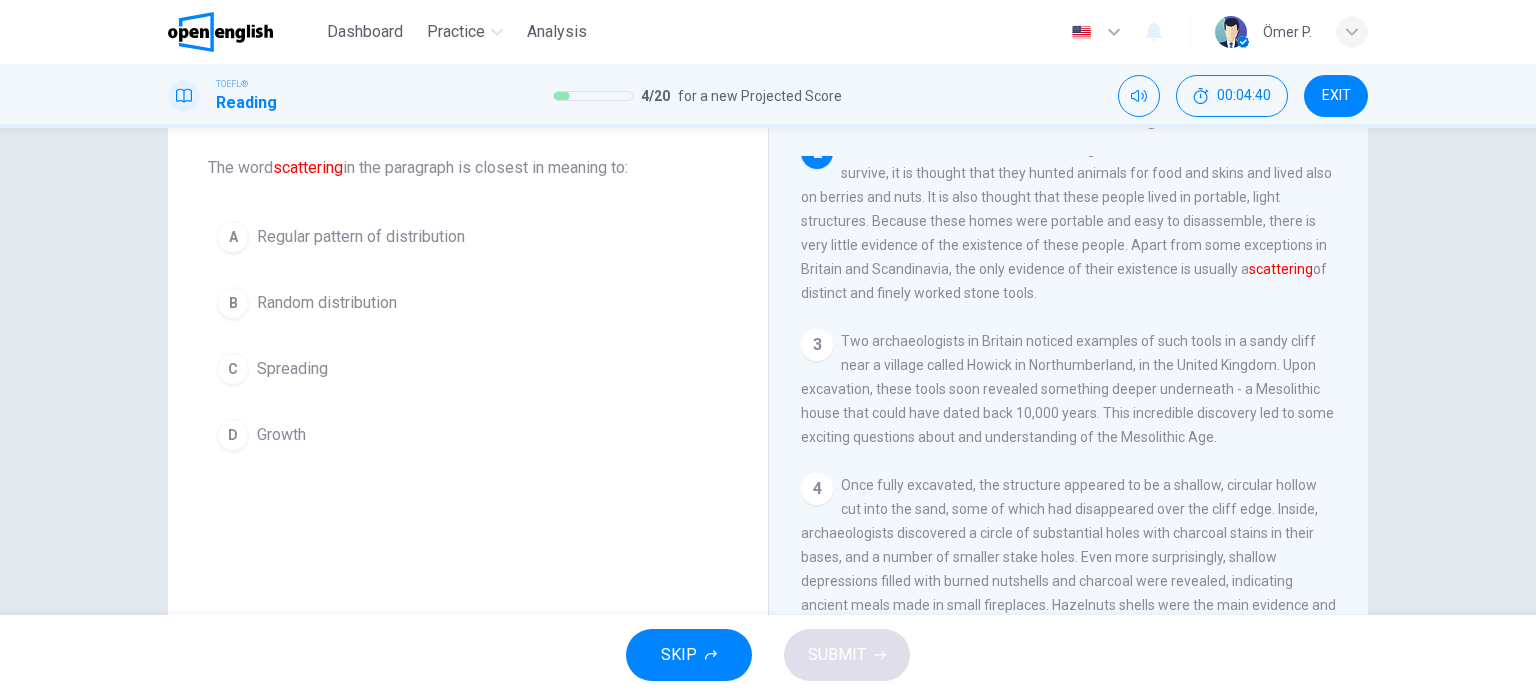 scroll, scrollTop: 123, scrollLeft: 0, axis: vertical 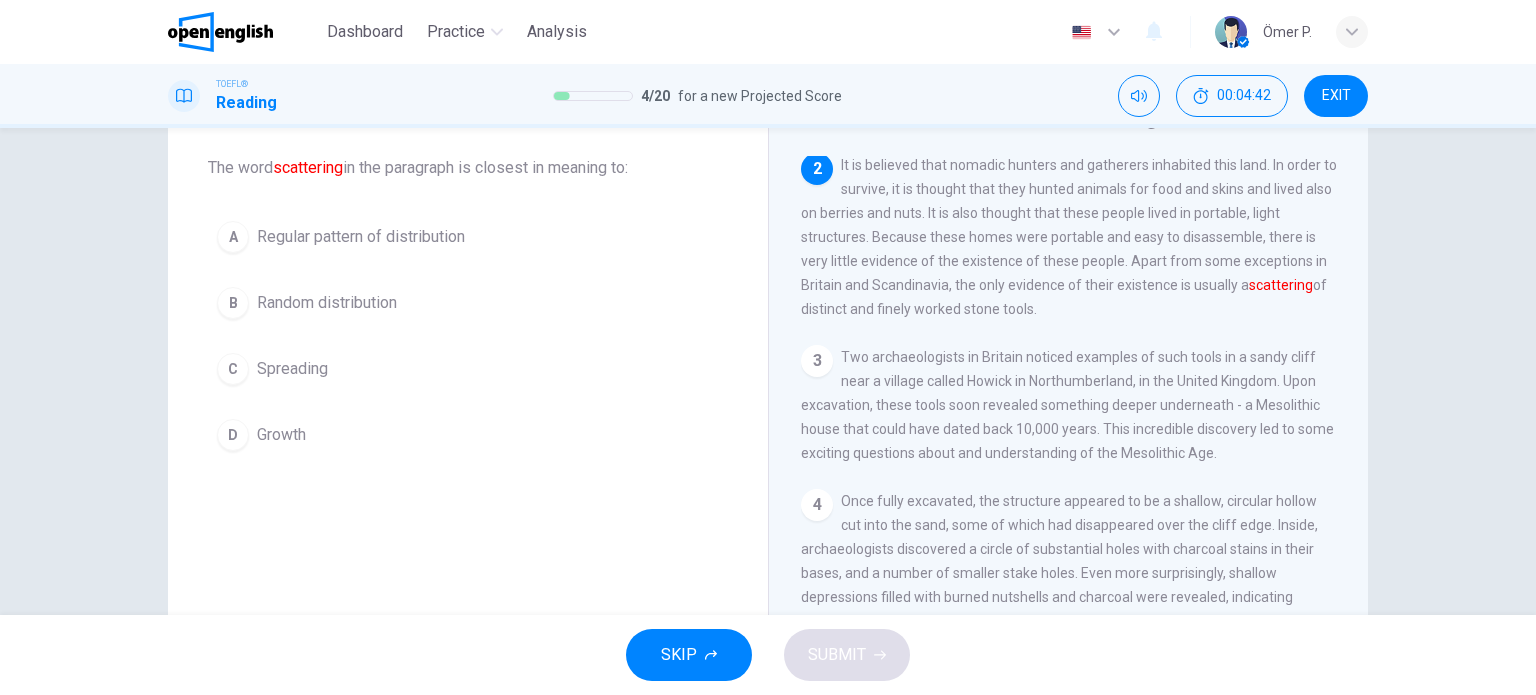 click on "C Spreading" at bounding box center (468, 369) 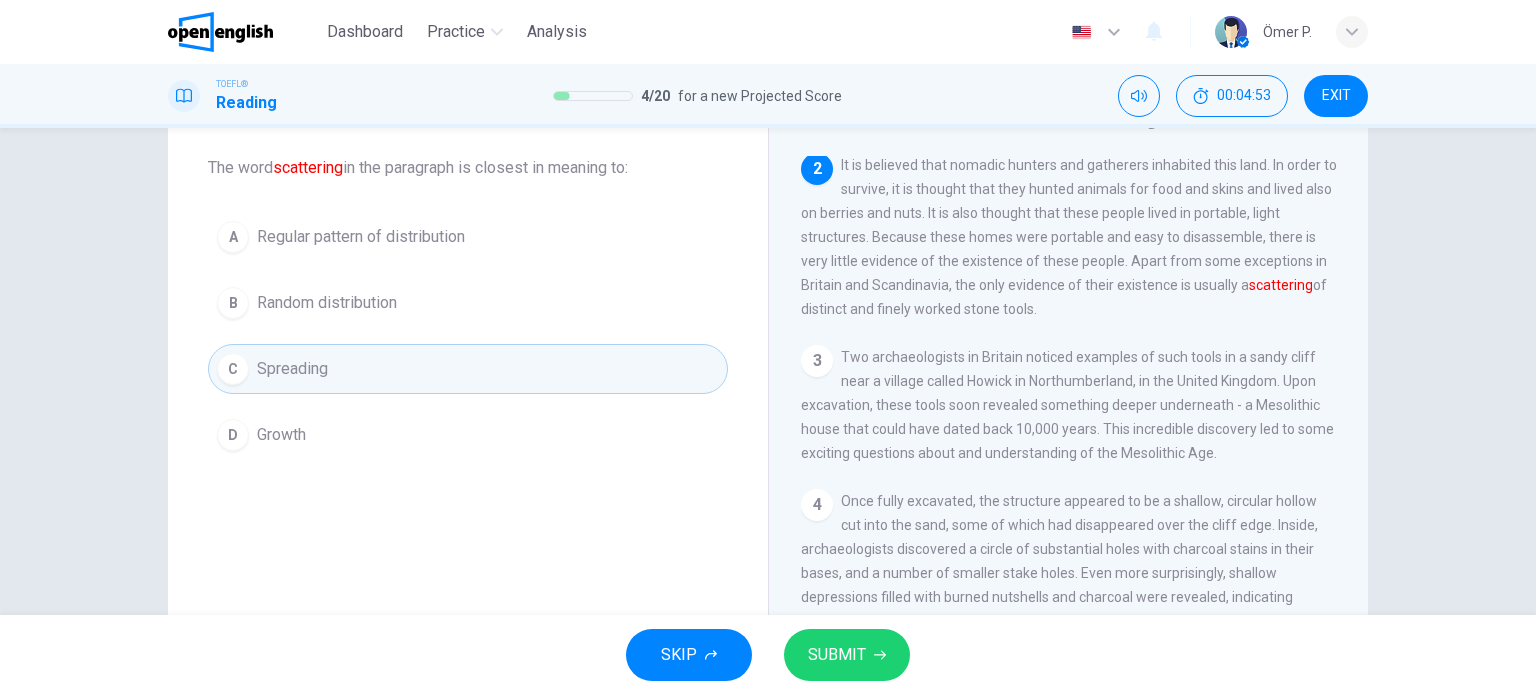 click on "SUBMIT" at bounding box center (837, 655) 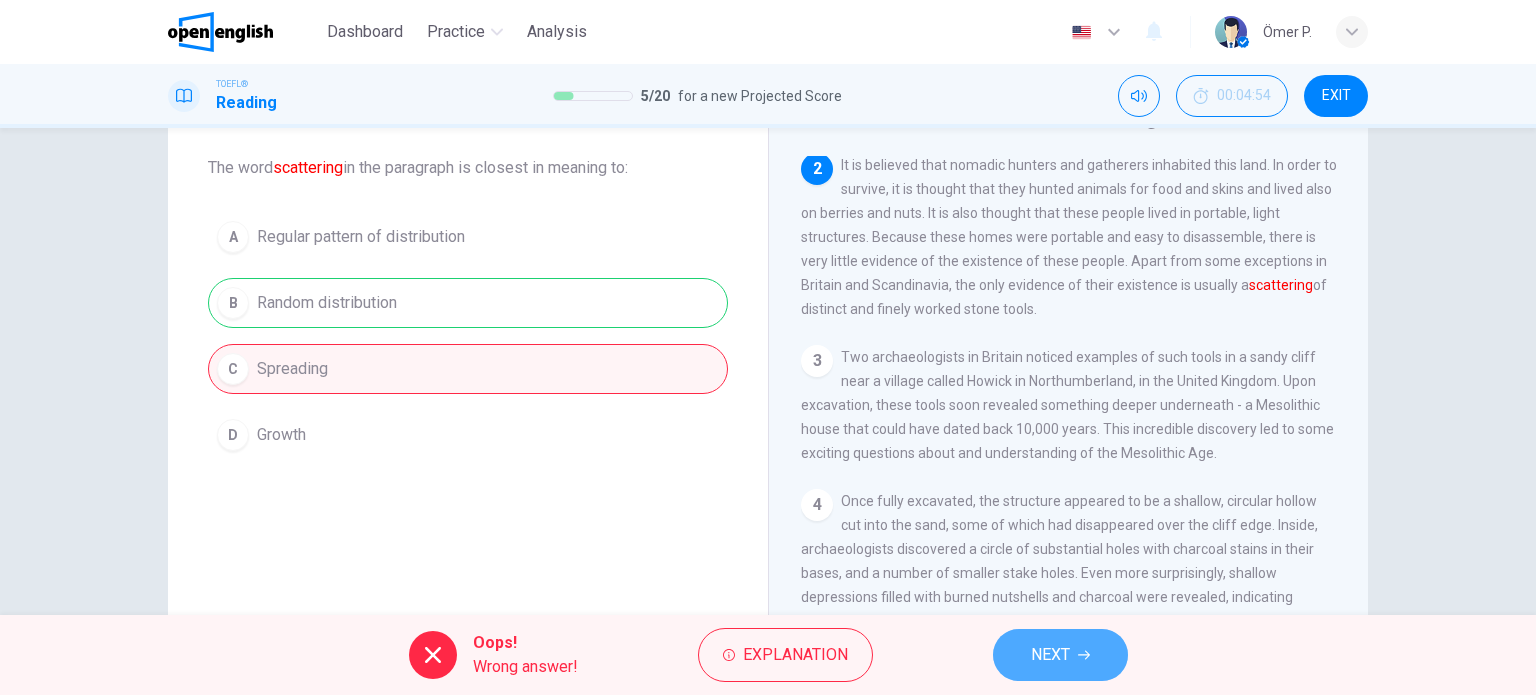 click on "NEXT" at bounding box center (1060, 655) 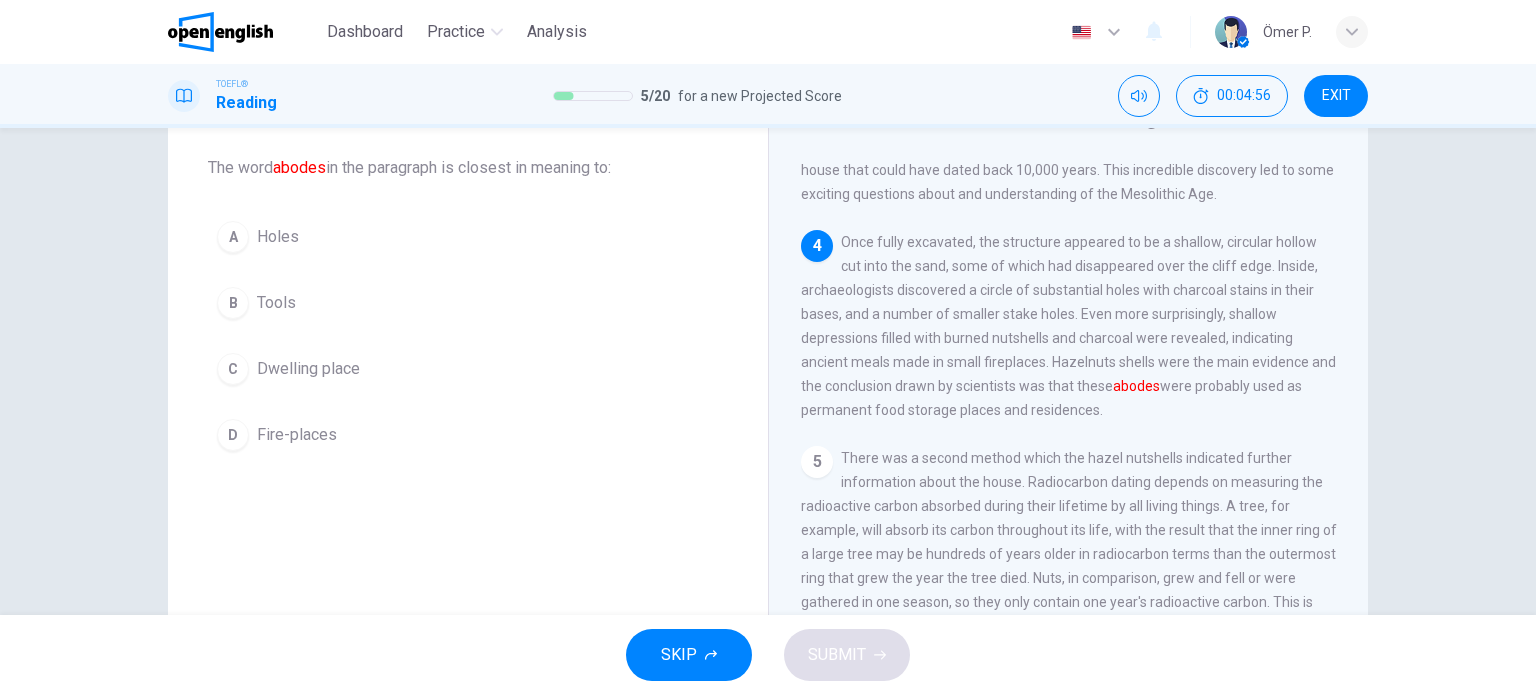 scroll, scrollTop: 392, scrollLeft: 0, axis: vertical 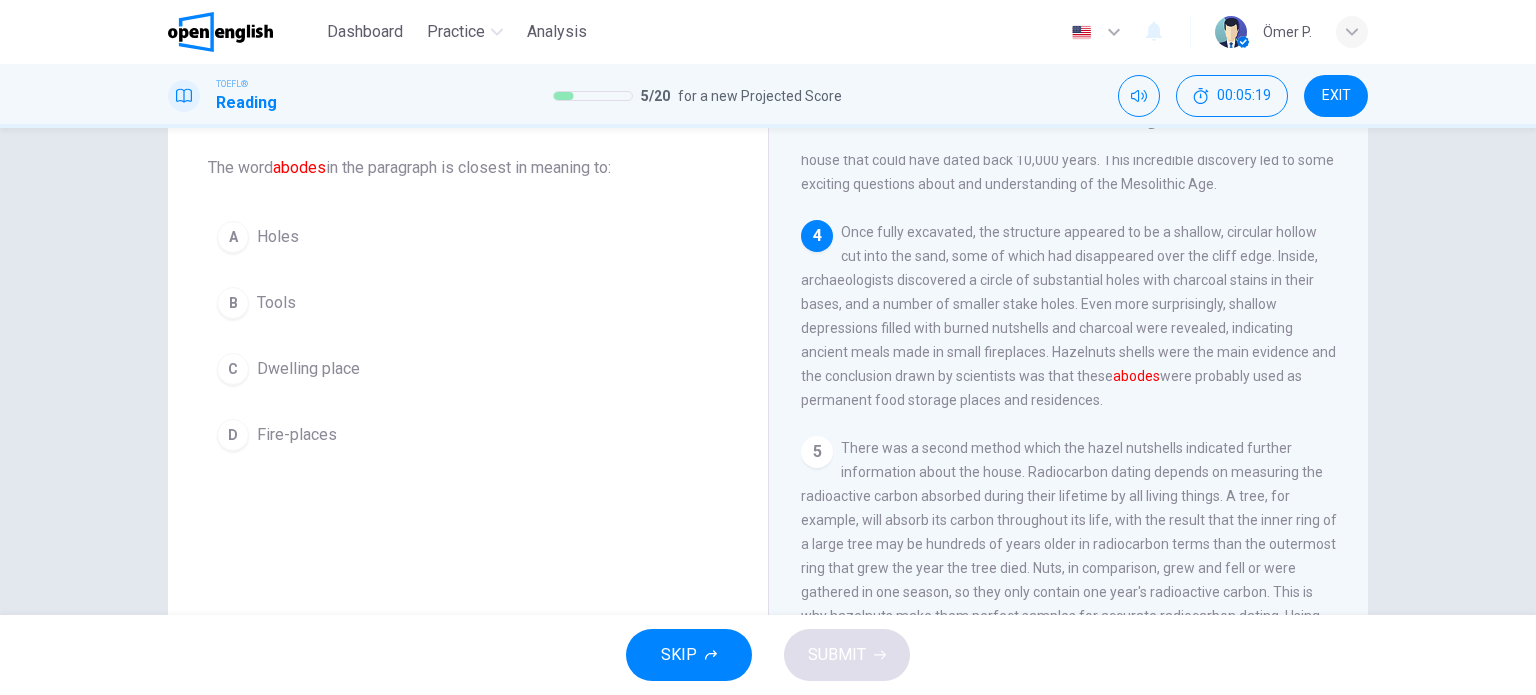 click on "B Tools" at bounding box center (468, 303) 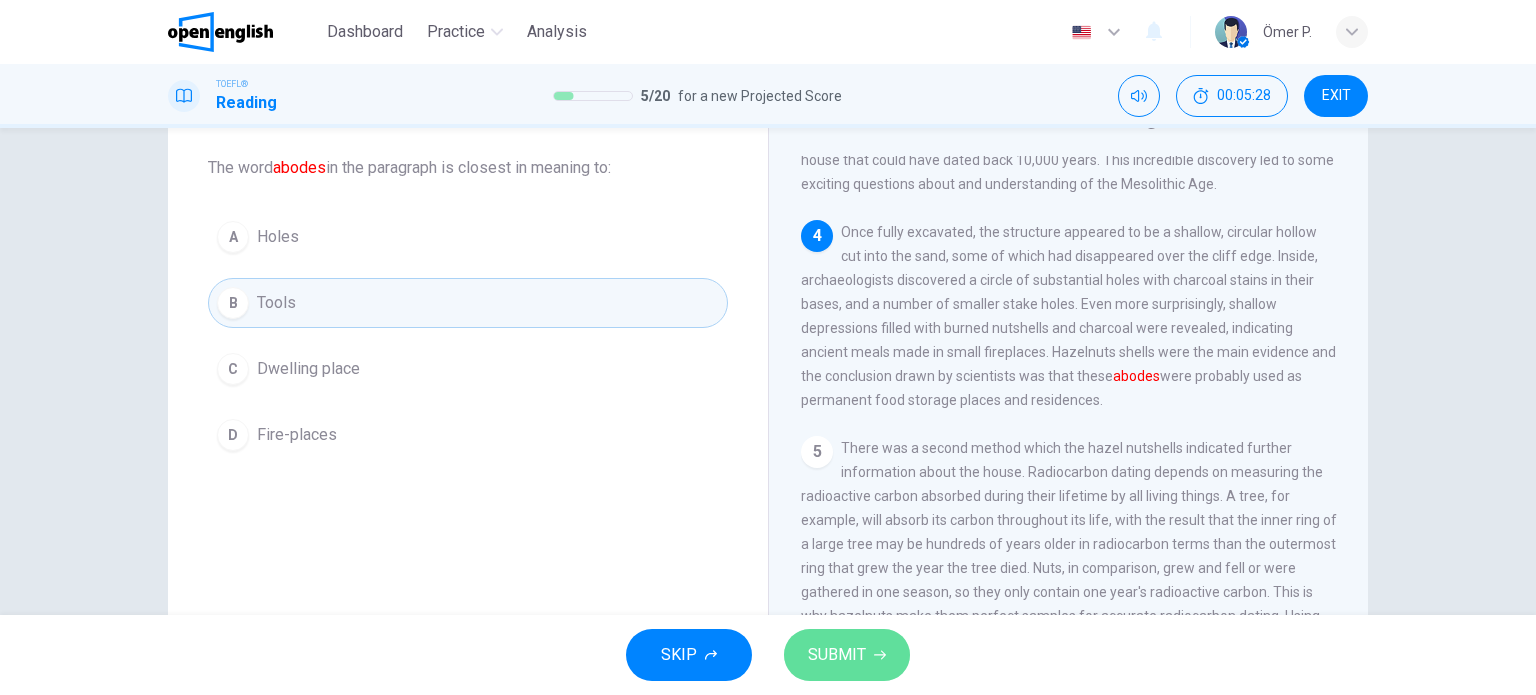 click on "SUBMIT" at bounding box center (837, 655) 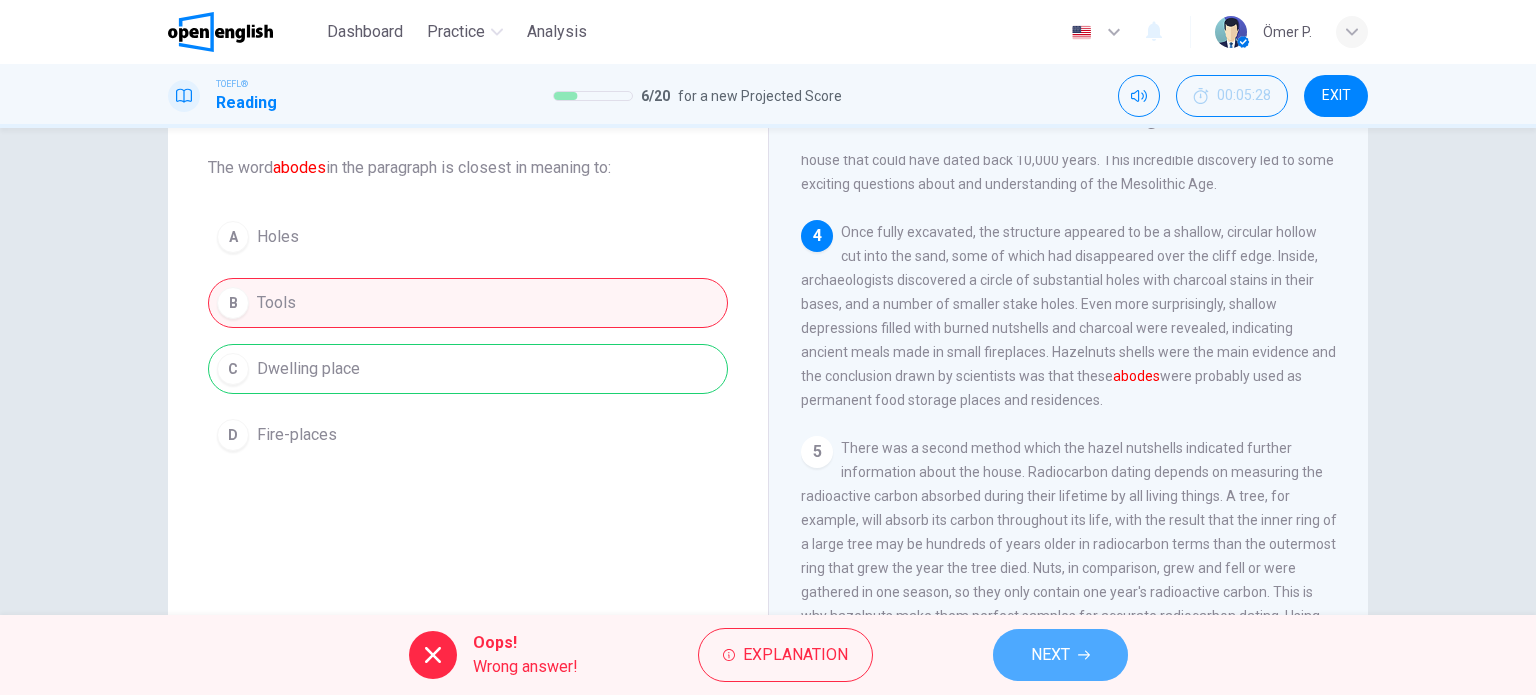 click on "NEXT" at bounding box center [1060, 655] 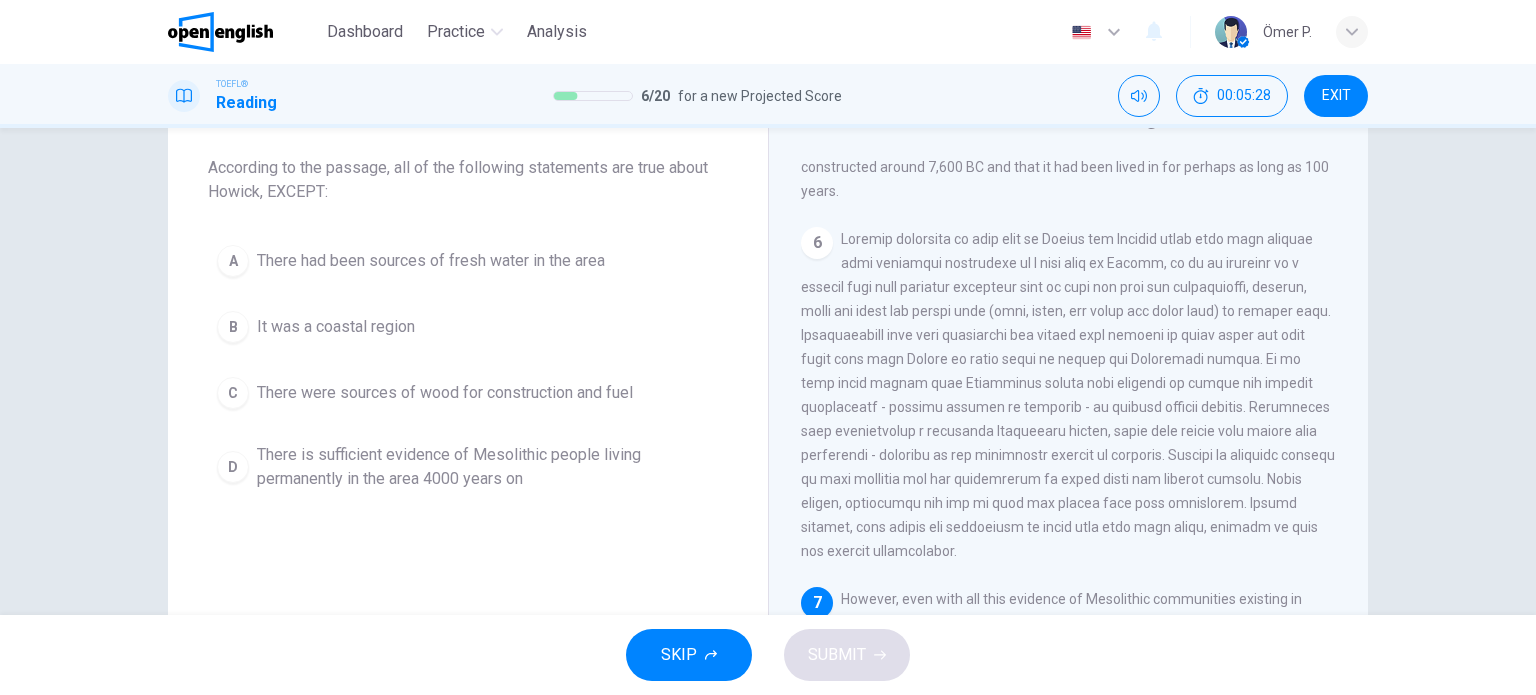 scroll, scrollTop: 932, scrollLeft: 0, axis: vertical 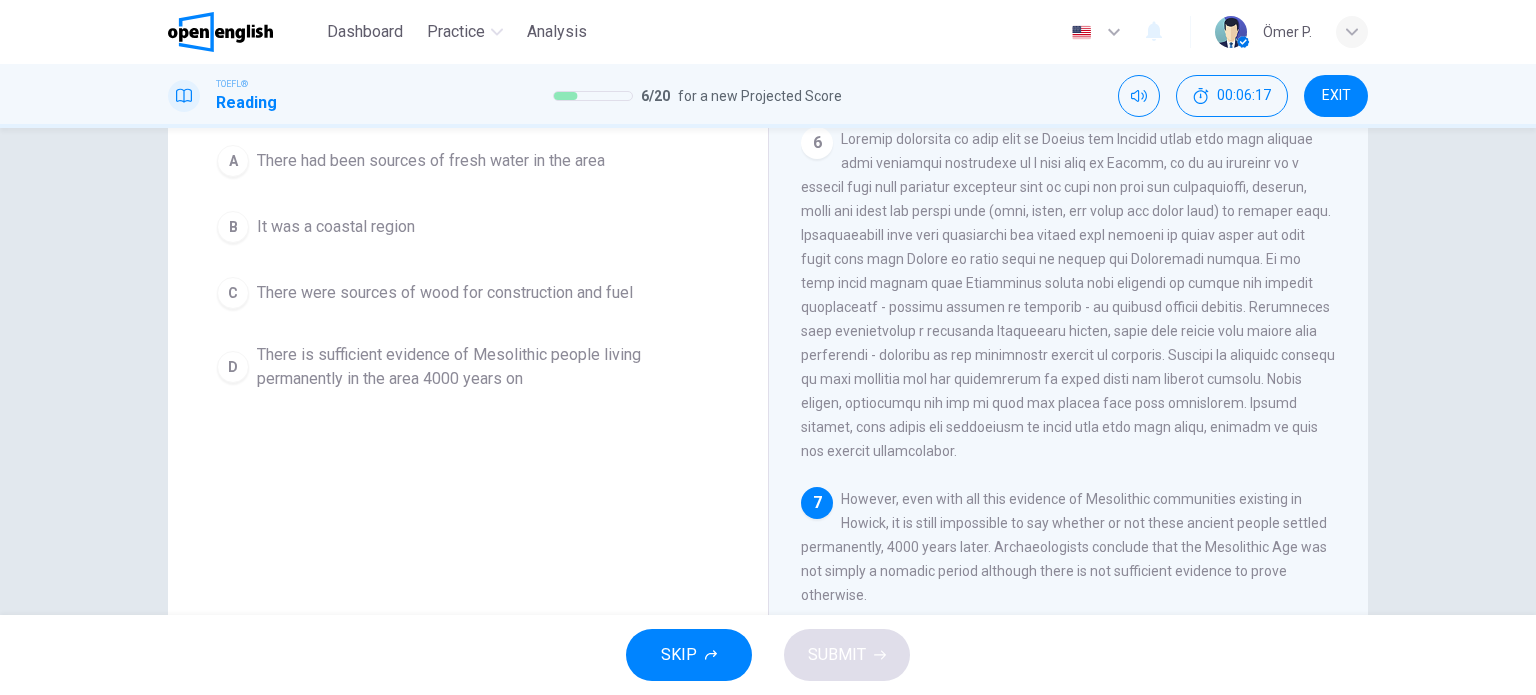 click on "There is sufficient evidence of Mesolithic people living permanently in the area 4000 years on" at bounding box center [488, 367] 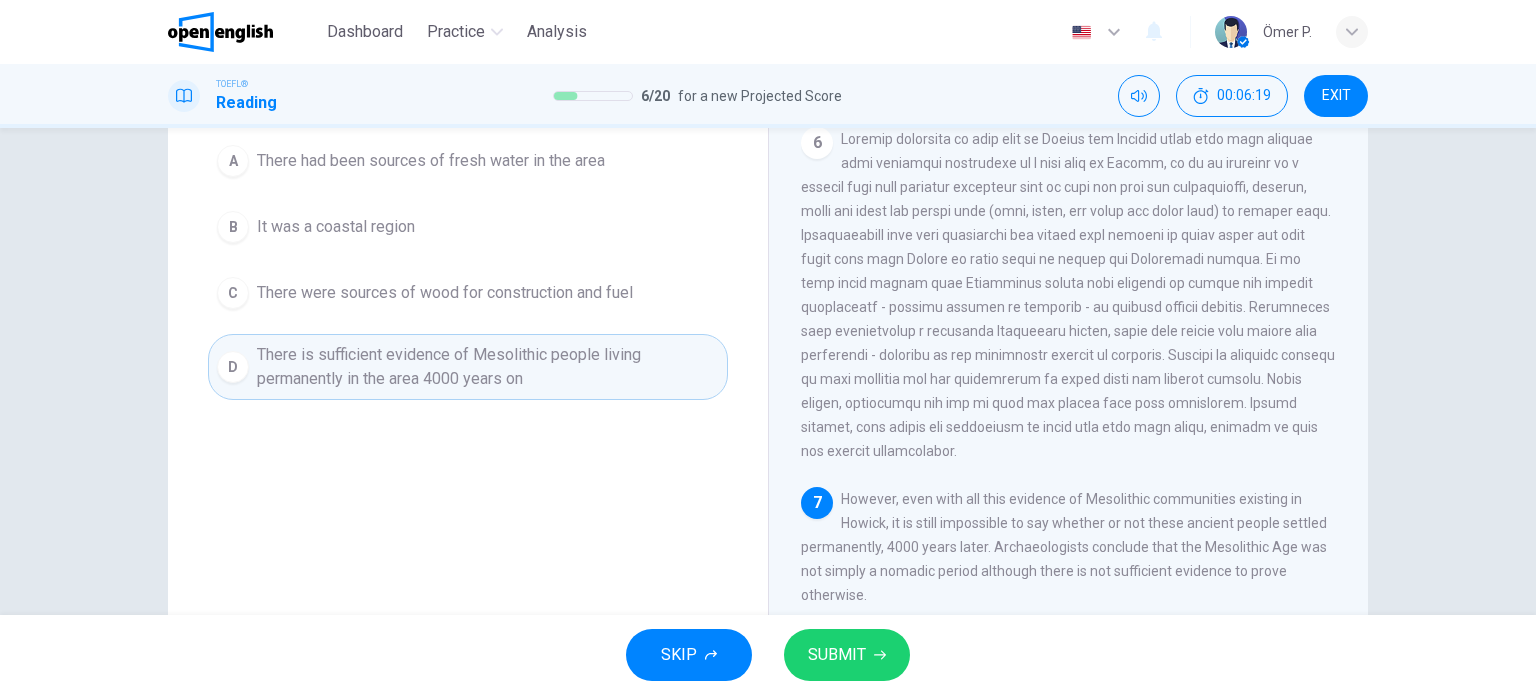 drag, startPoint x: 837, startPoint y: 642, endPoint x: 816, endPoint y: 638, distance: 21.377558 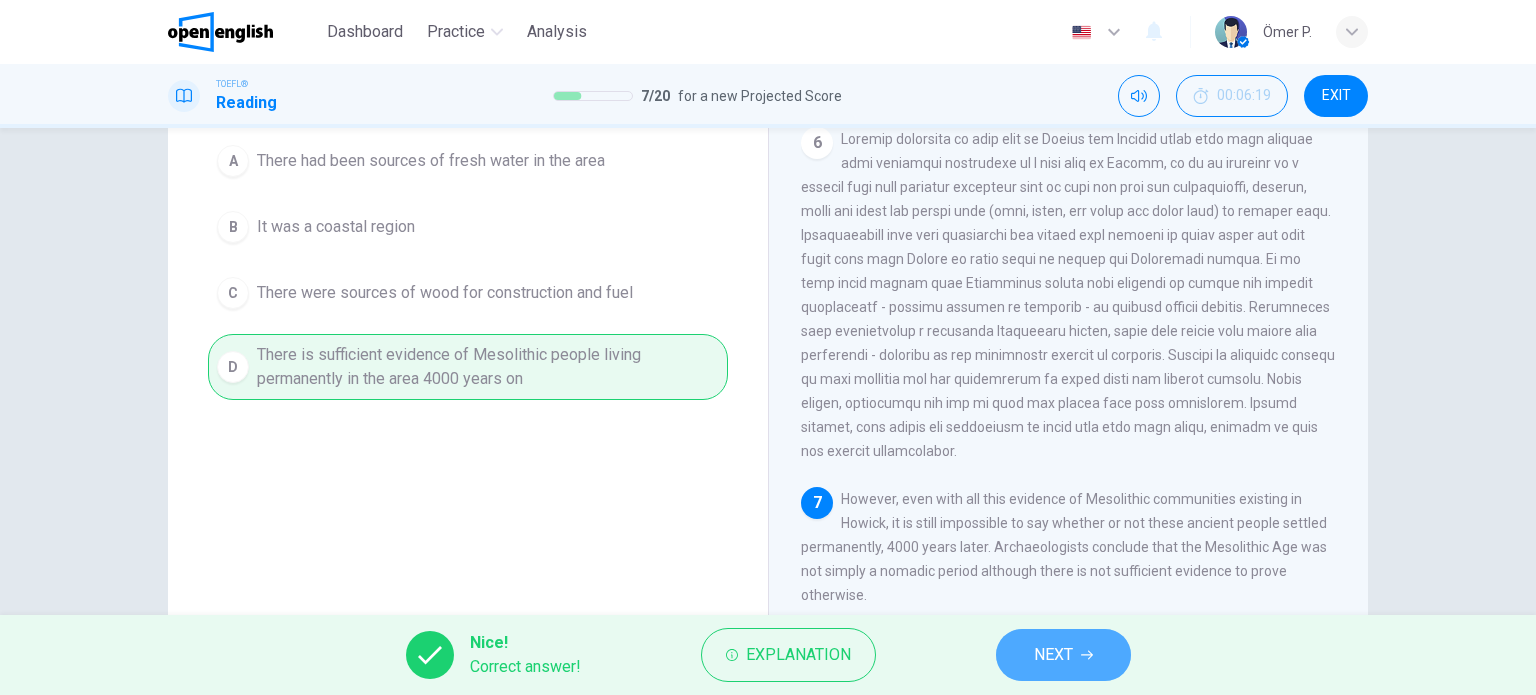 click 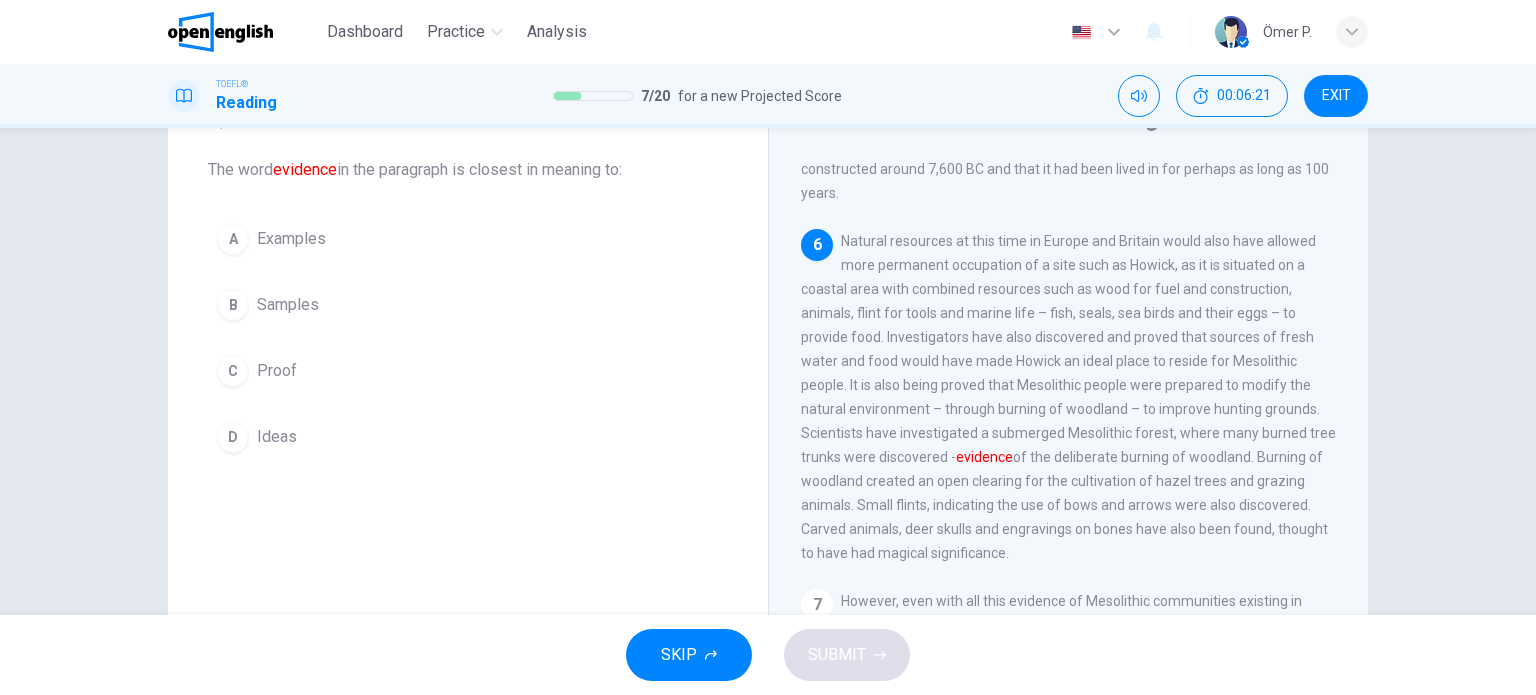 scroll, scrollTop: 100, scrollLeft: 0, axis: vertical 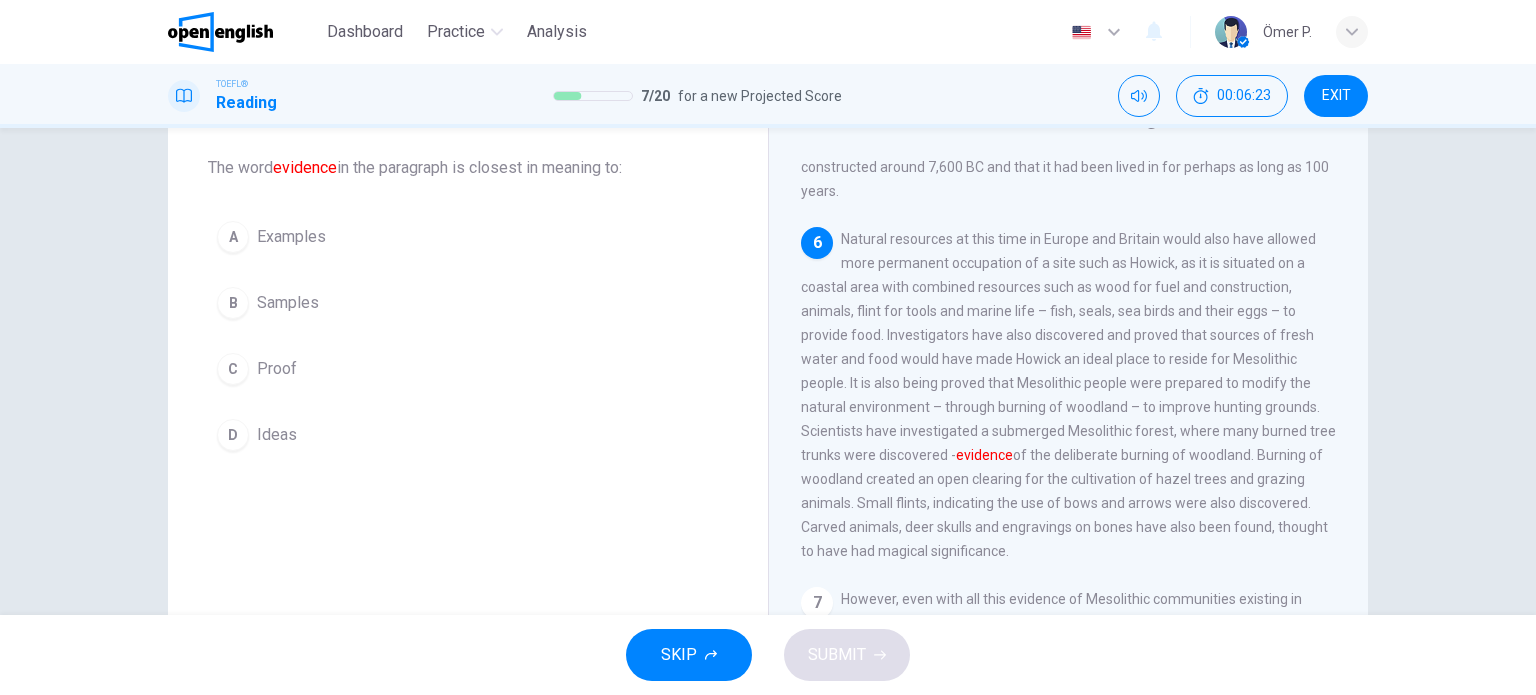 click on "C Proof" at bounding box center (468, 369) 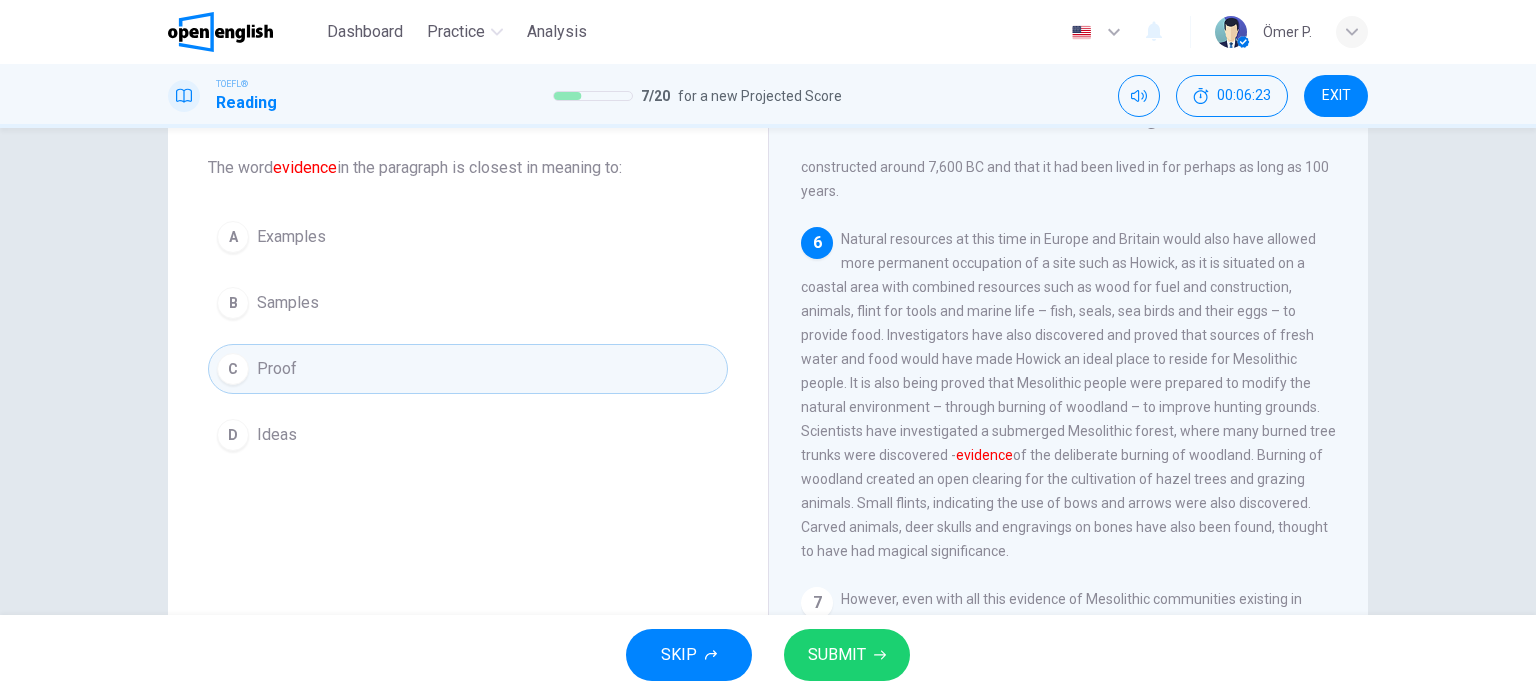 click on "SUBMIT" at bounding box center [847, 655] 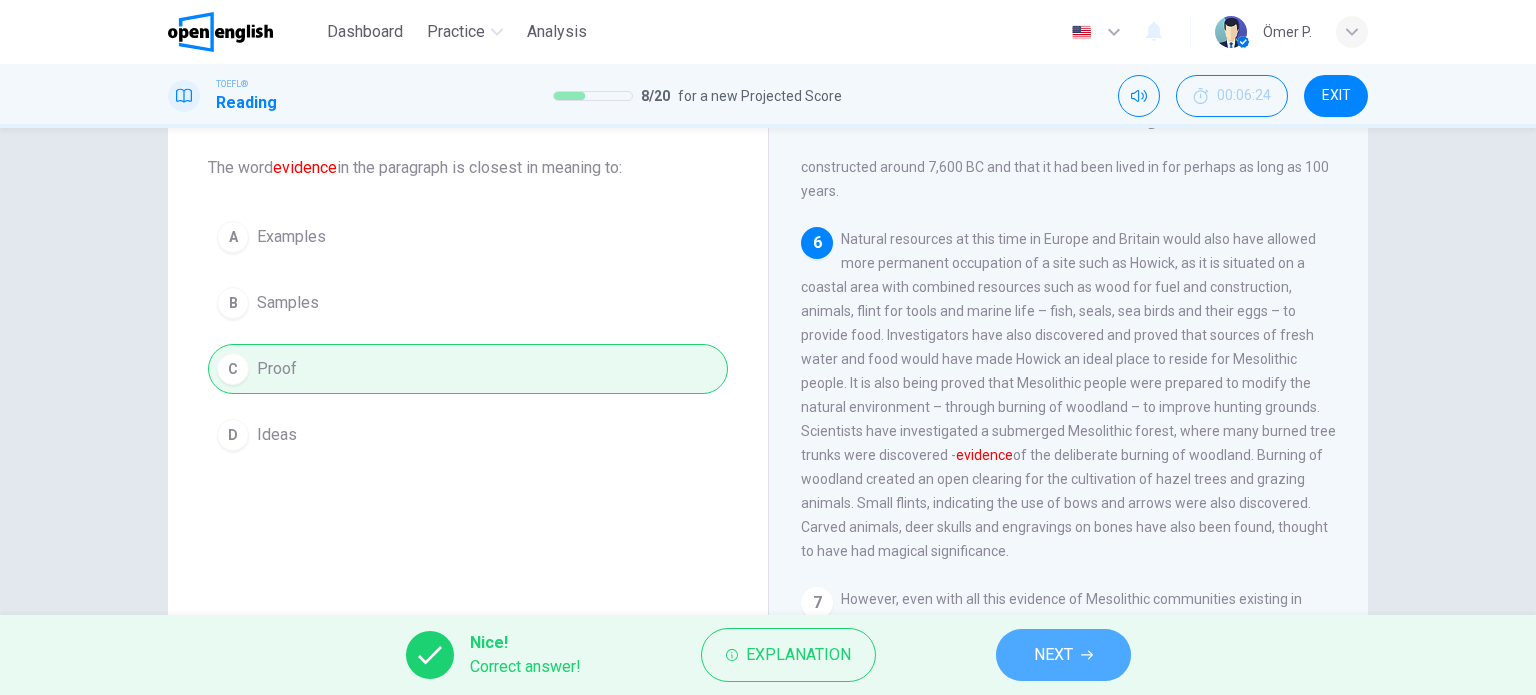 click on "NEXT" at bounding box center [1053, 655] 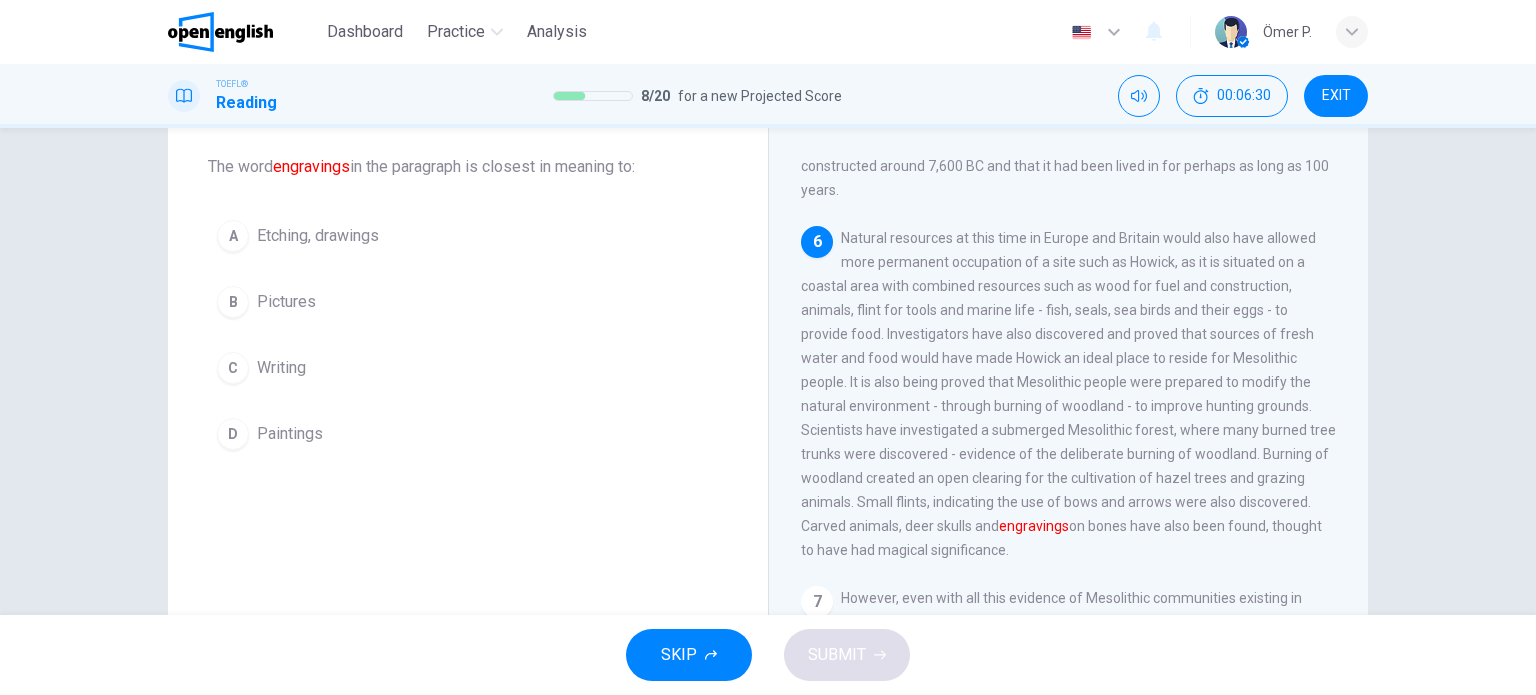 scroll, scrollTop: 100, scrollLeft: 0, axis: vertical 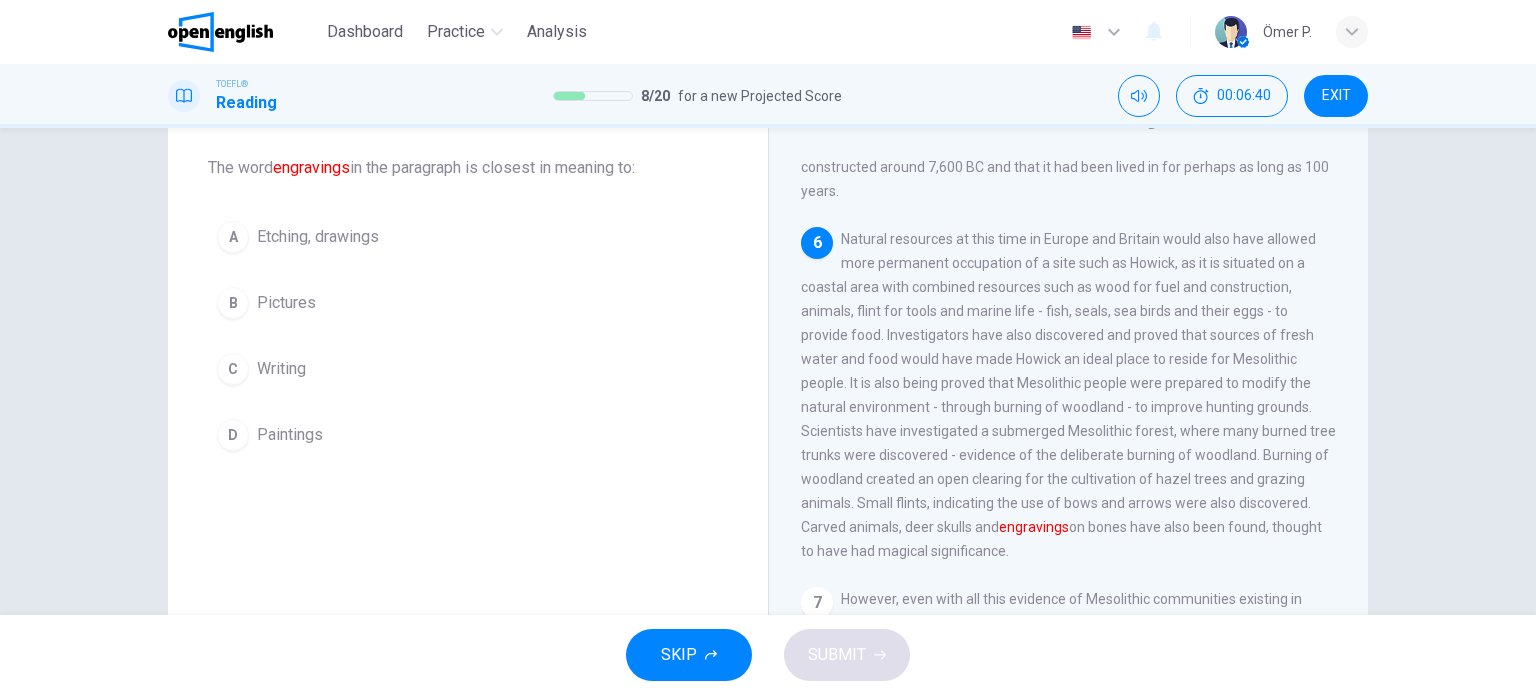 click on "B Pictures" at bounding box center (468, 303) 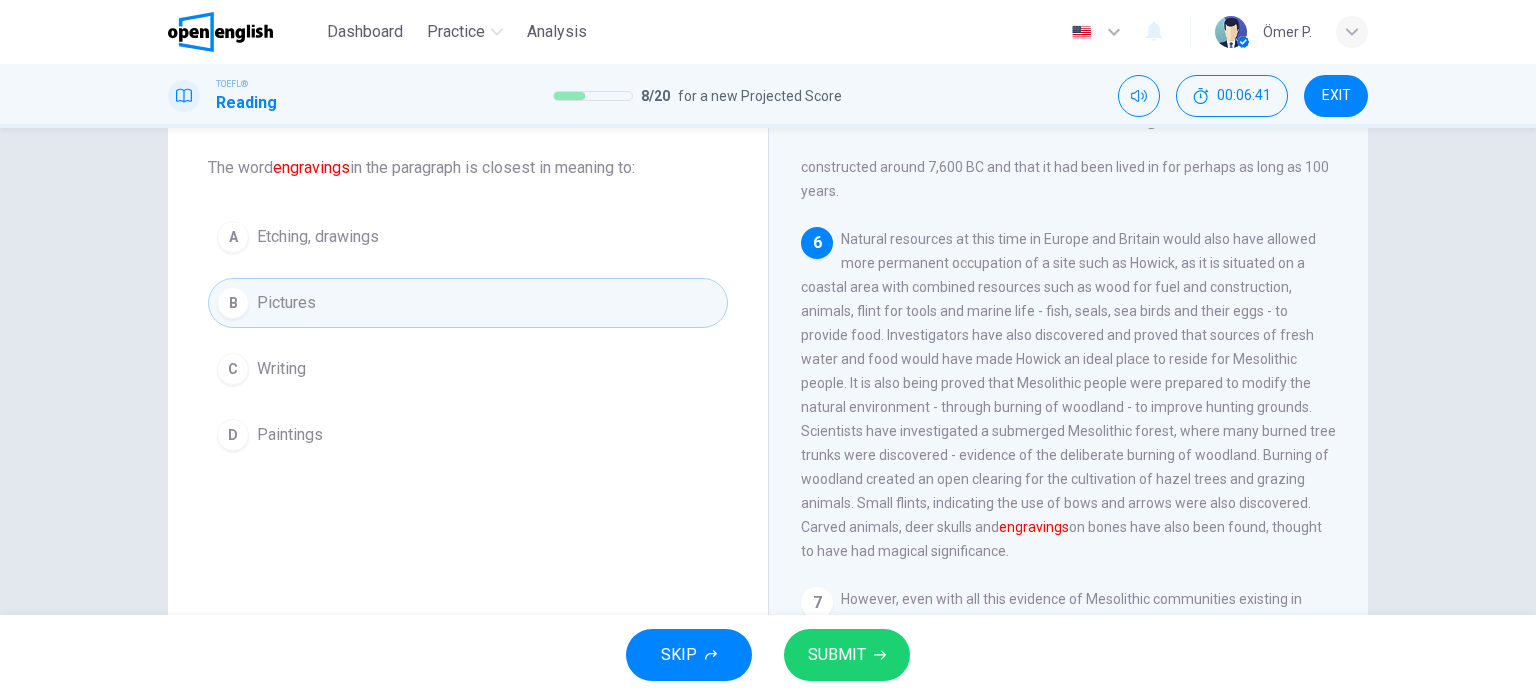 click on "A Etching, drawings B Pictures C Writing D Paintings" at bounding box center (468, 336) 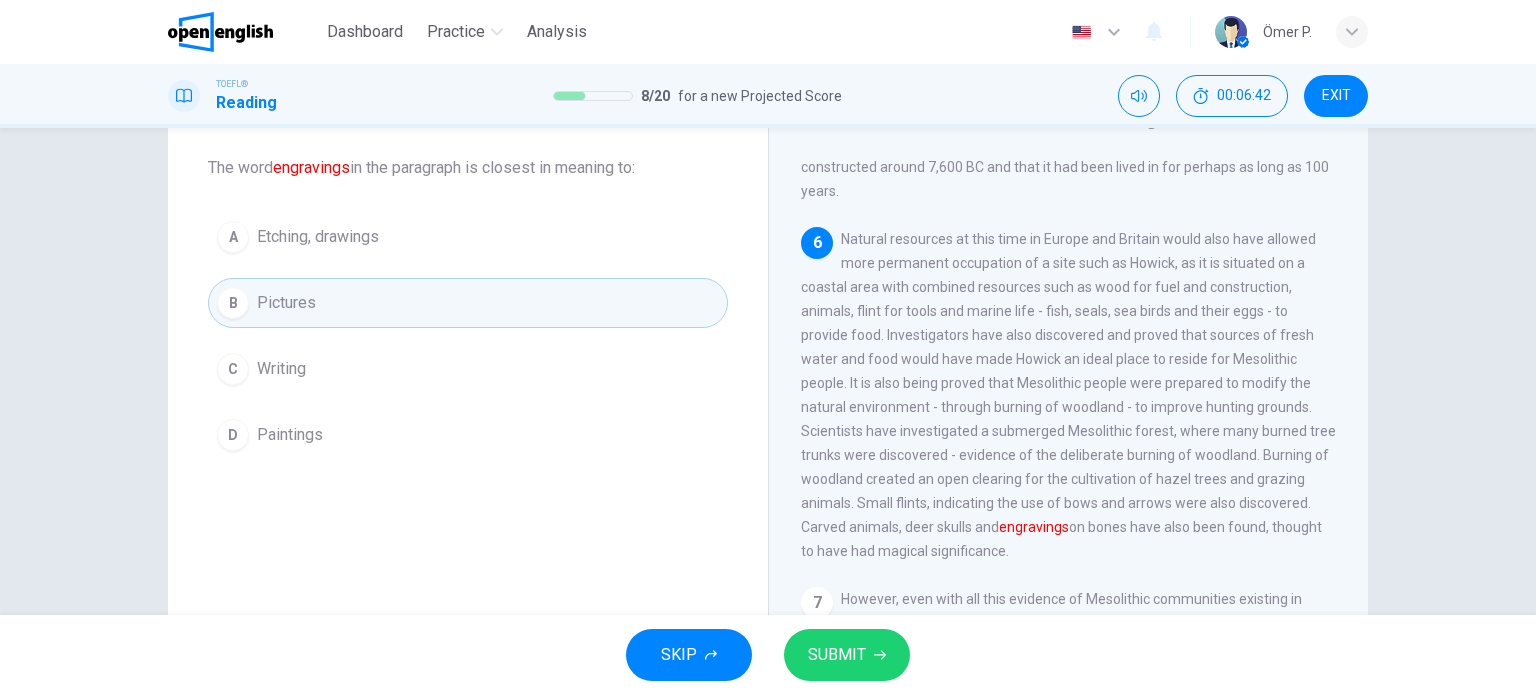 click on "A Etching, drawings" at bounding box center (468, 237) 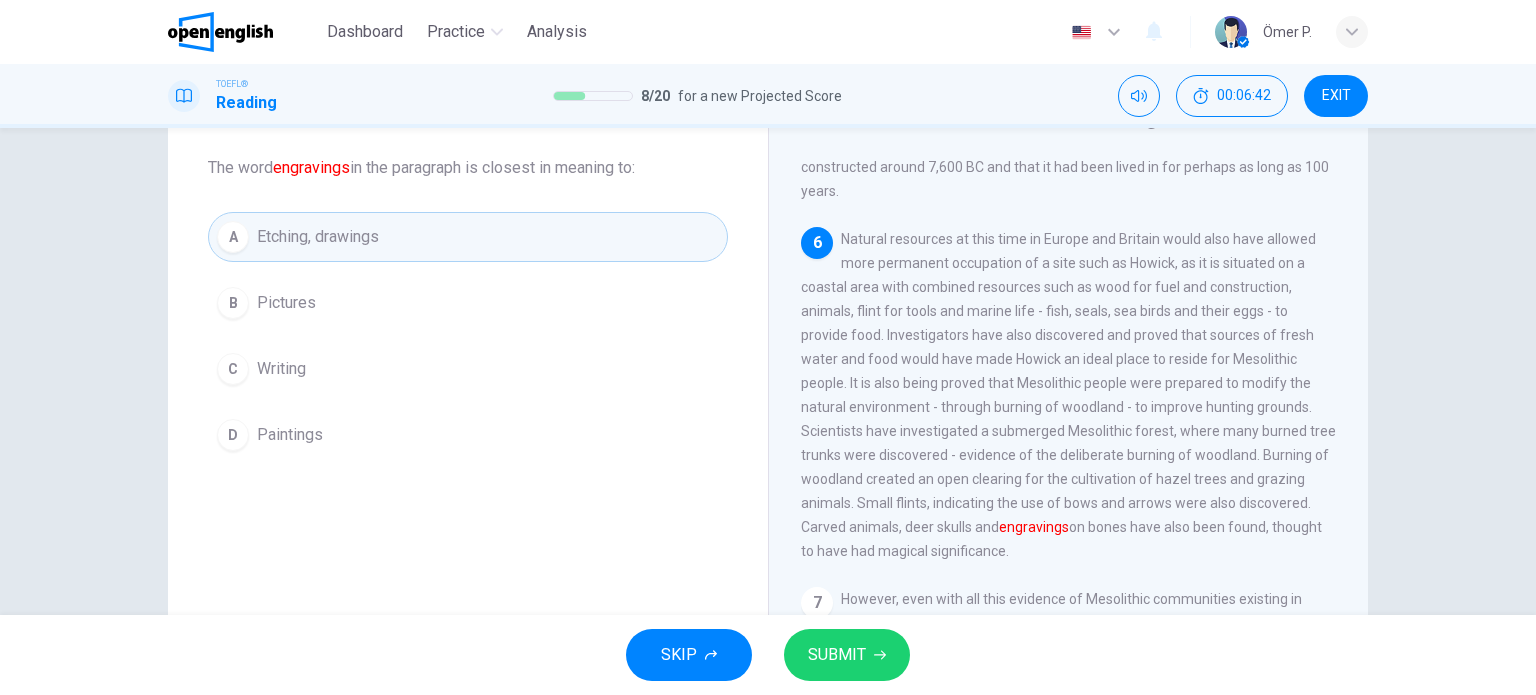 click on "B Pictures" at bounding box center [468, 303] 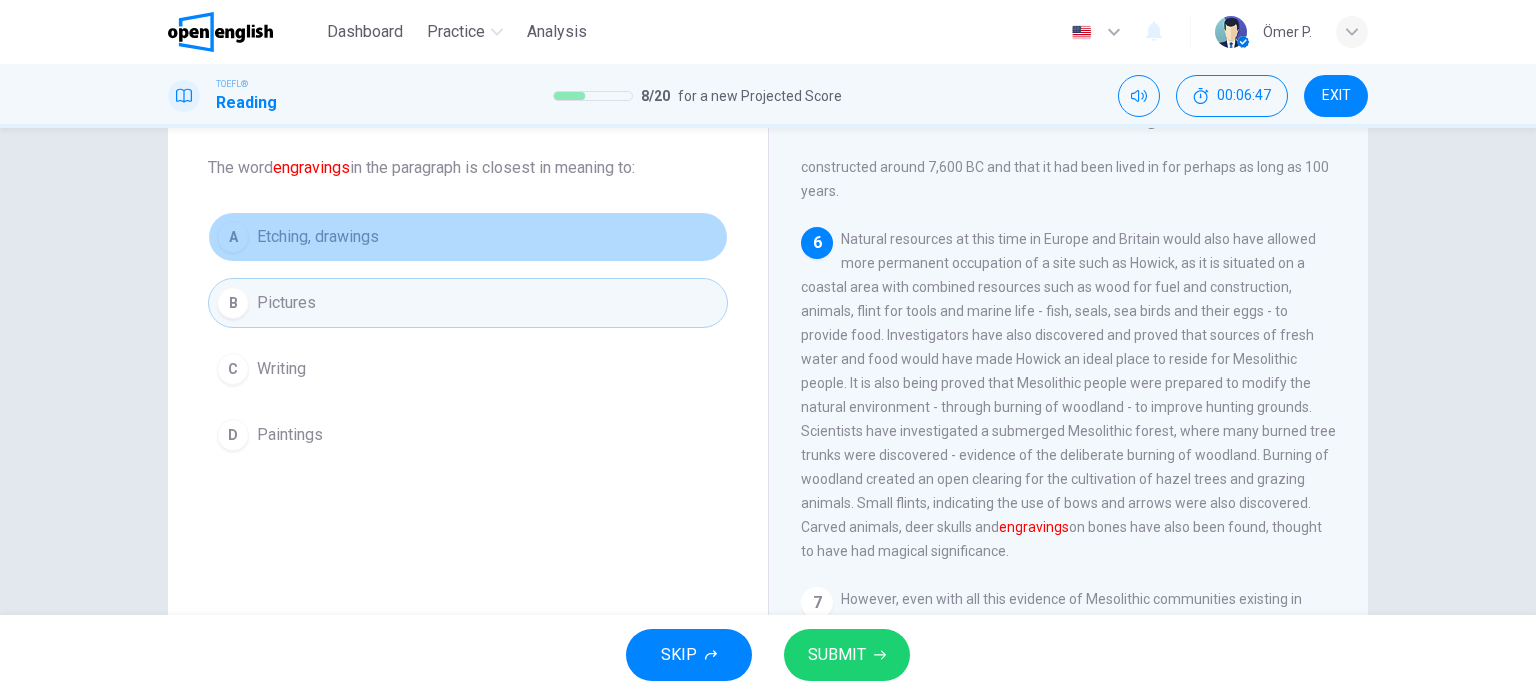 click on "A Etching, drawings" at bounding box center (468, 237) 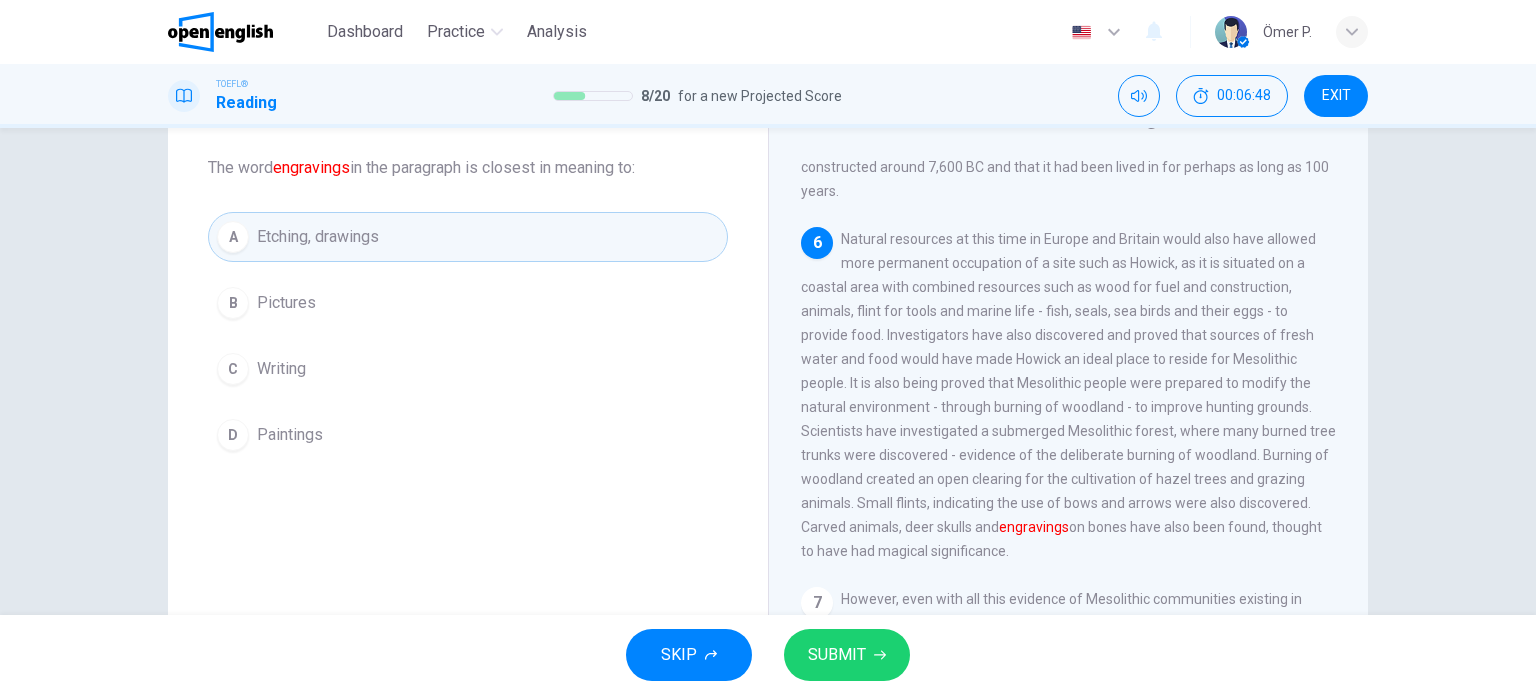 click on "SUBMIT" at bounding box center [847, 655] 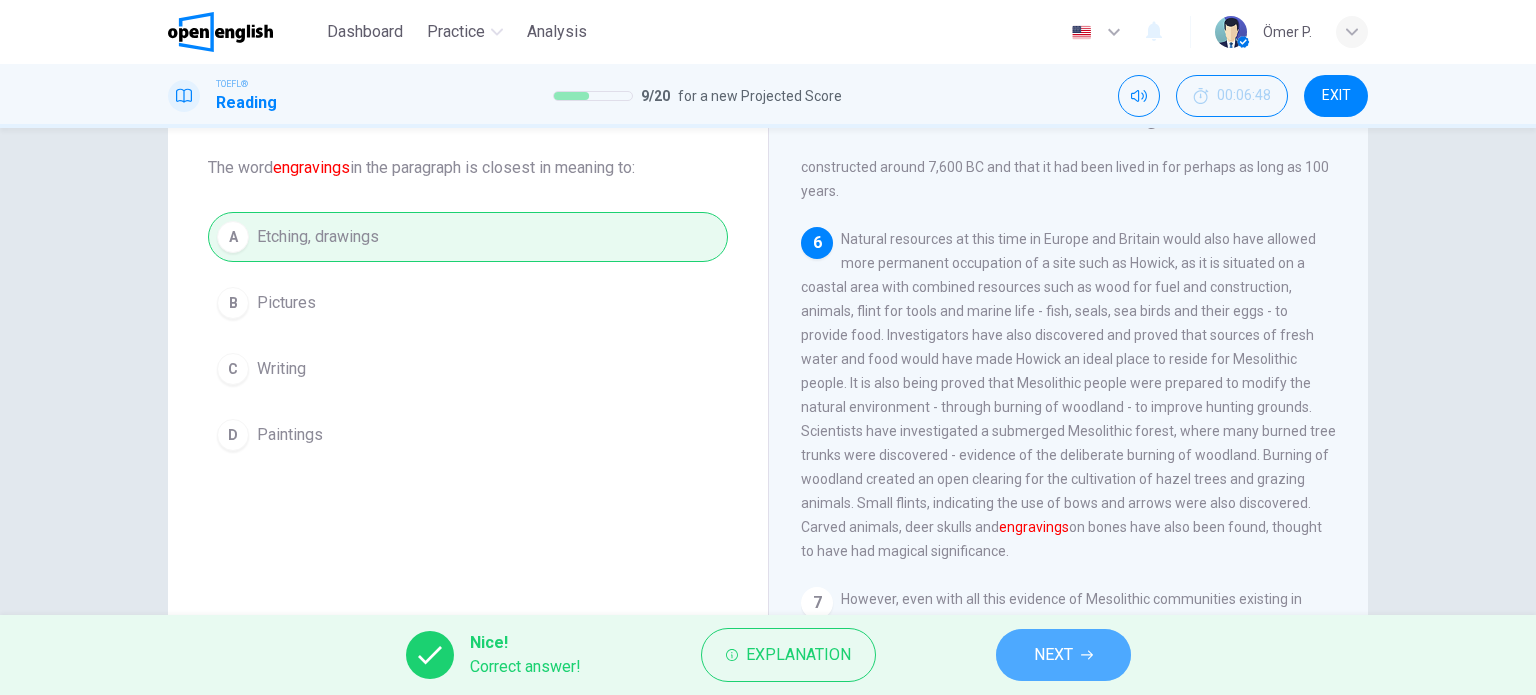 click on "NEXT" at bounding box center [1063, 655] 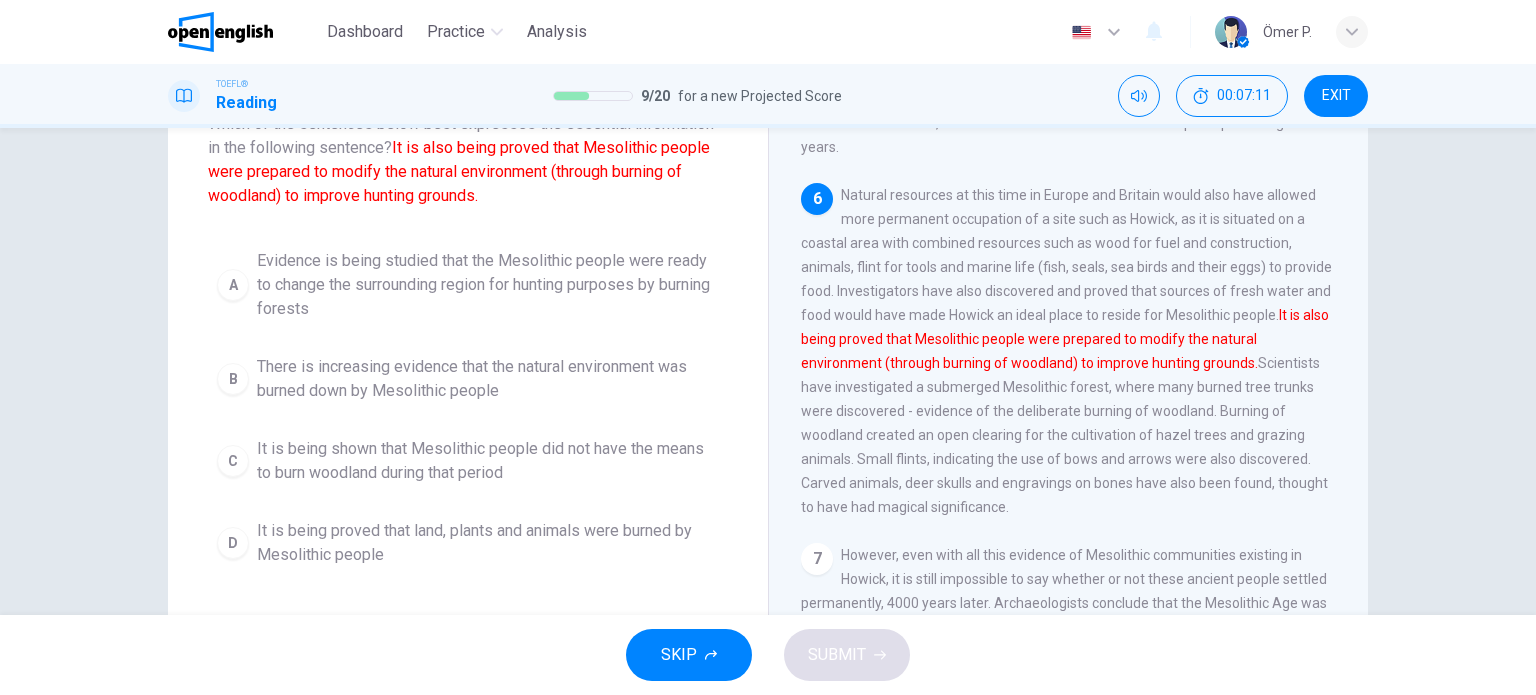 scroll, scrollTop: 200, scrollLeft: 0, axis: vertical 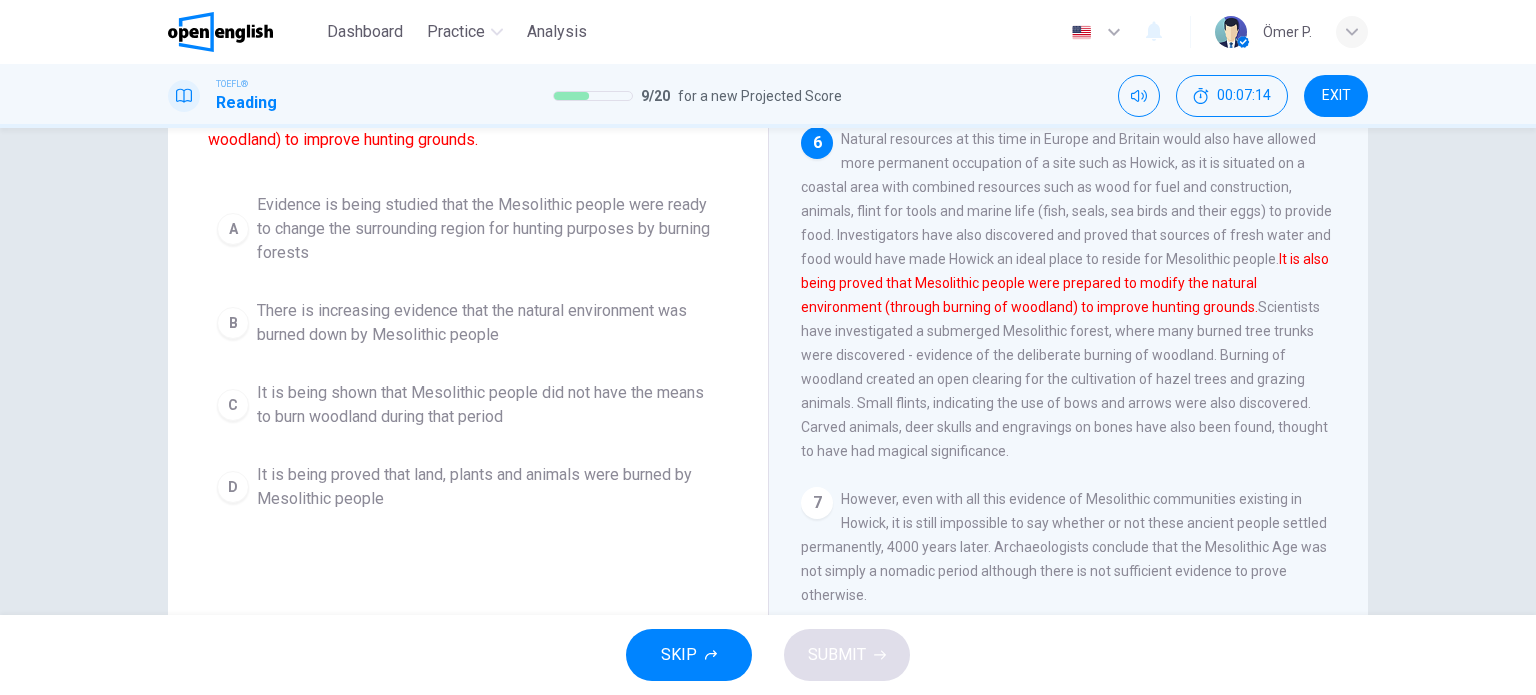 click on "Evidence is being studied that the Mesolithic people were ready to change the surrounding region for hunting purposes by burning forests" at bounding box center [488, 229] 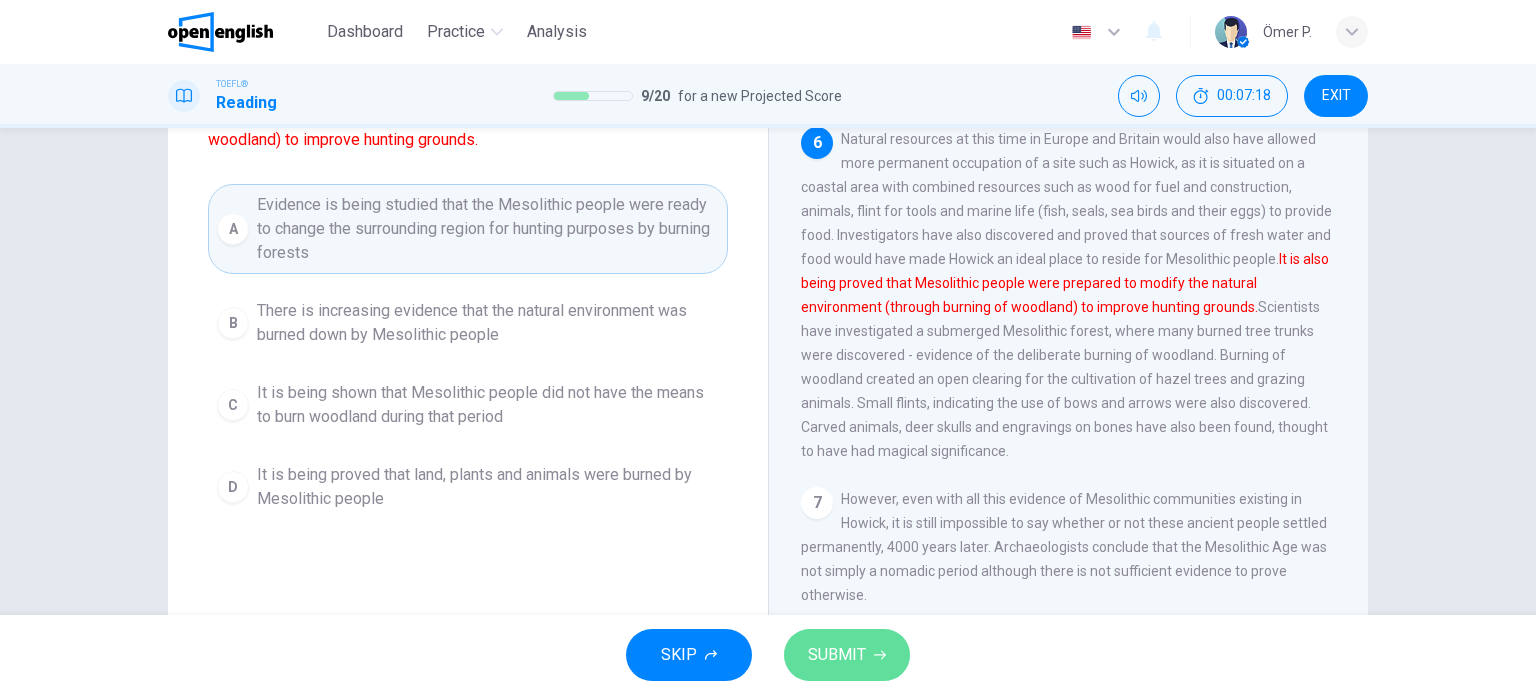 click on "SUBMIT" at bounding box center (837, 655) 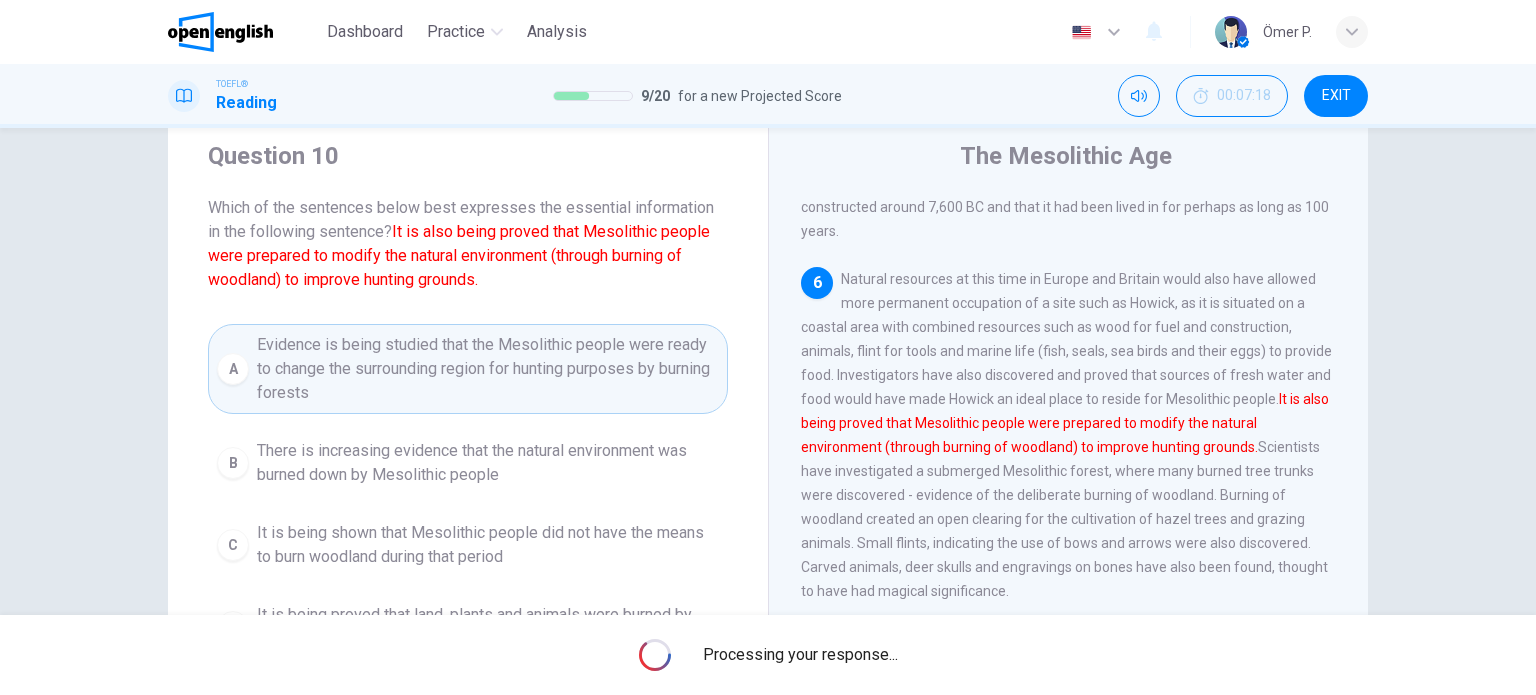 scroll, scrollTop: 0, scrollLeft: 0, axis: both 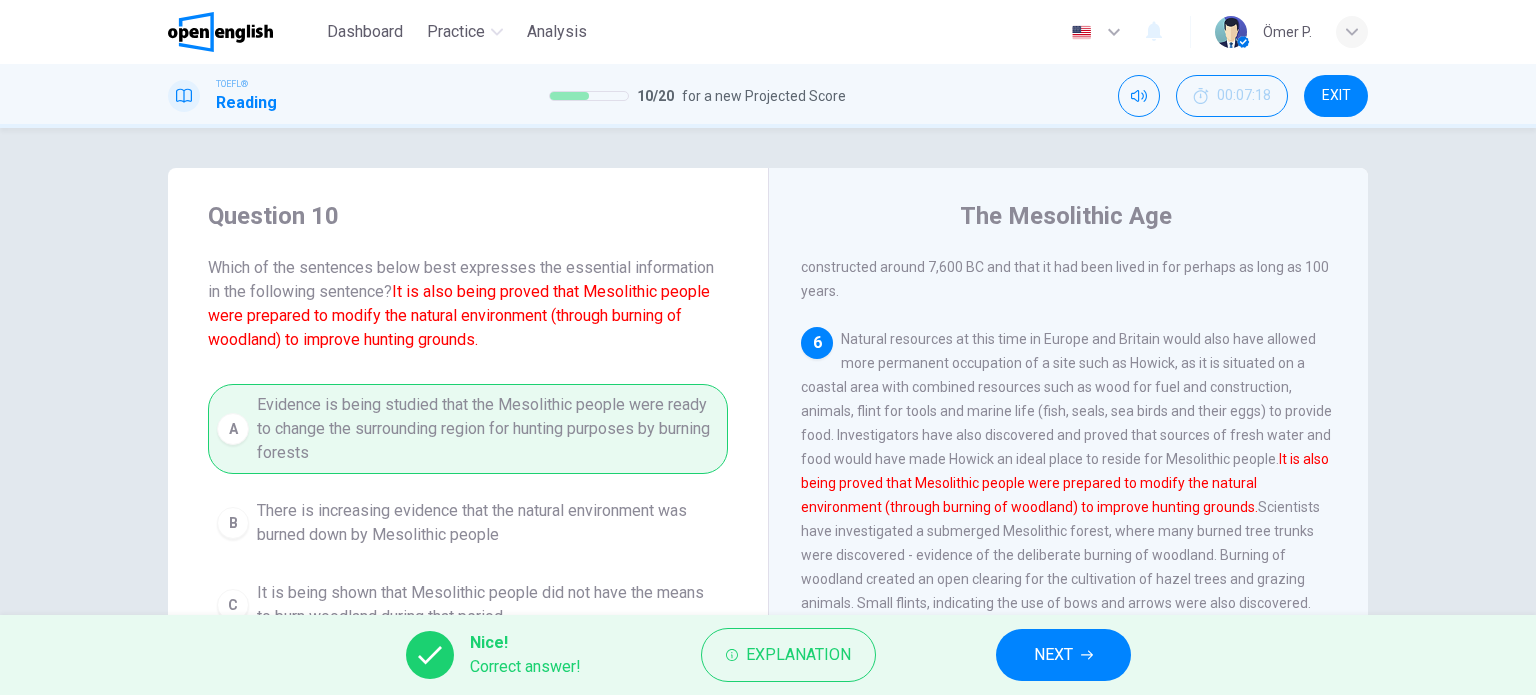 click on "NEXT" at bounding box center [1063, 655] 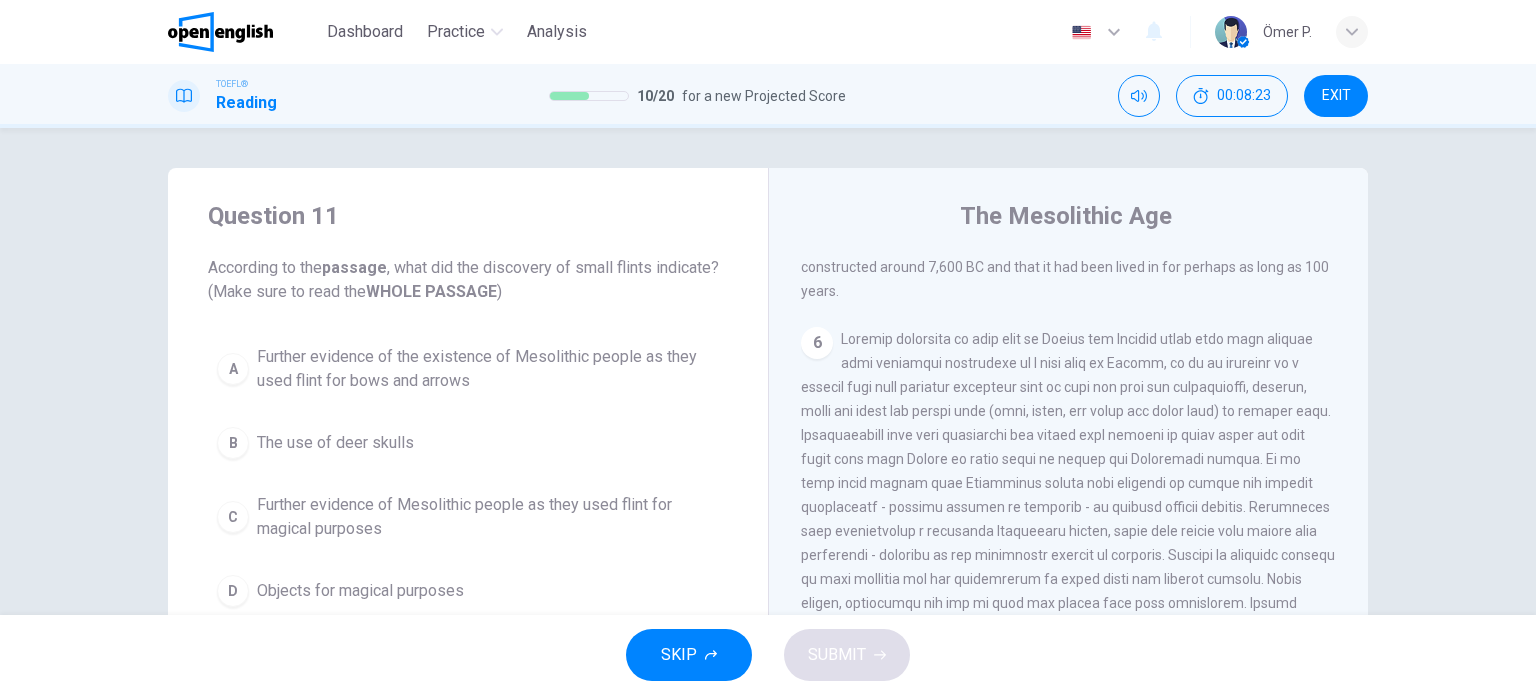 scroll, scrollTop: 932, scrollLeft: 0, axis: vertical 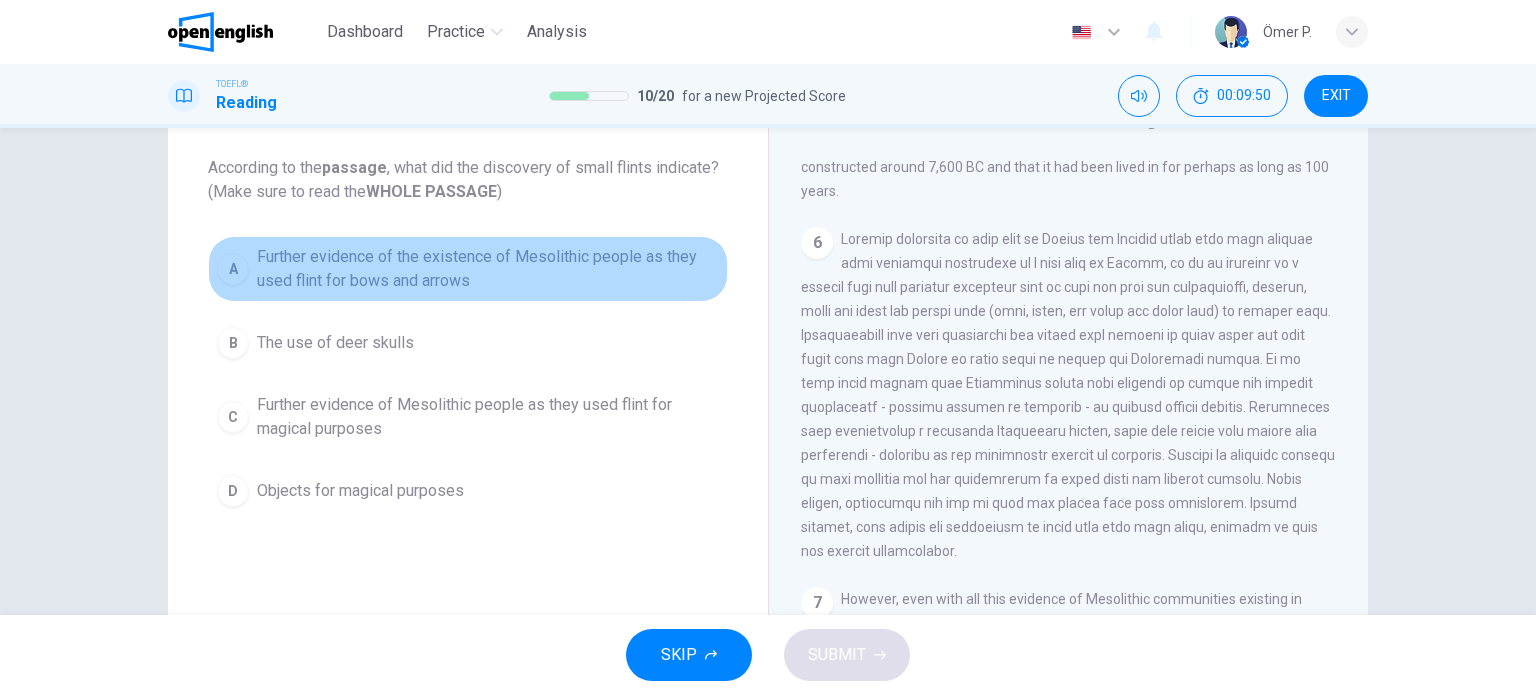 click on "A Further evidence of the existence of Mesolithic people as they used flint for bows and arrows" at bounding box center [468, 269] 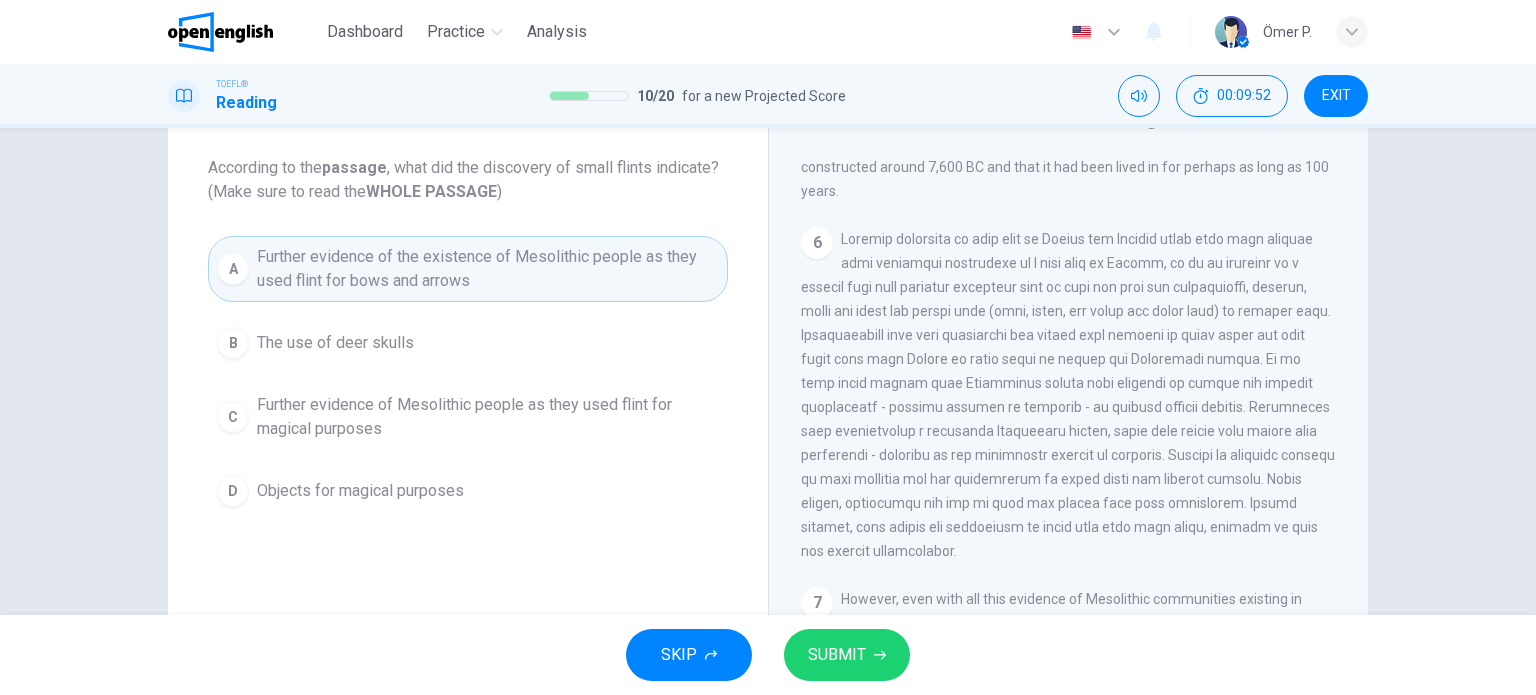 click on "SUBMIT" at bounding box center (837, 655) 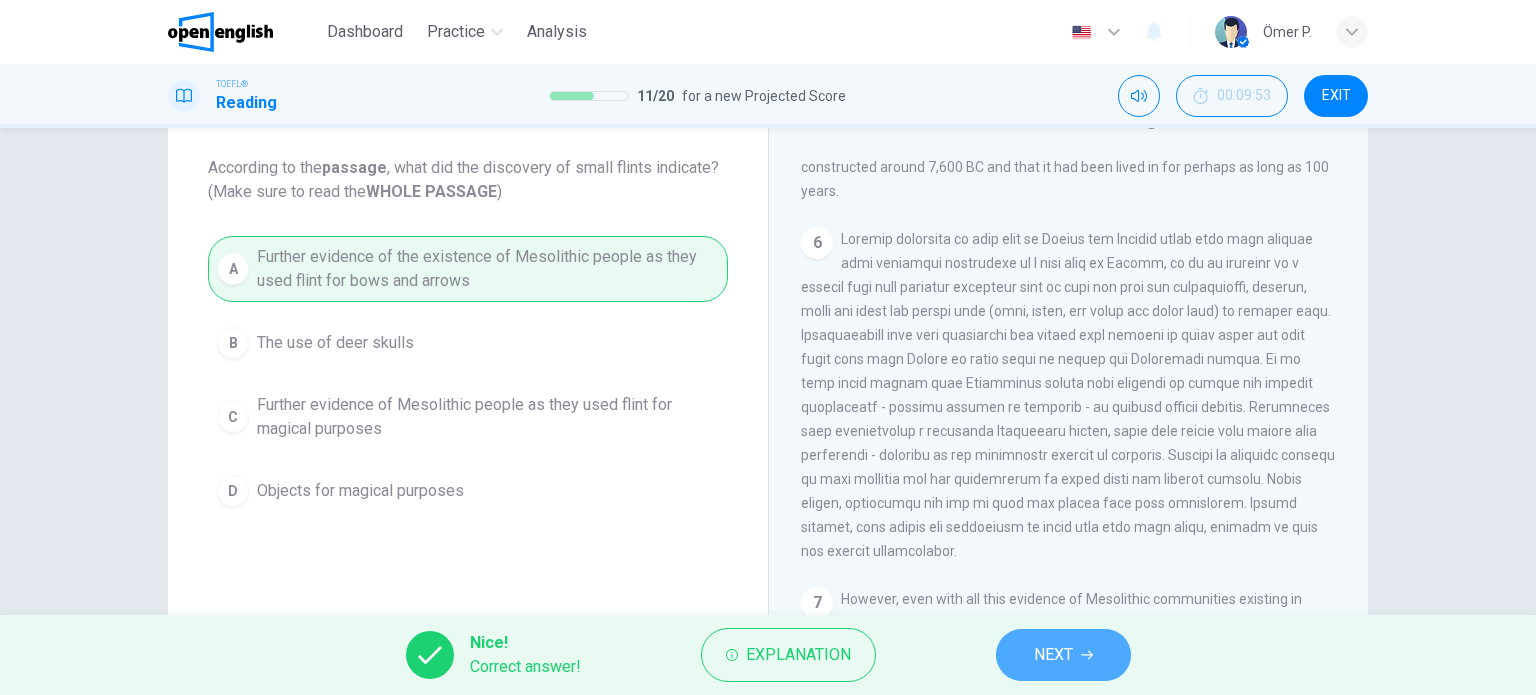 click on "NEXT" at bounding box center [1063, 655] 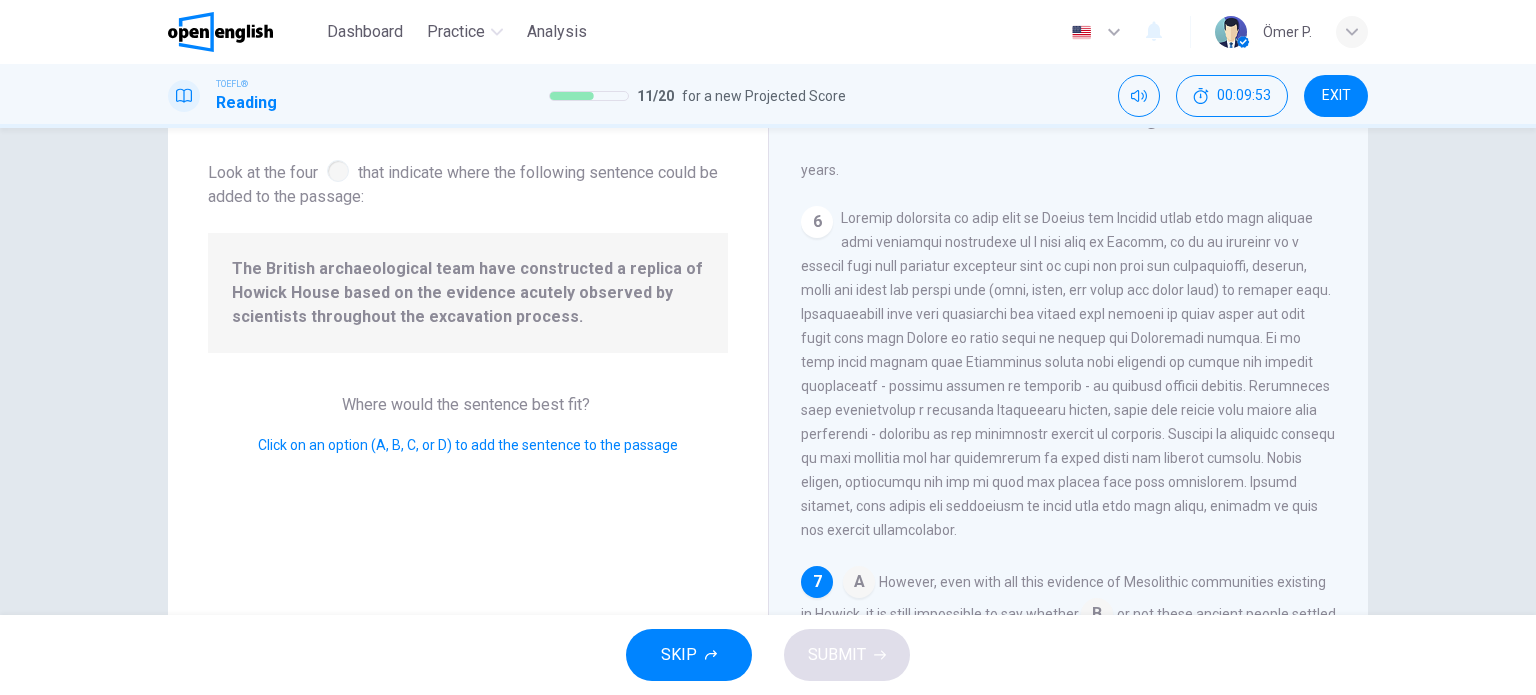 scroll, scrollTop: 944, scrollLeft: 0, axis: vertical 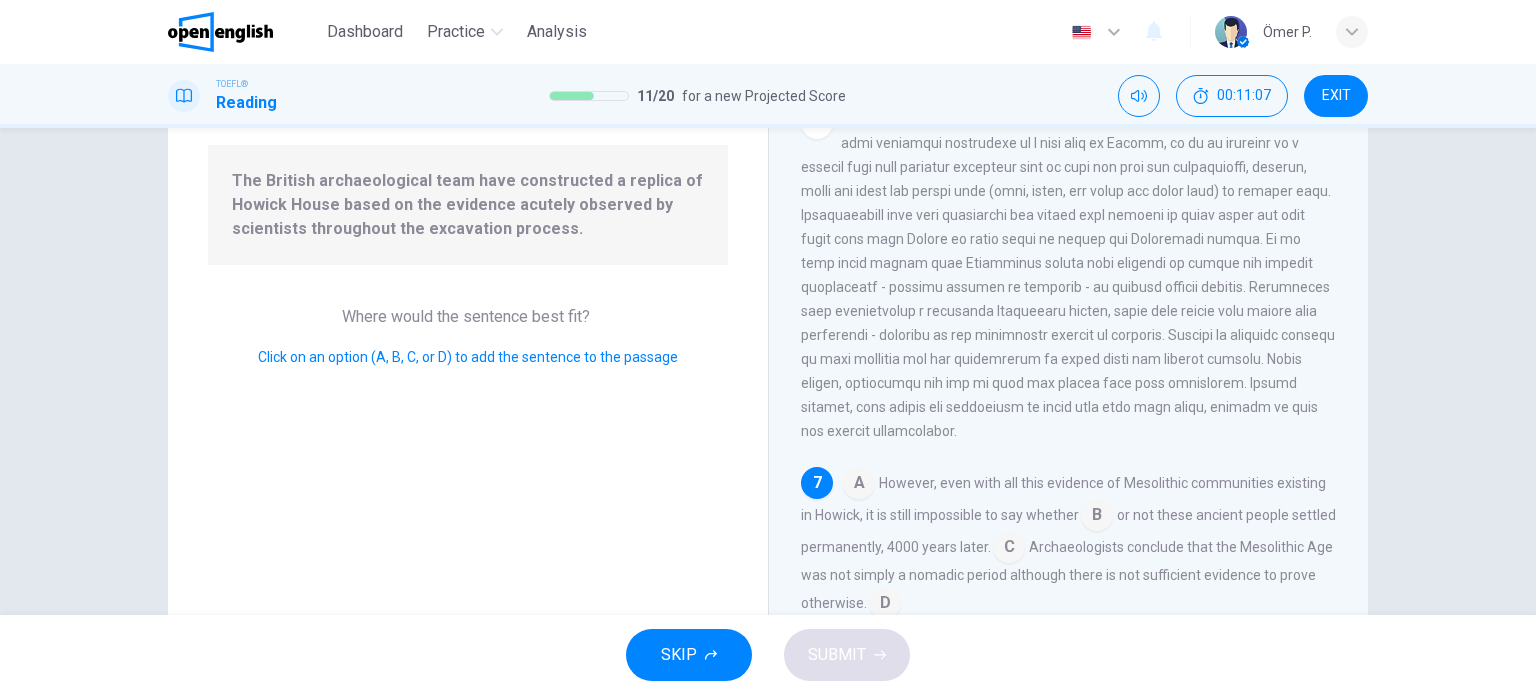 click on "A  However, even with all this evidence of Mesolithic communities existing in Howick, it is still impossible to say whether  B  or not these ancient people settled permanently, 4000 years later.  C  Archaeologists conclude that the Mesolithic Age was not simply a nomadic period although there is not sufficient evidence to prove otherwise.  D" at bounding box center (1069, 543) 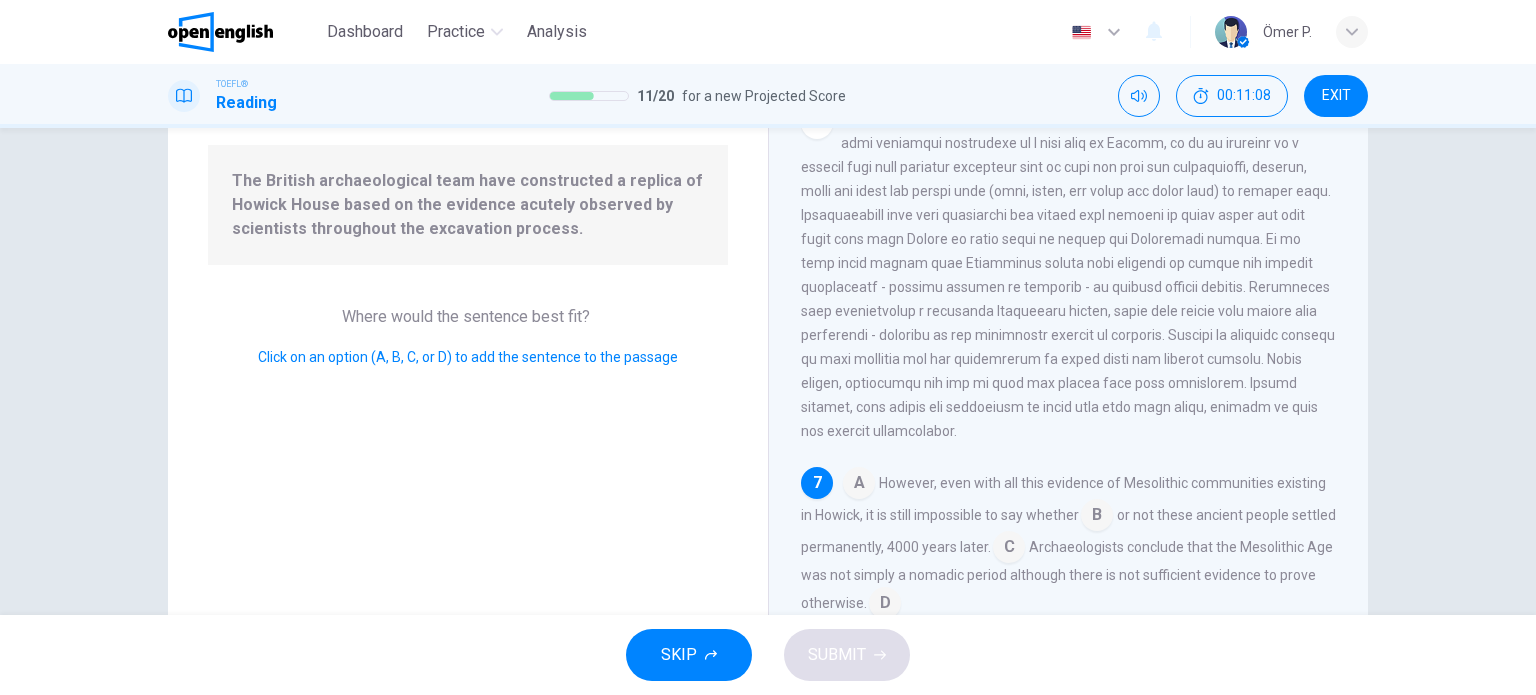 click at bounding box center [859, 485] 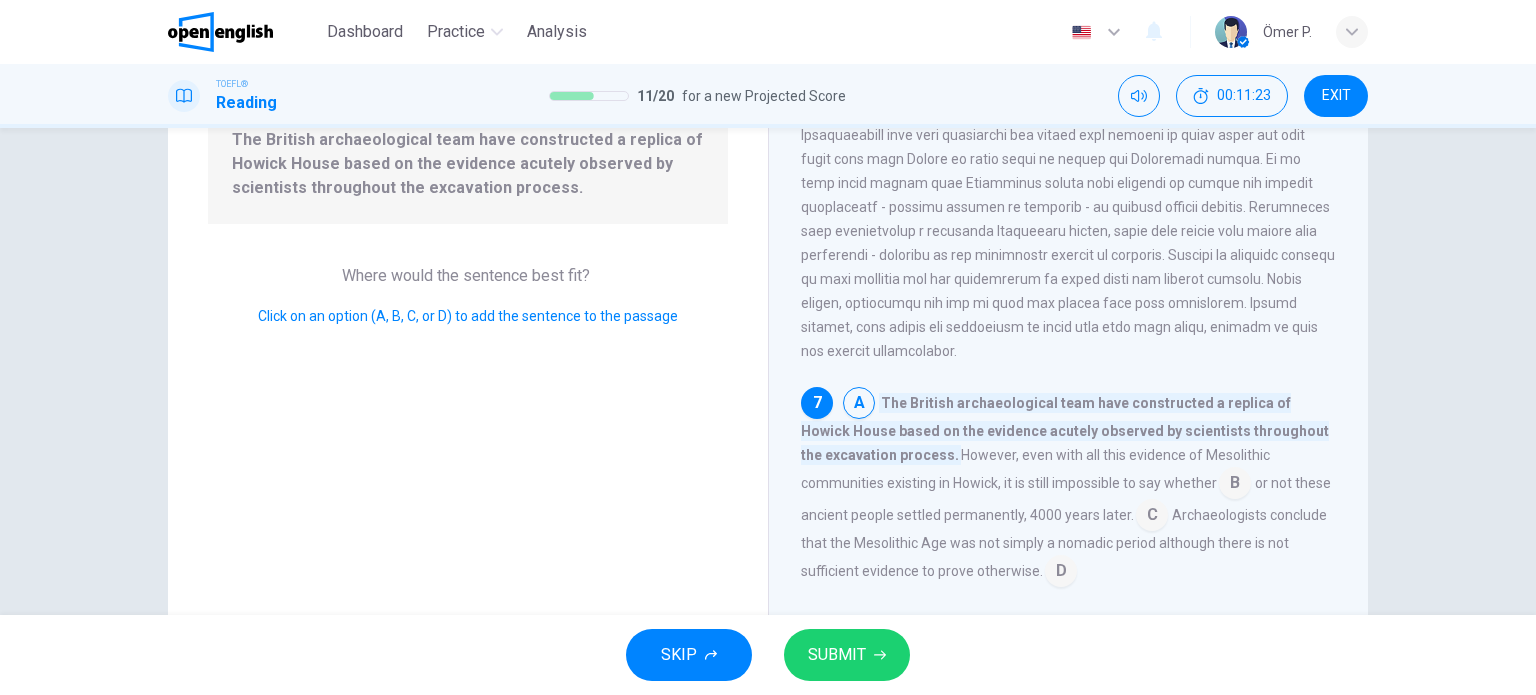 scroll, scrollTop: 288, scrollLeft: 0, axis: vertical 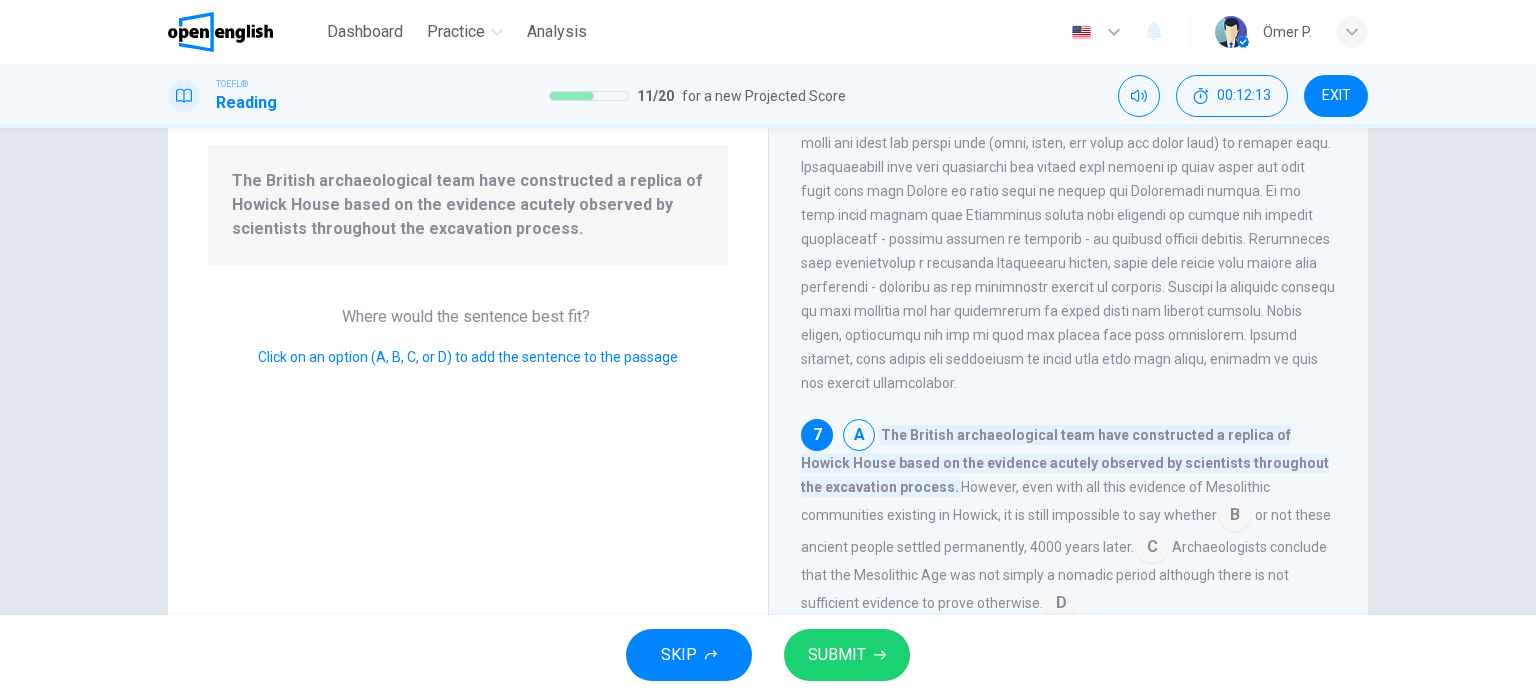 click on "SUBMIT" at bounding box center [837, 655] 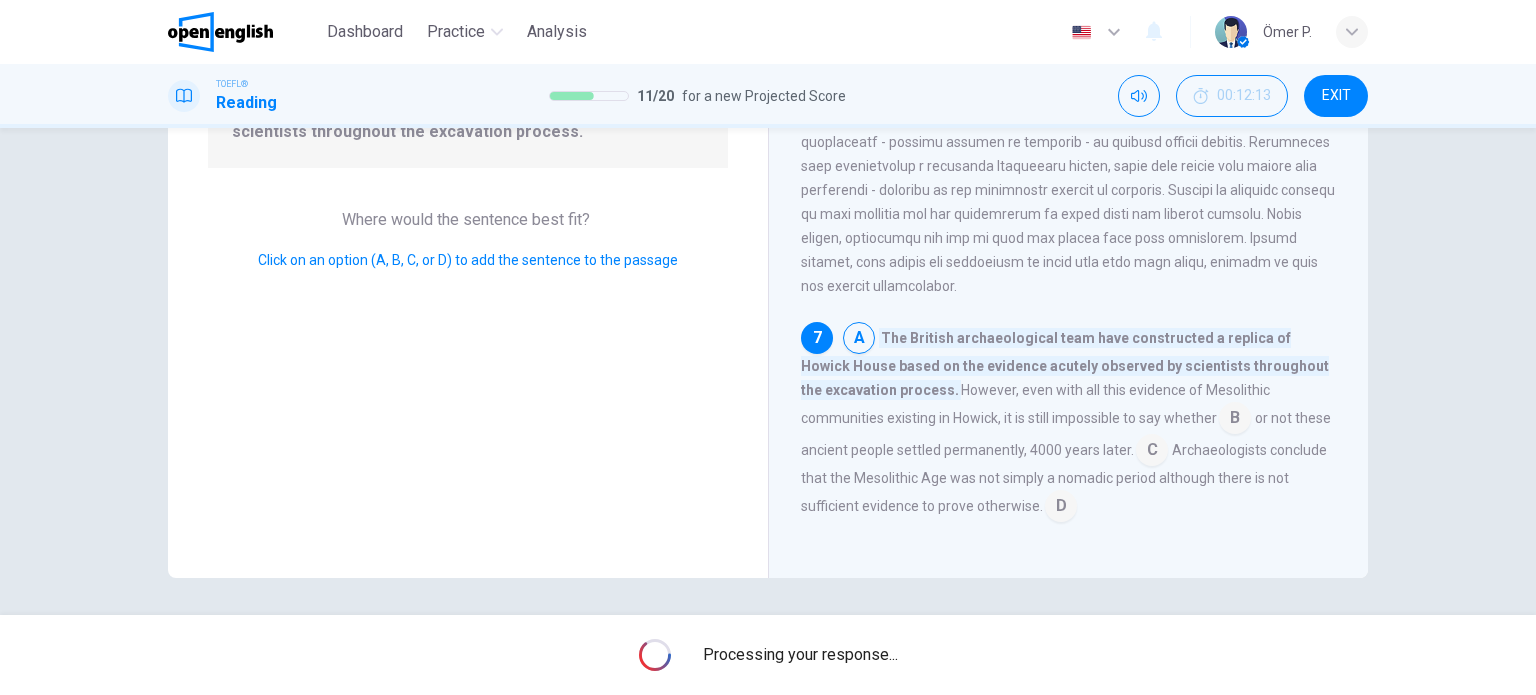 scroll, scrollTop: 288, scrollLeft: 0, axis: vertical 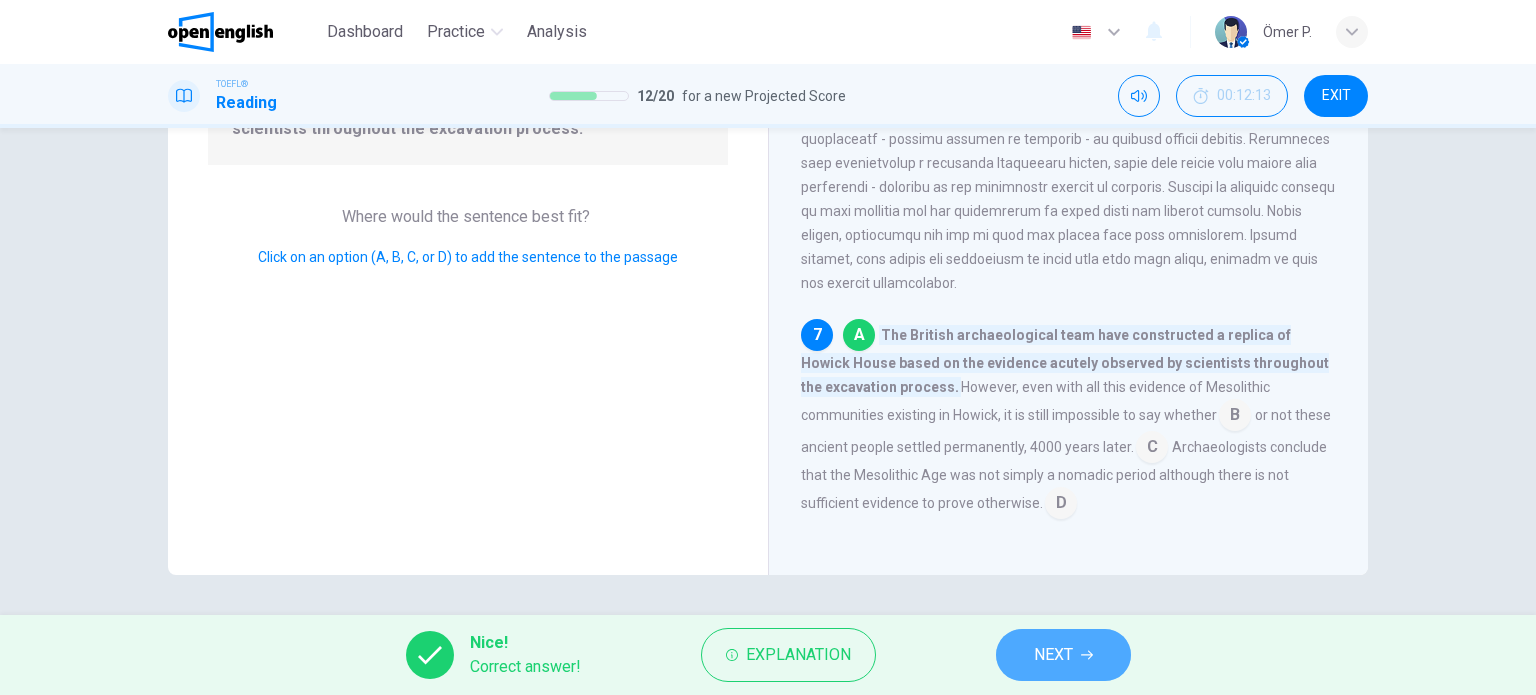 click on "NEXT" at bounding box center [1053, 655] 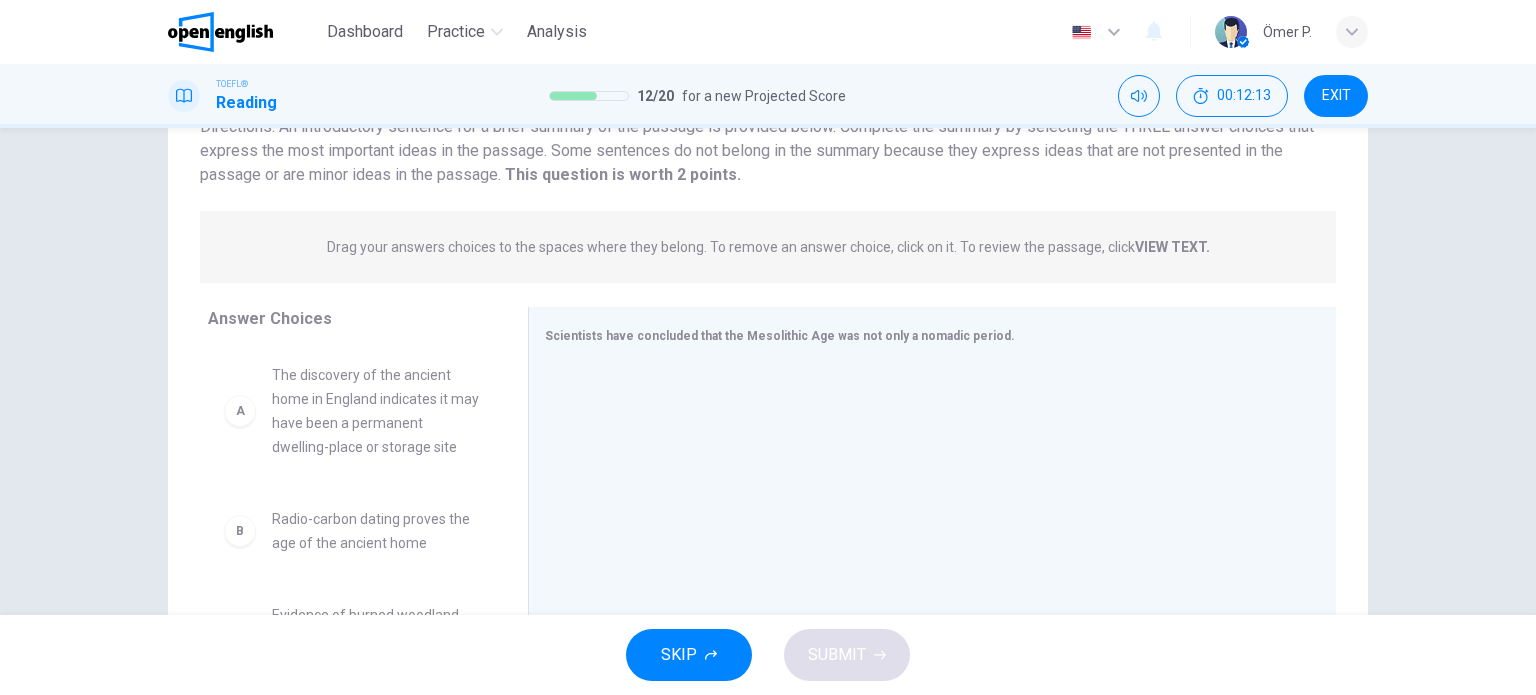 scroll, scrollTop: 288, scrollLeft: 0, axis: vertical 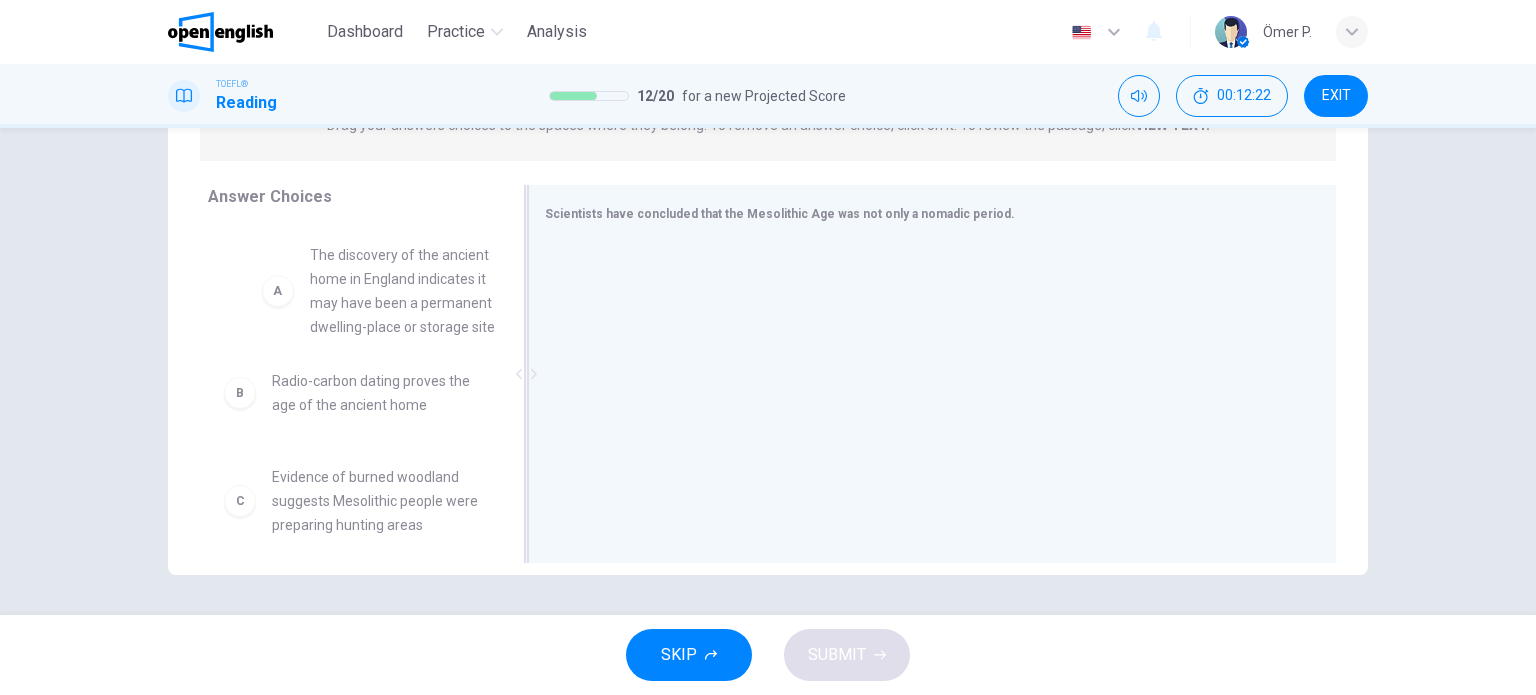 drag, startPoint x: 364, startPoint y: 279, endPoint x: 544, endPoint y: 253, distance: 181.86809 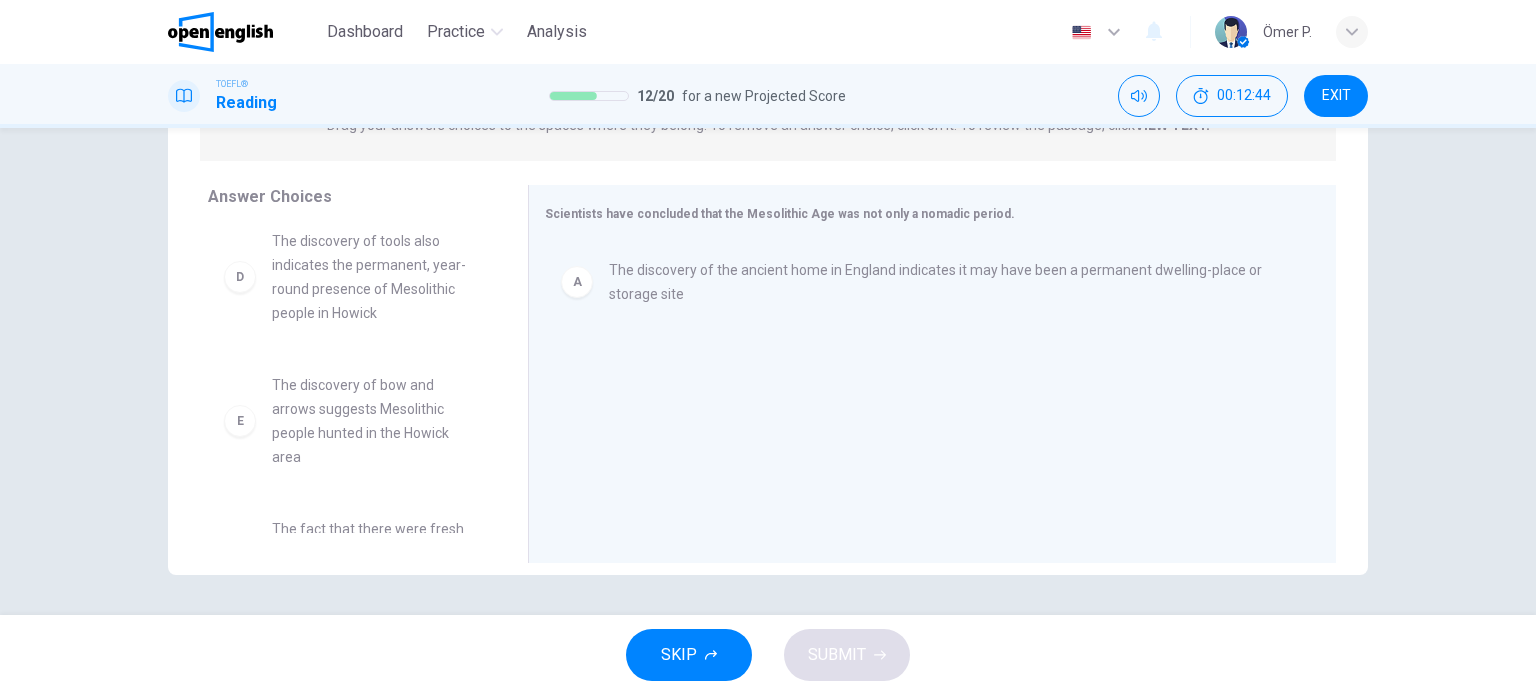 scroll, scrollTop: 224, scrollLeft: 0, axis: vertical 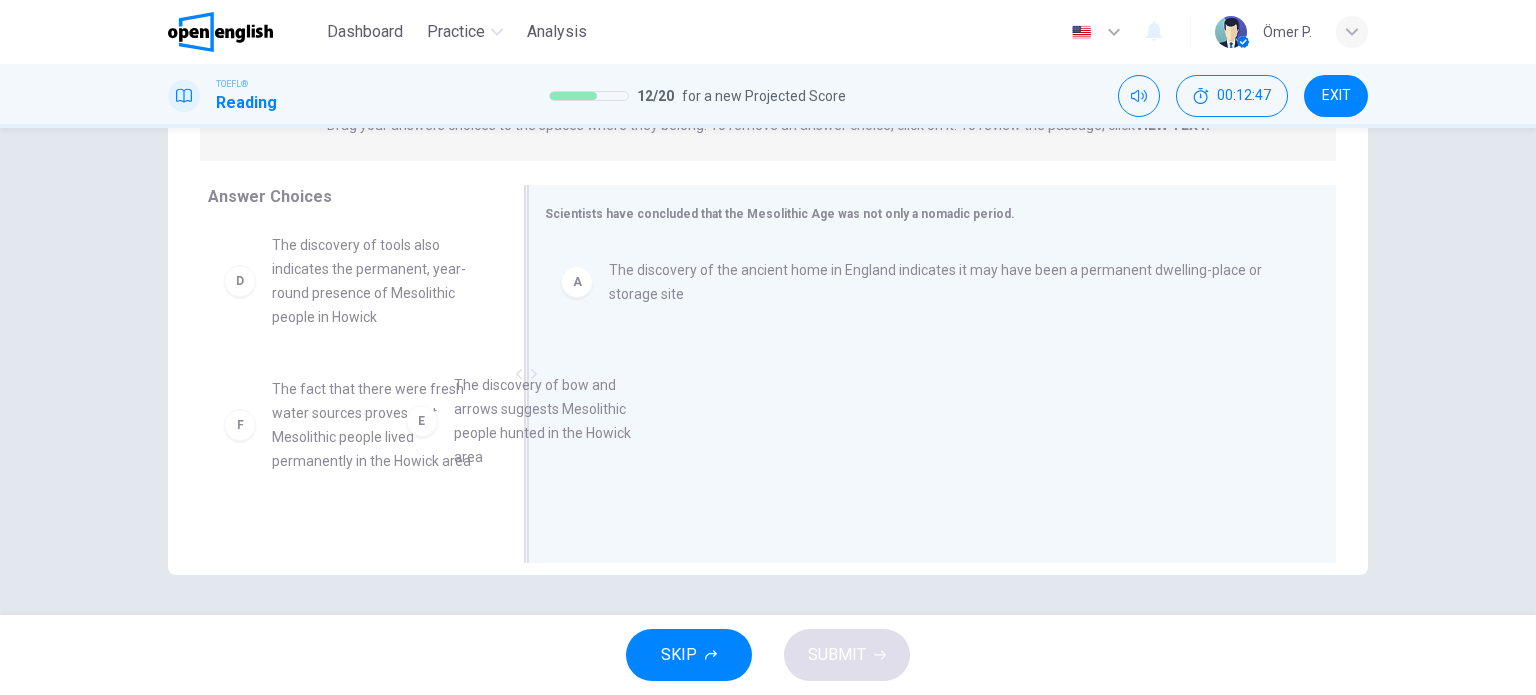 drag, startPoint x: 407, startPoint y: 406, endPoint x: 682, endPoint y: 392, distance: 275.35614 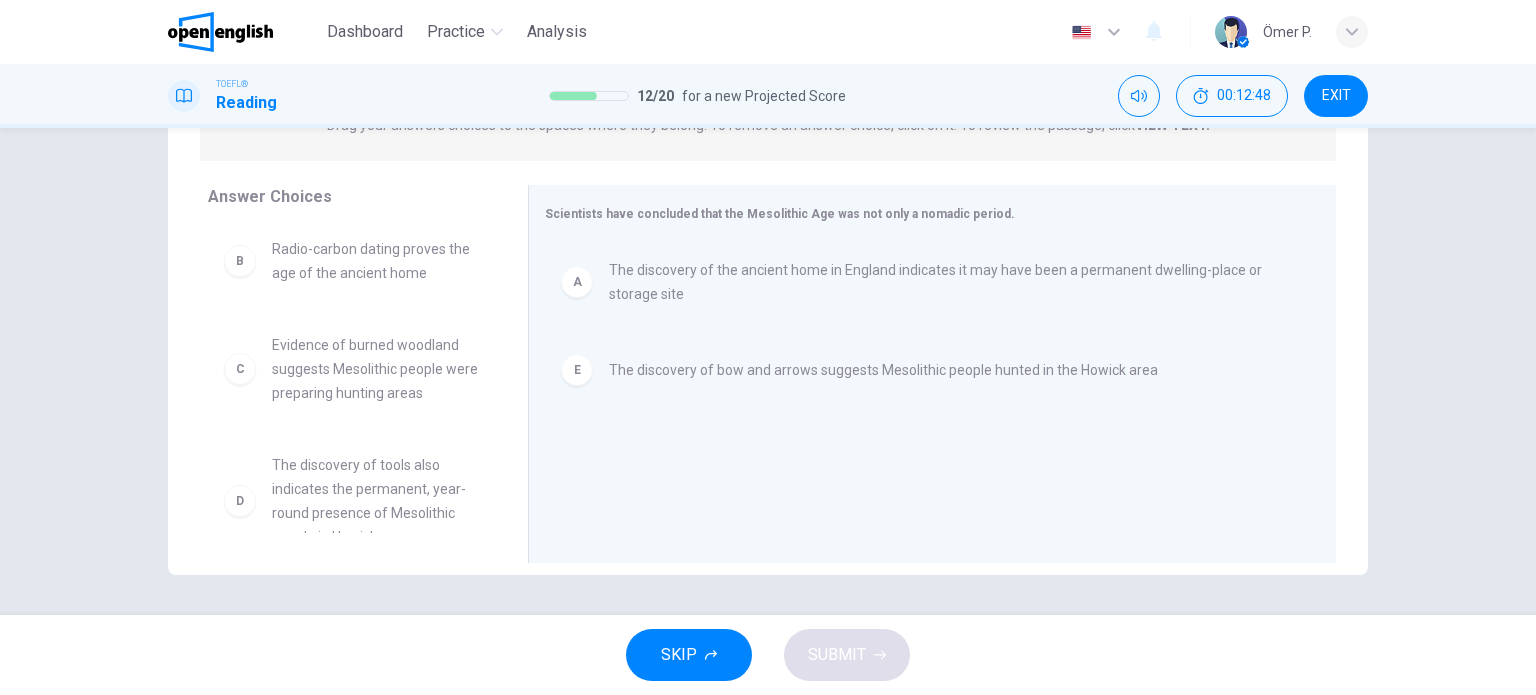 scroll, scrollTop: 0, scrollLeft: 0, axis: both 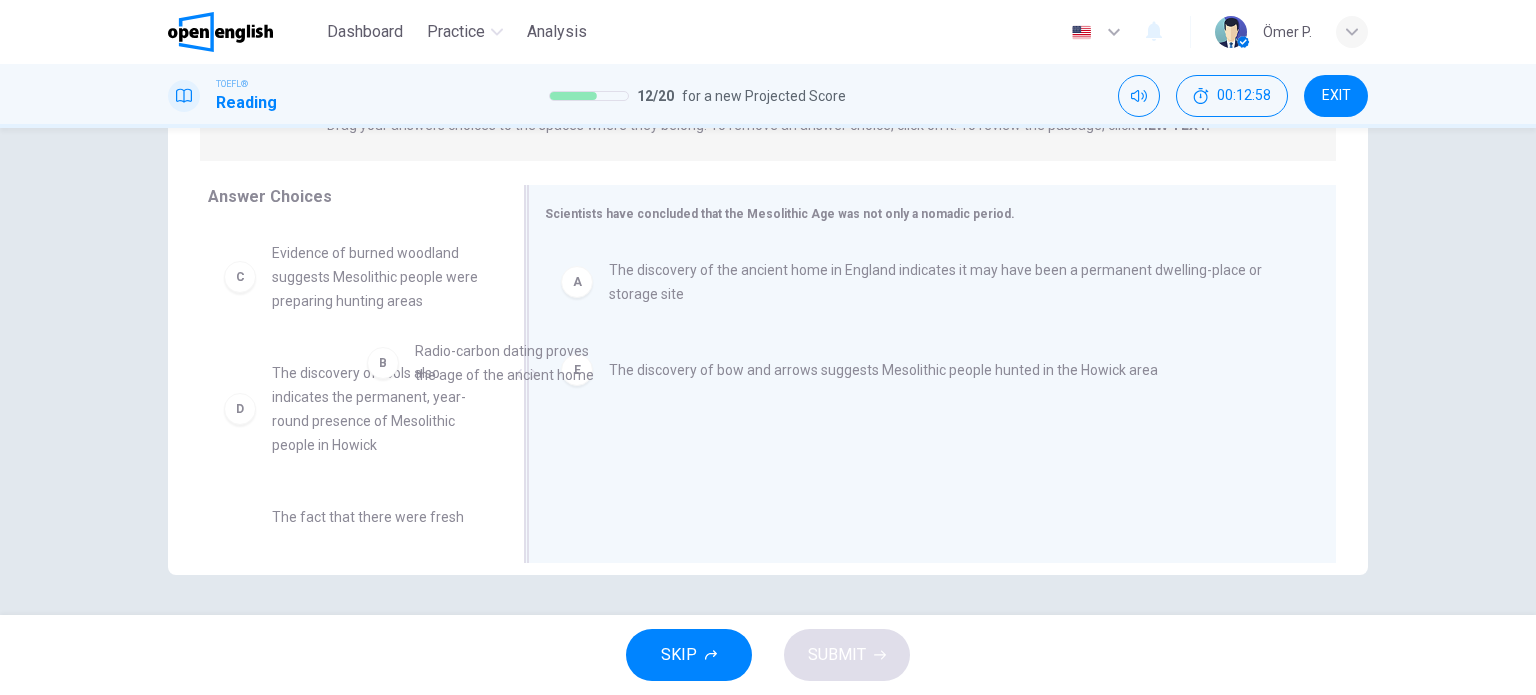 drag, startPoint x: 366, startPoint y: 280, endPoint x: 691, endPoint y: 459, distance: 371.0337 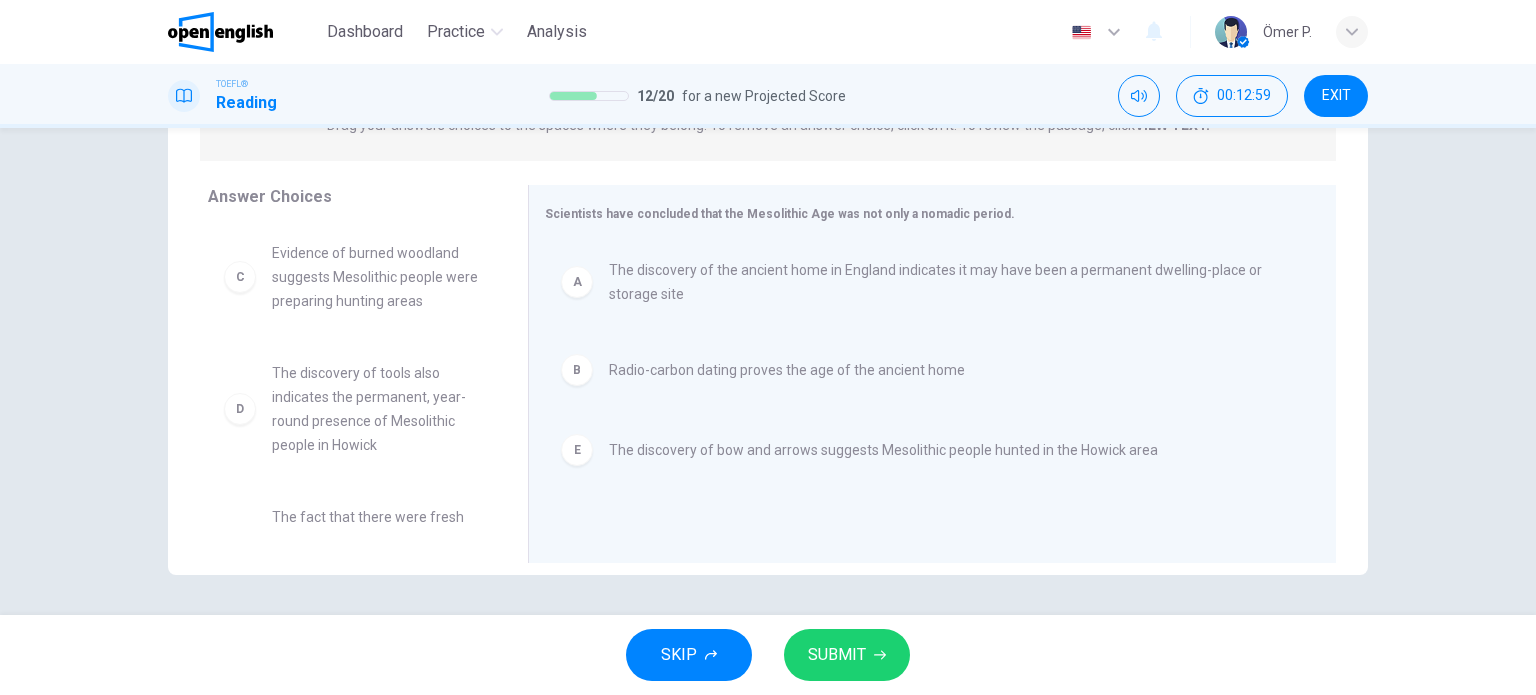 click on "SUBMIT" at bounding box center [837, 655] 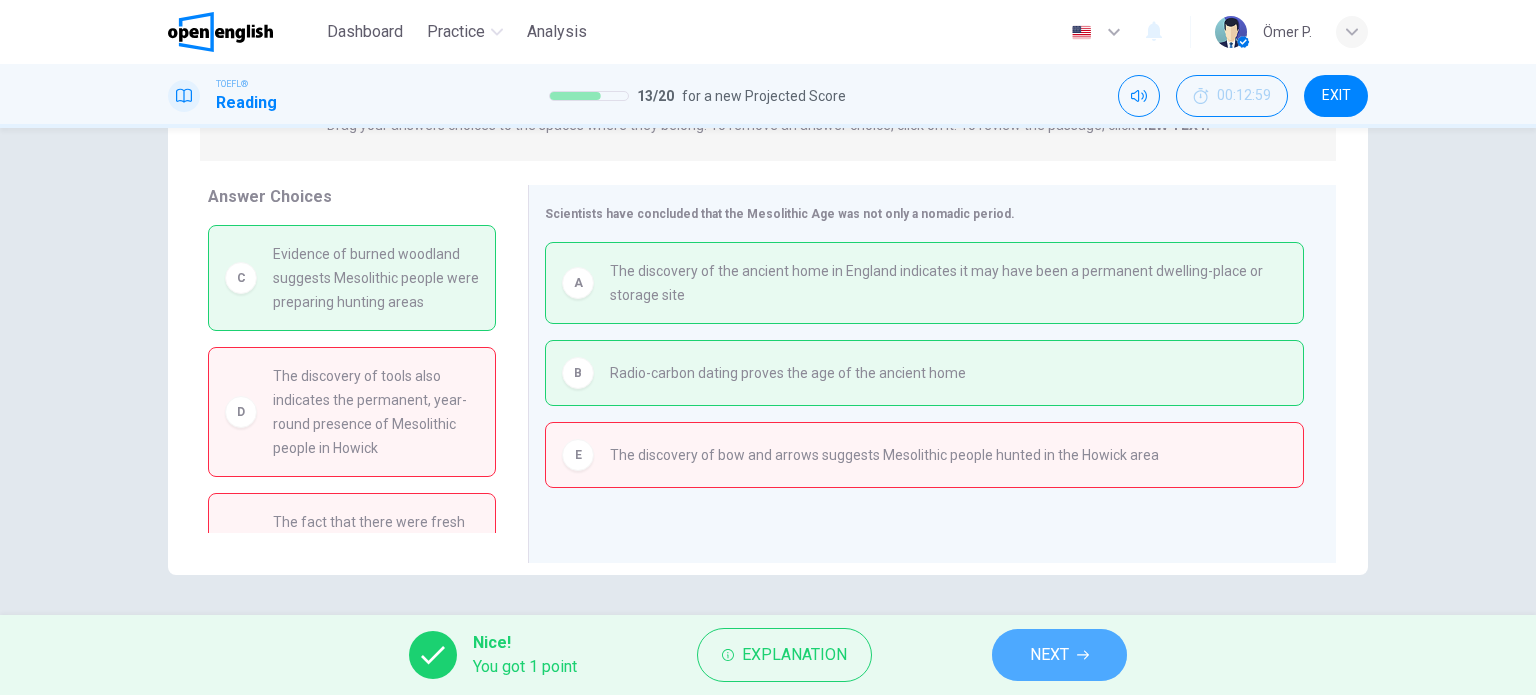 click on "NEXT" at bounding box center [1059, 655] 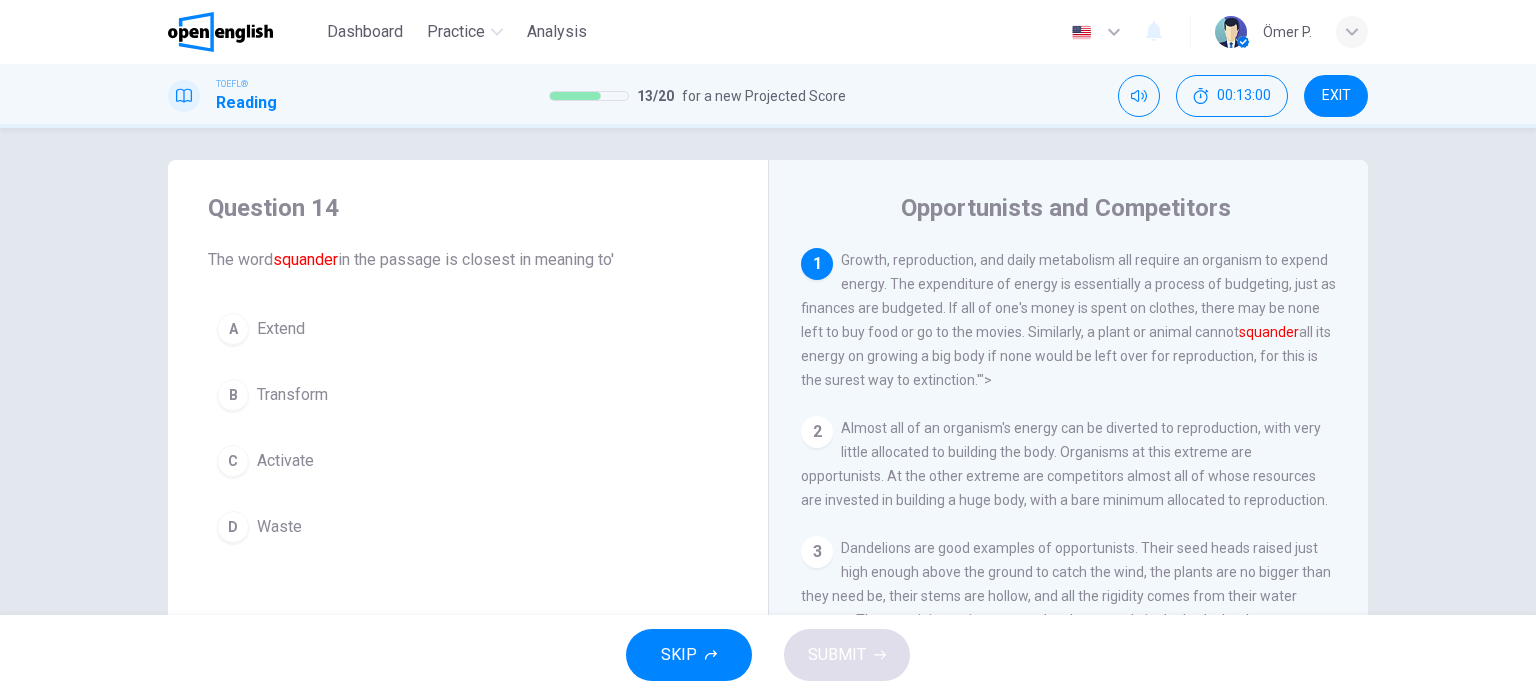 scroll, scrollTop: 0, scrollLeft: 0, axis: both 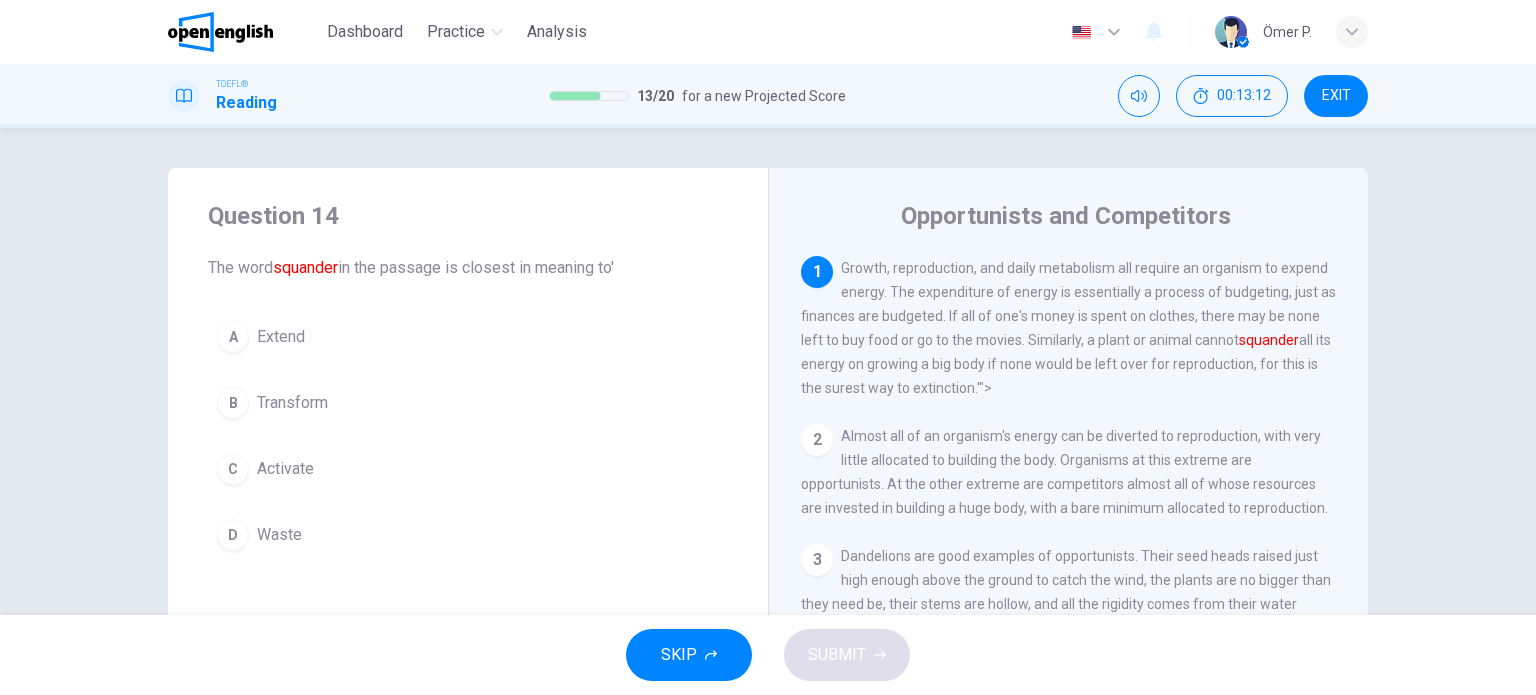 click on "B Transform" at bounding box center [468, 403] 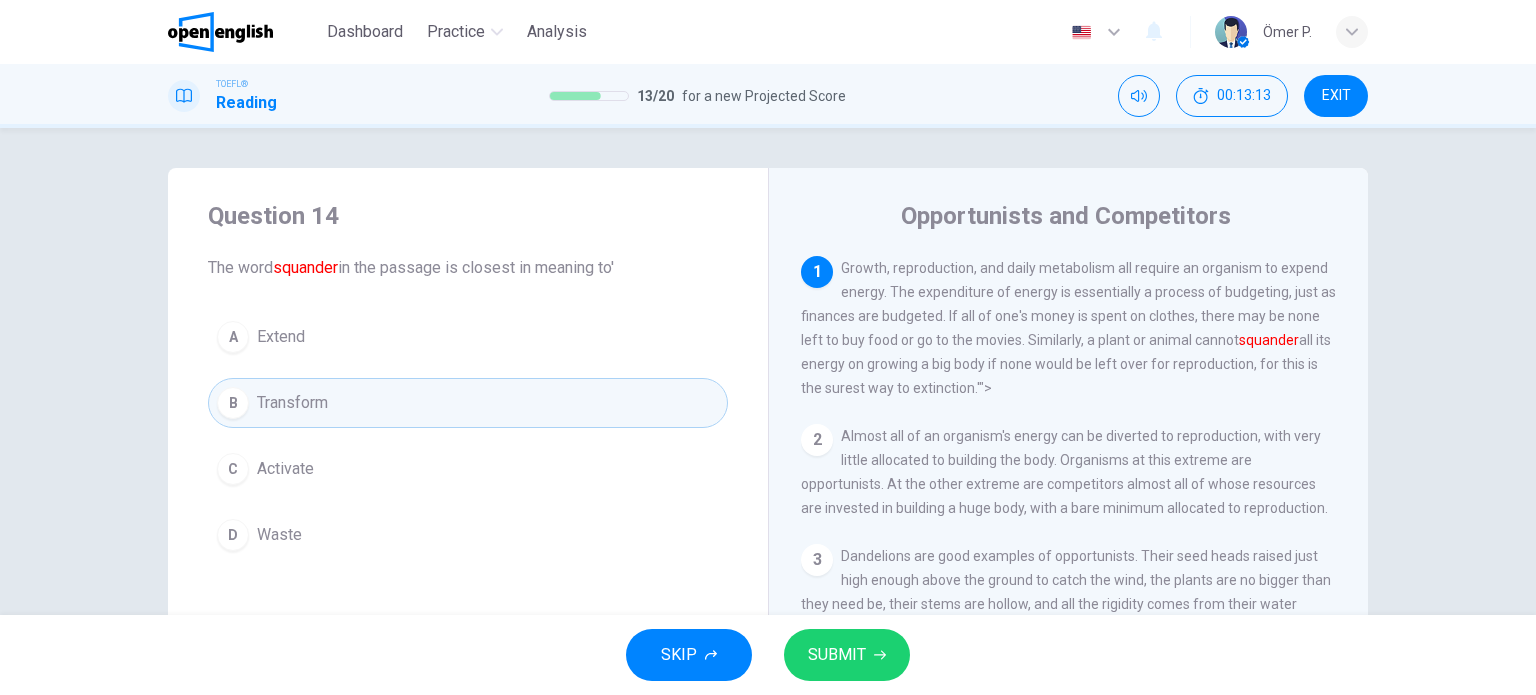 click on "SUBMIT" at bounding box center [837, 655] 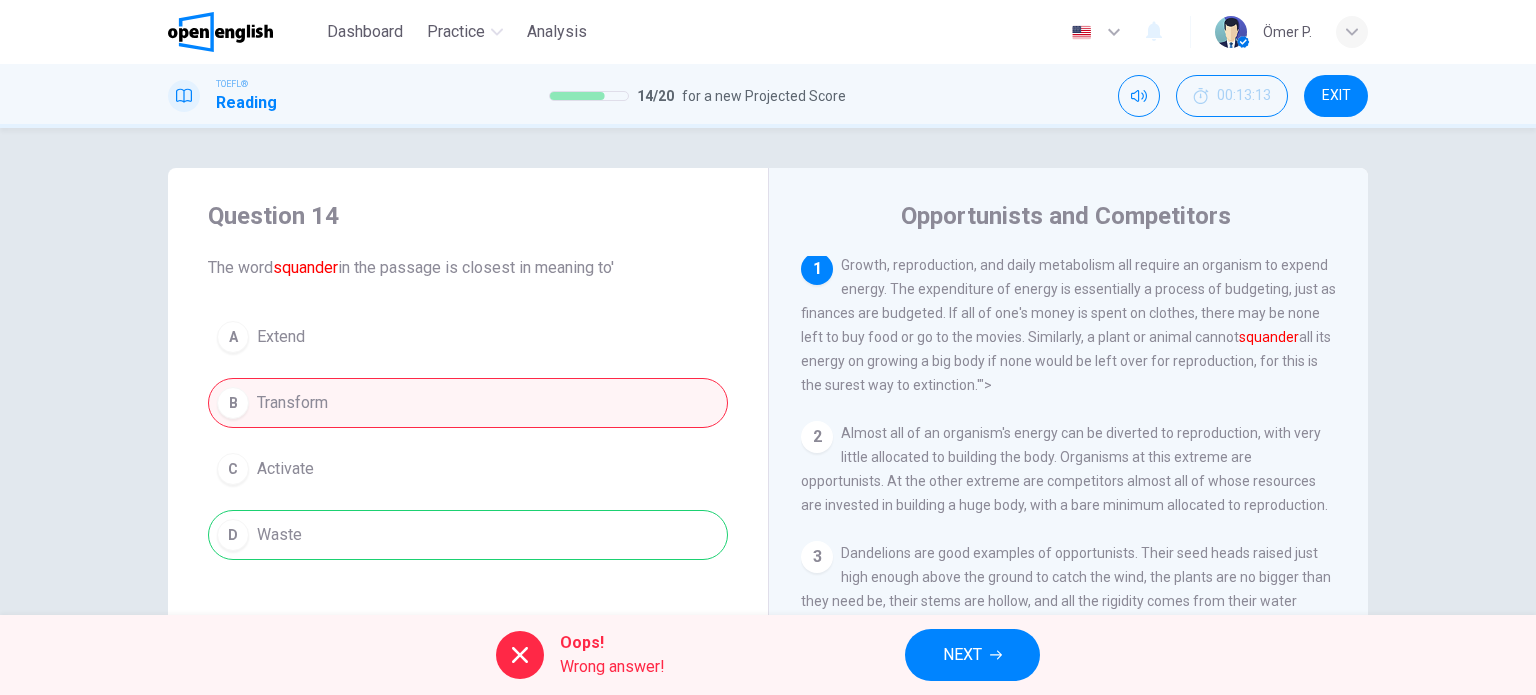 scroll, scrollTop: 0, scrollLeft: 0, axis: both 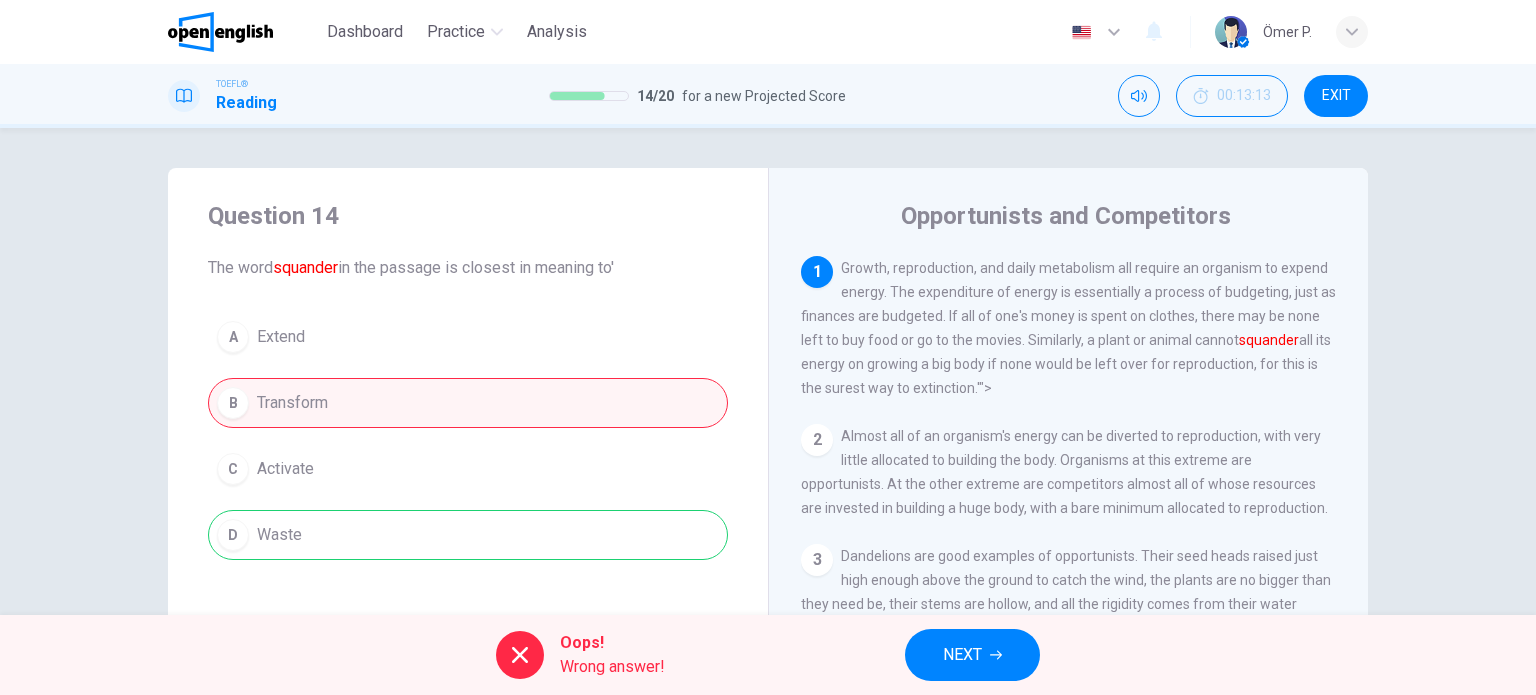 click on "NEXT" at bounding box center [972, 655] 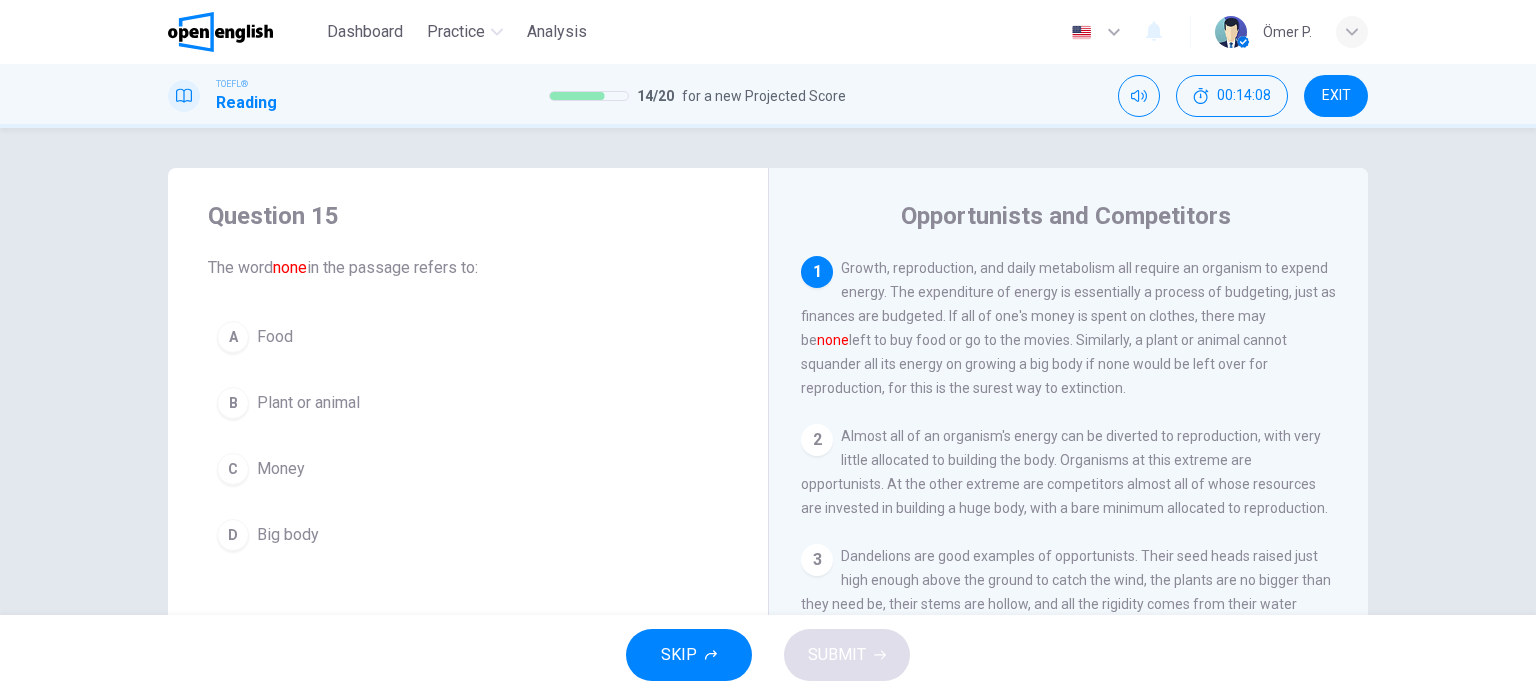 click on "A Food B Plant or animal C Money D Big body" at bounding box center [468, 436] 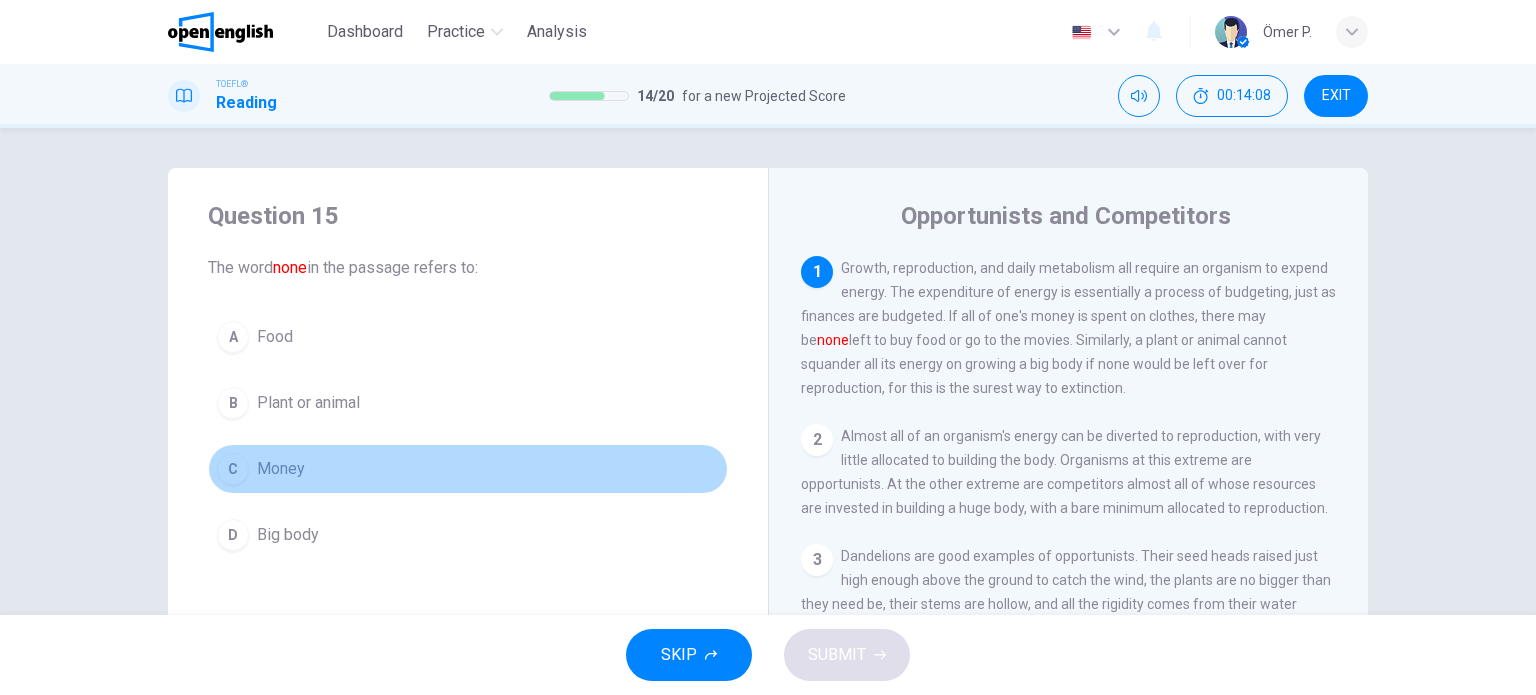 click on "C Money" at bounding box center (468, 469) 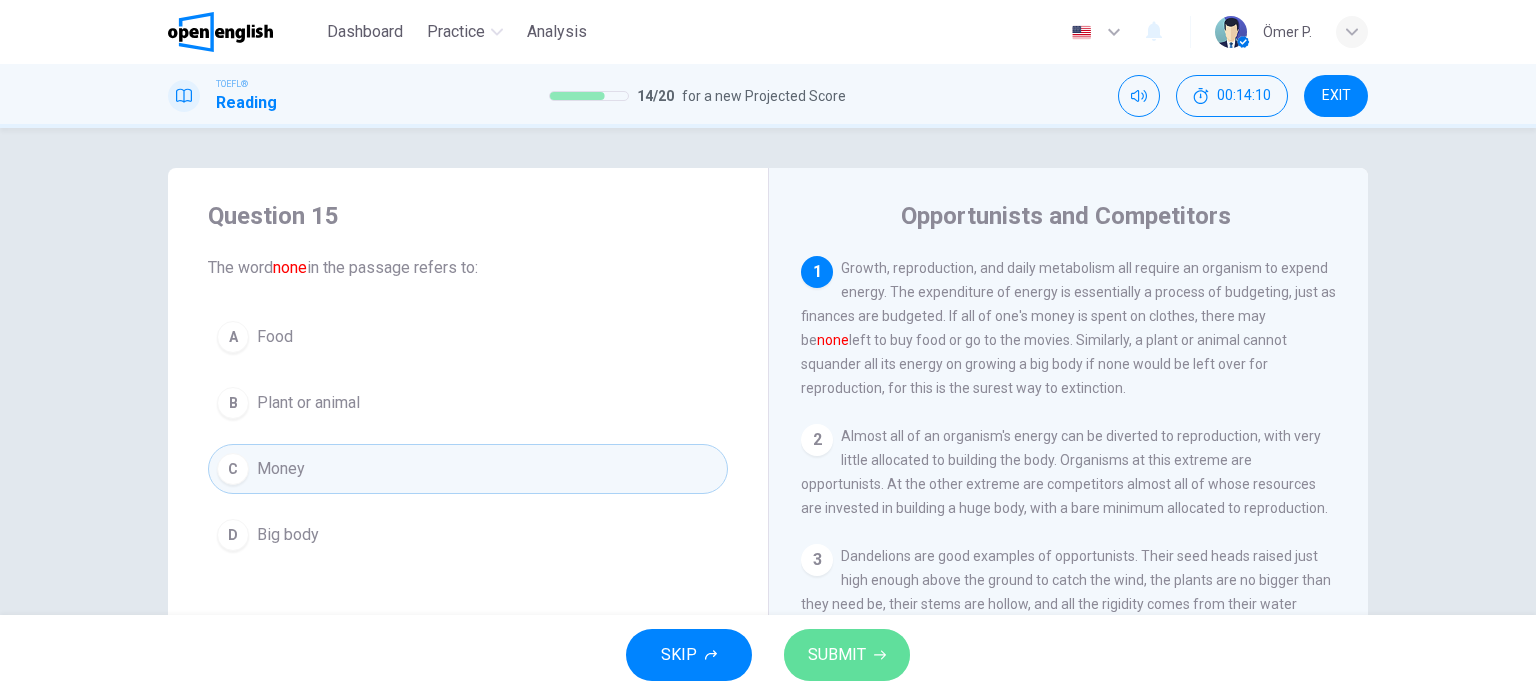 click on "SUBMIT" at bounding box center (837, 655) 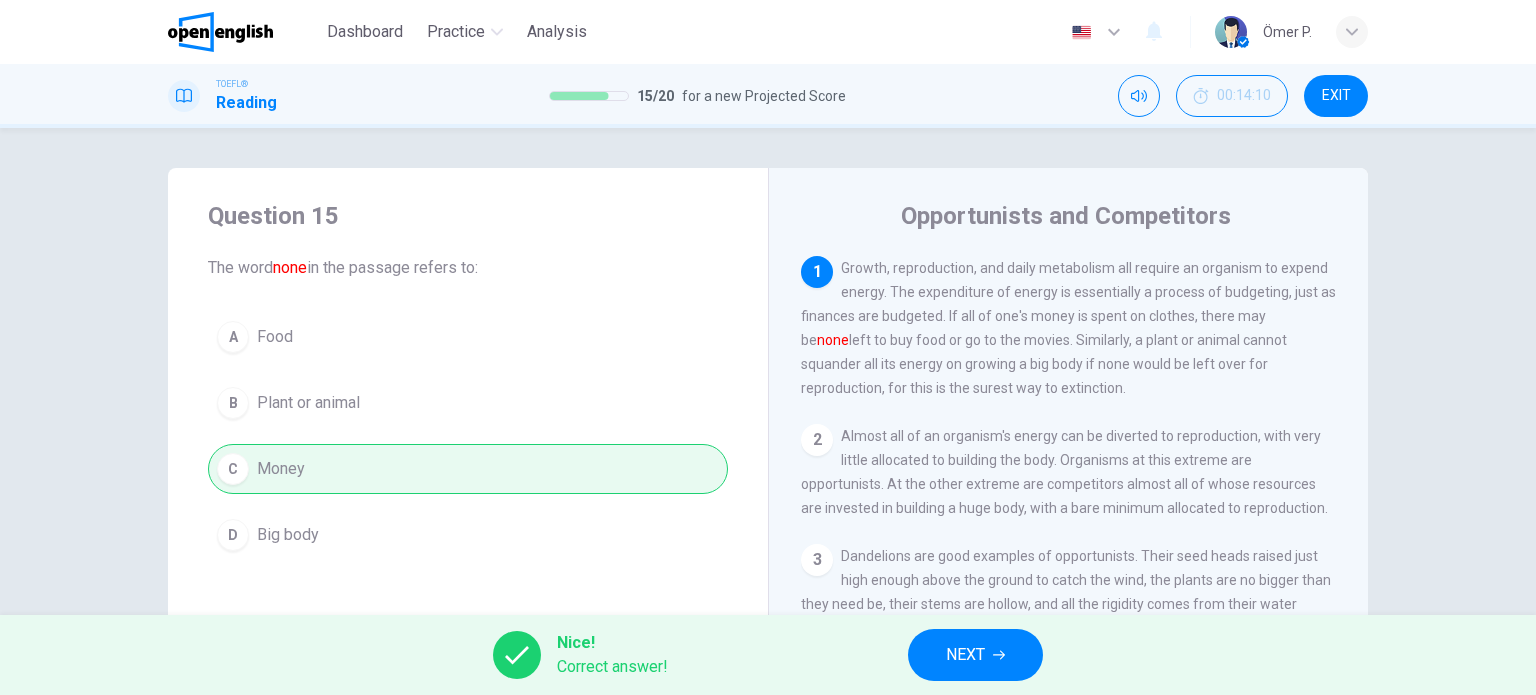 click on "NEXT" at bounding box center (975, 655) 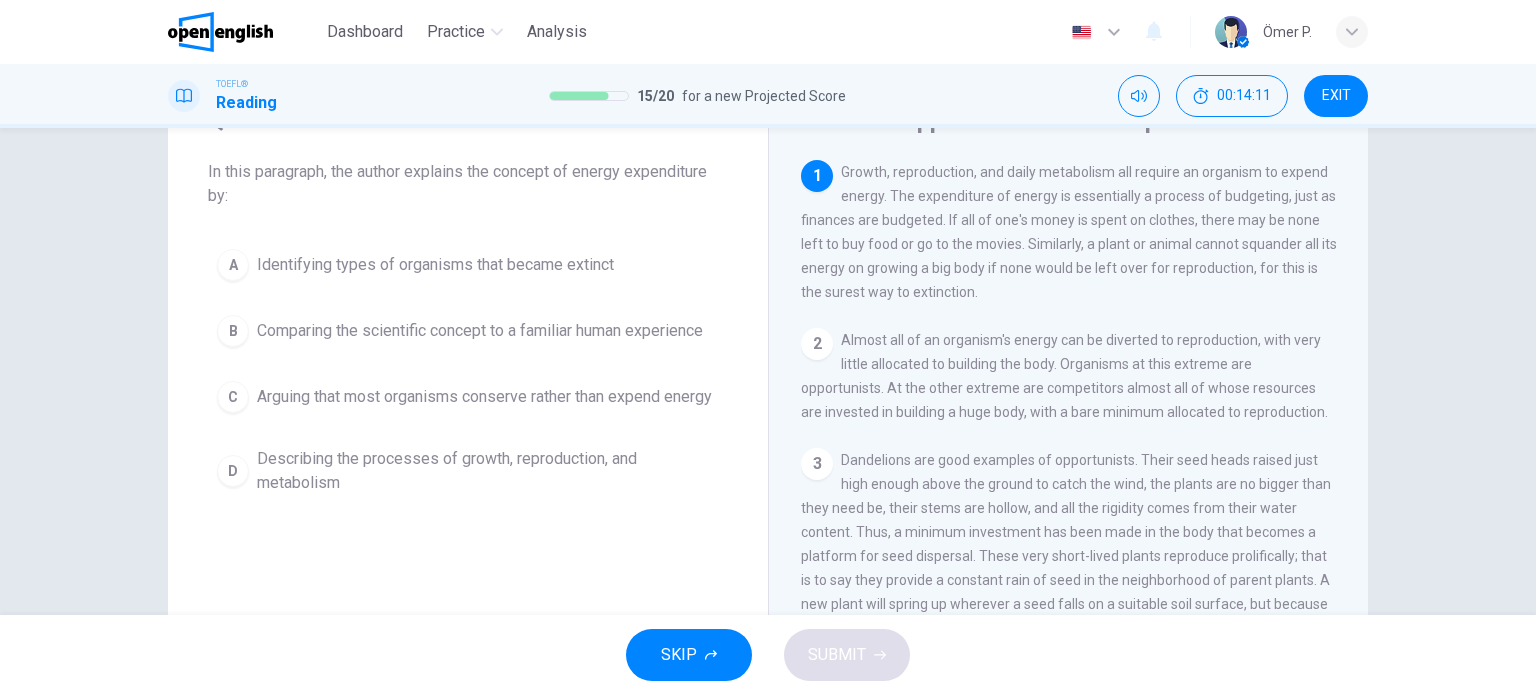scroll, scrollTop: 100, scrollLeft: 0, axis: vertical 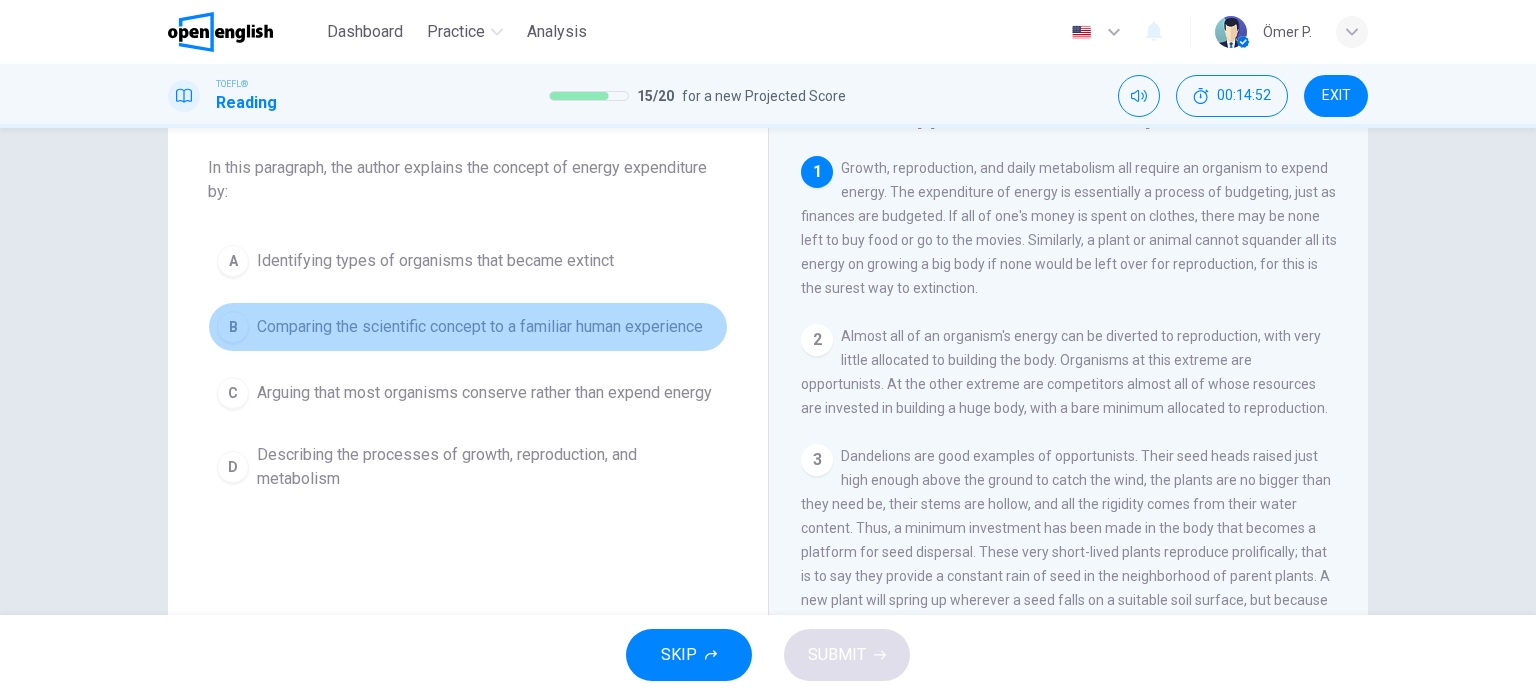 click on "B Comparing the scientific concept to a familiar human experience" at bounding box center (468, 327) 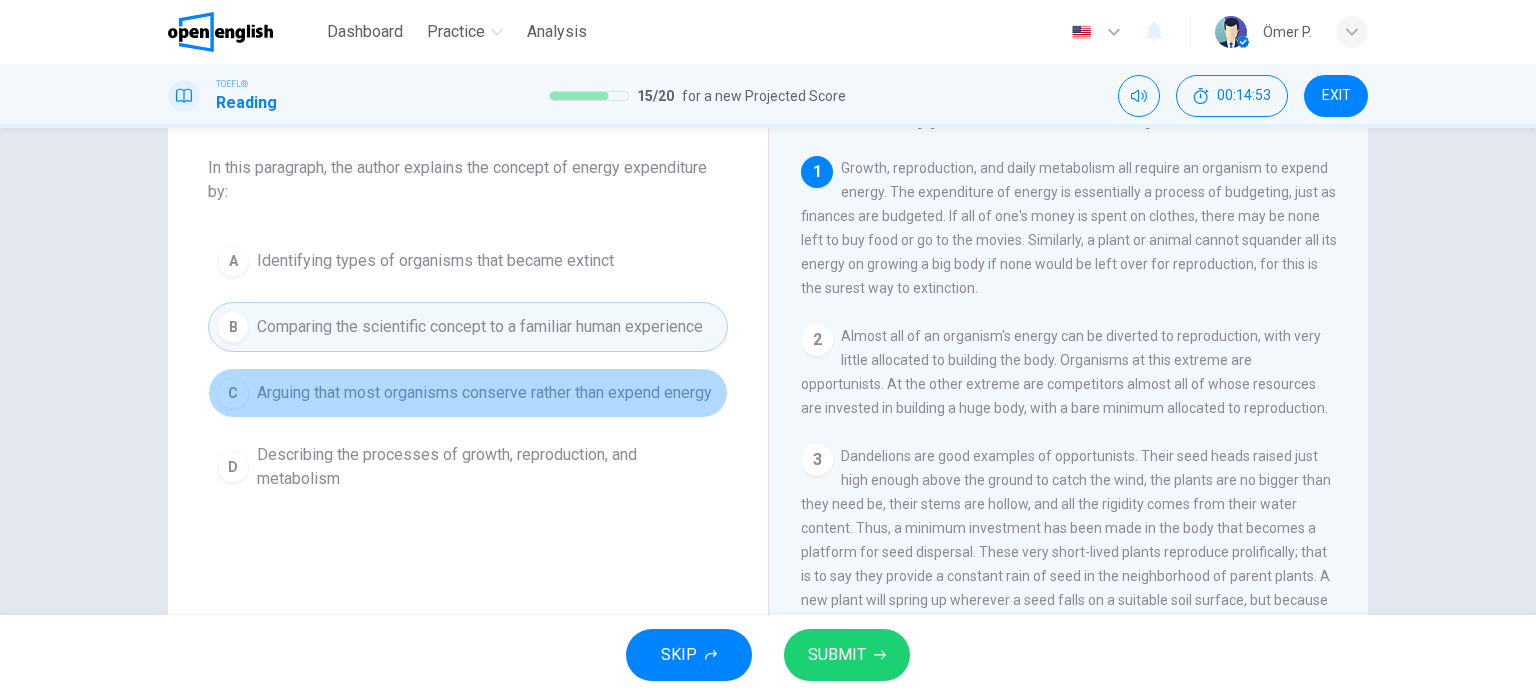 click on "Arguing that most organisms conserve rather than expend energy" at bounding box center (484, 393) 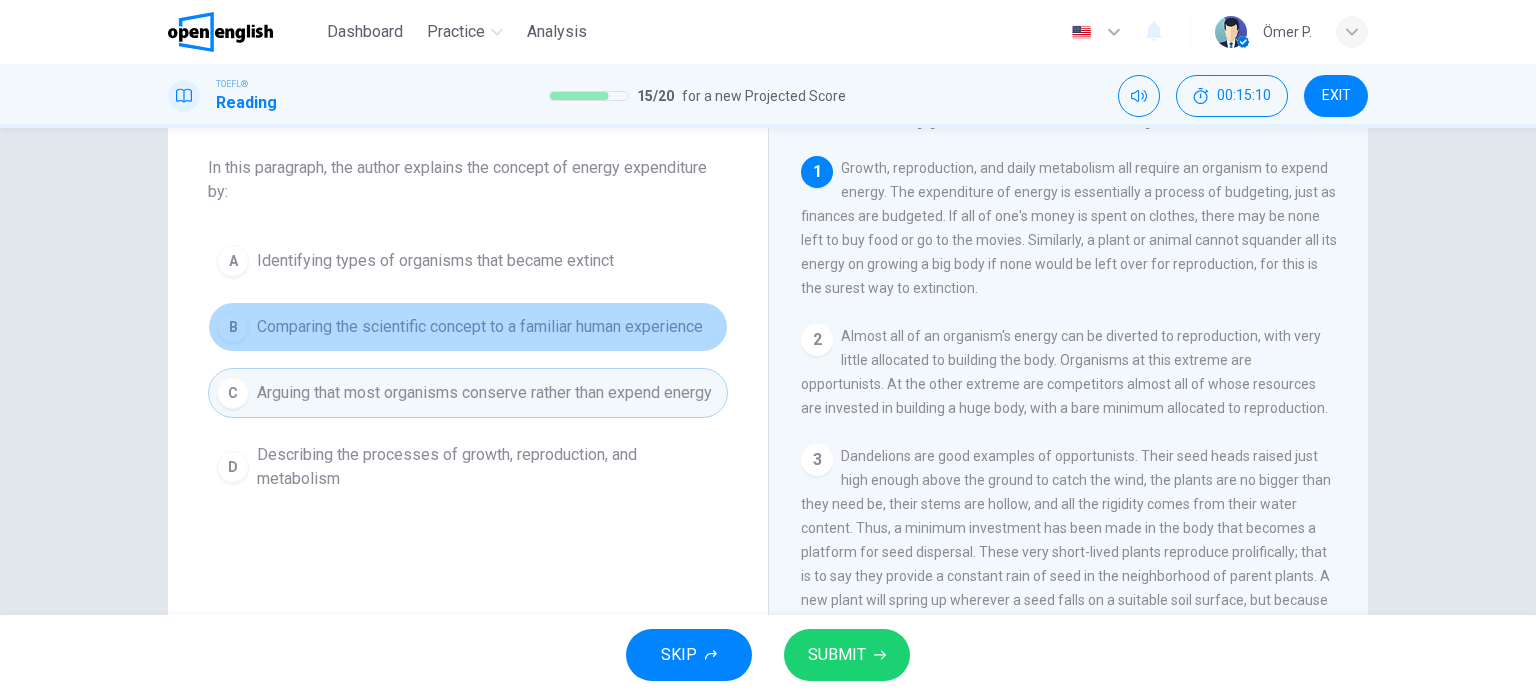 click on "B Comparing the scientific concept to a familiar human experience" at bounding box center (468, 327) 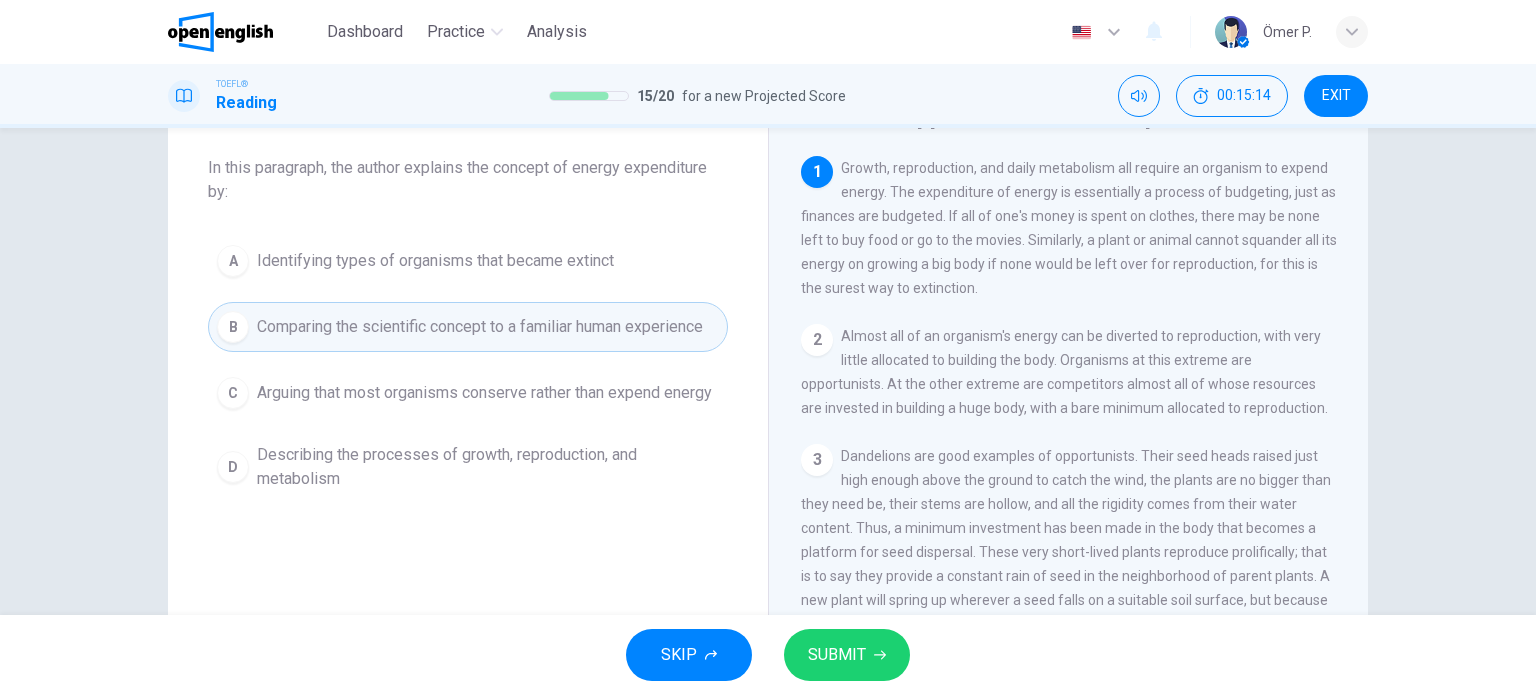 click on "SUBMIT" at bounding box center [847, 655] 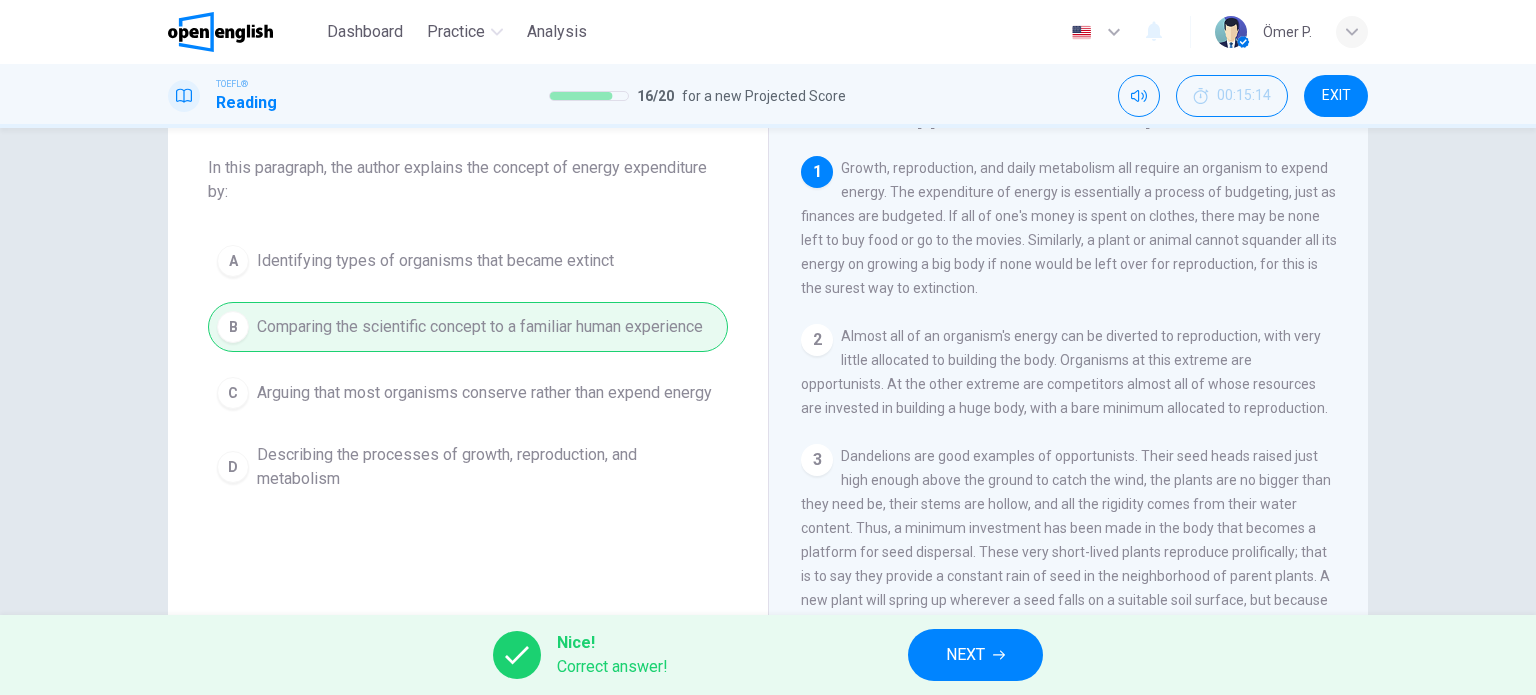 click on "NEXT" at bounding box center [975, 655] 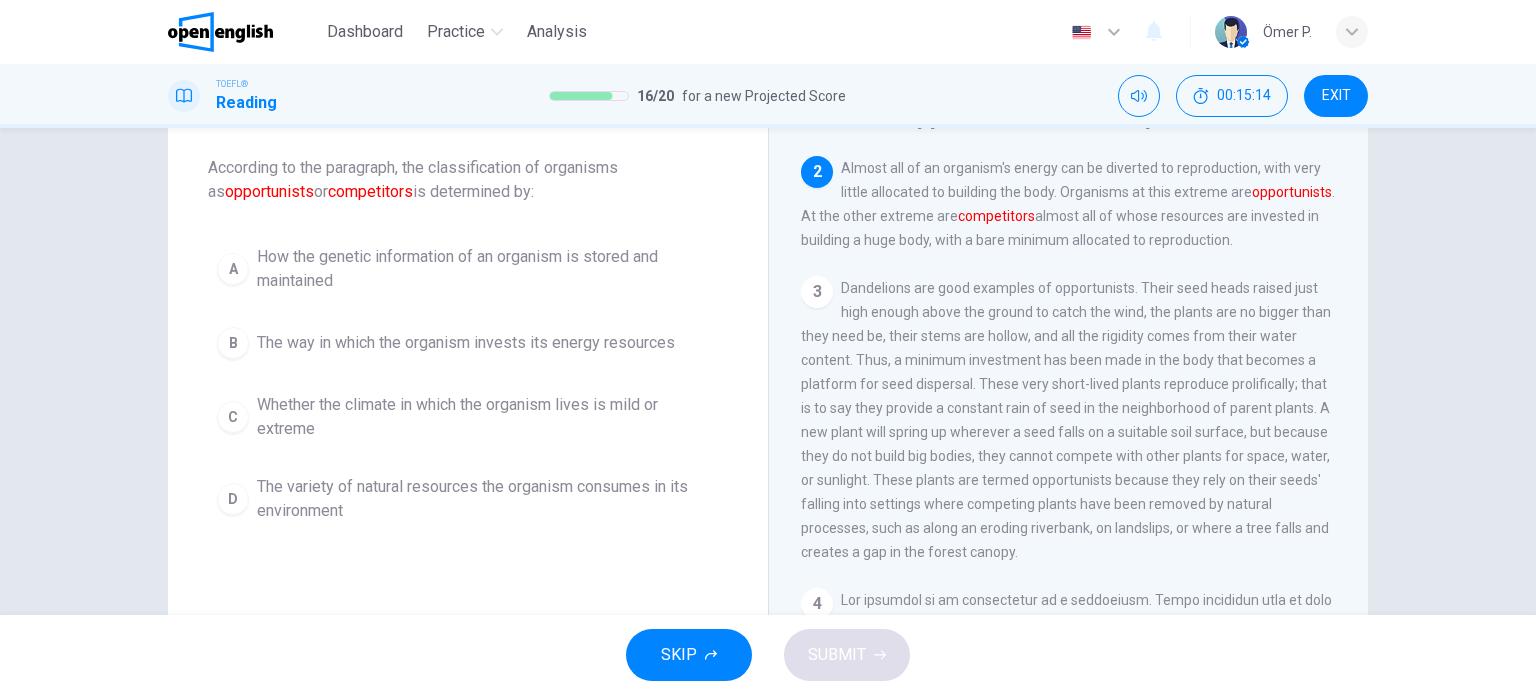 scroll, scrollTop: 172, scrollLeft: 0, axis: vertical 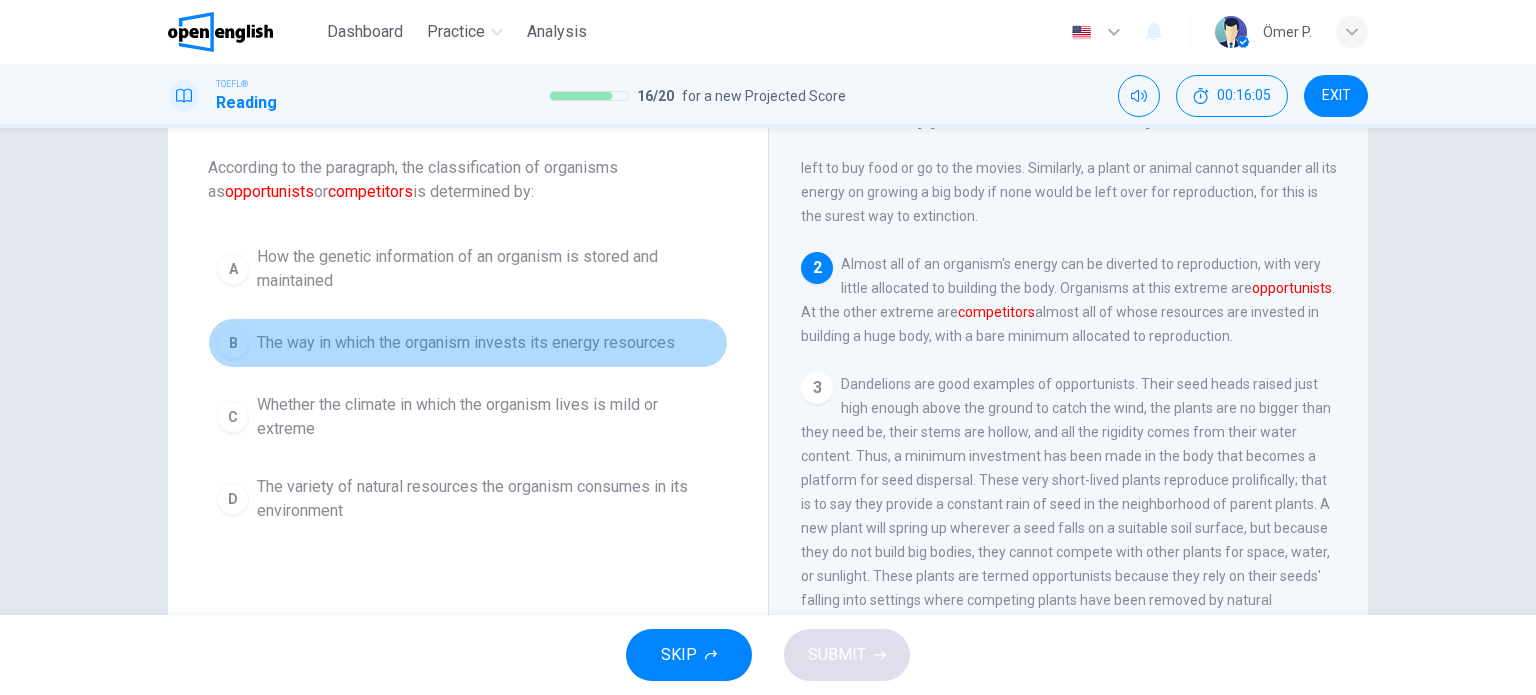 click on "B The way in which the organism invests its energy resources" at bounding box center [468, 343] 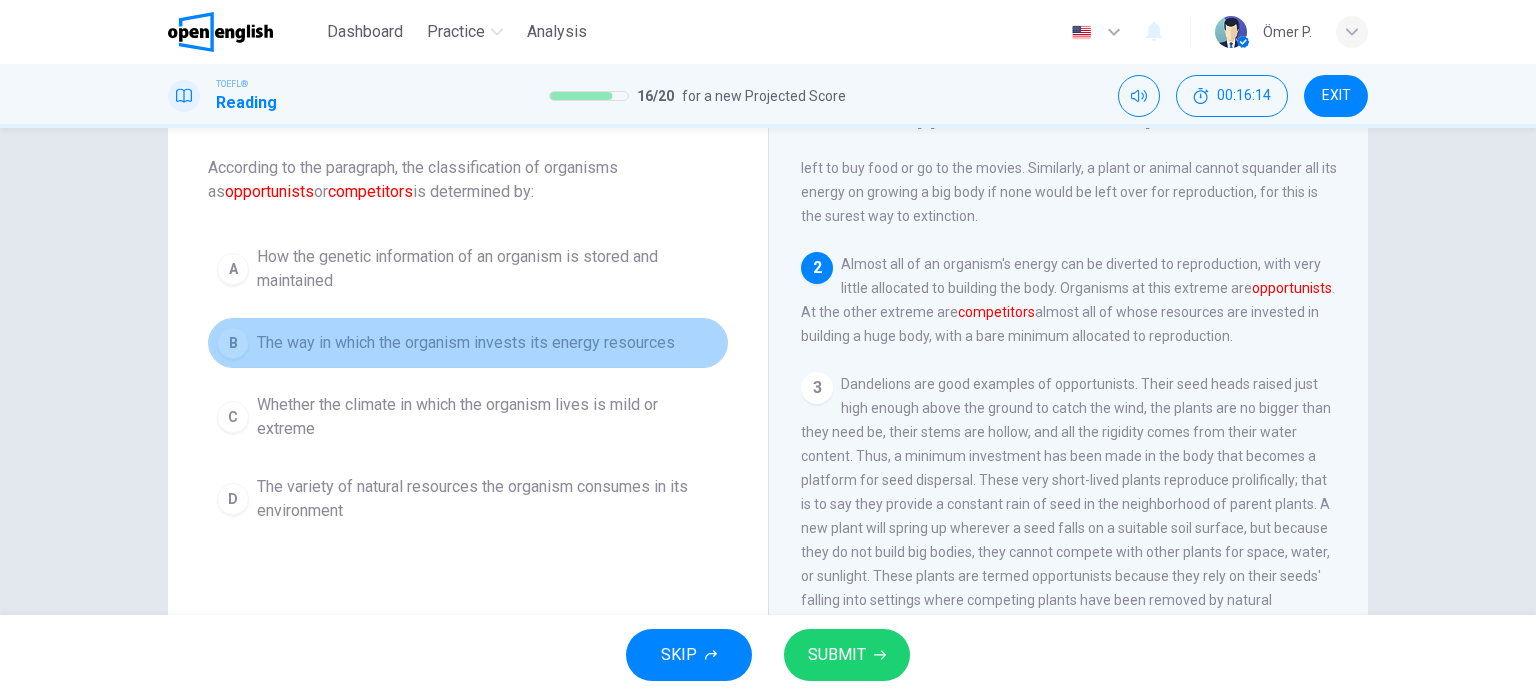 click on "The way in which the organism invests its energy resources" at bounding box center (466, 343) 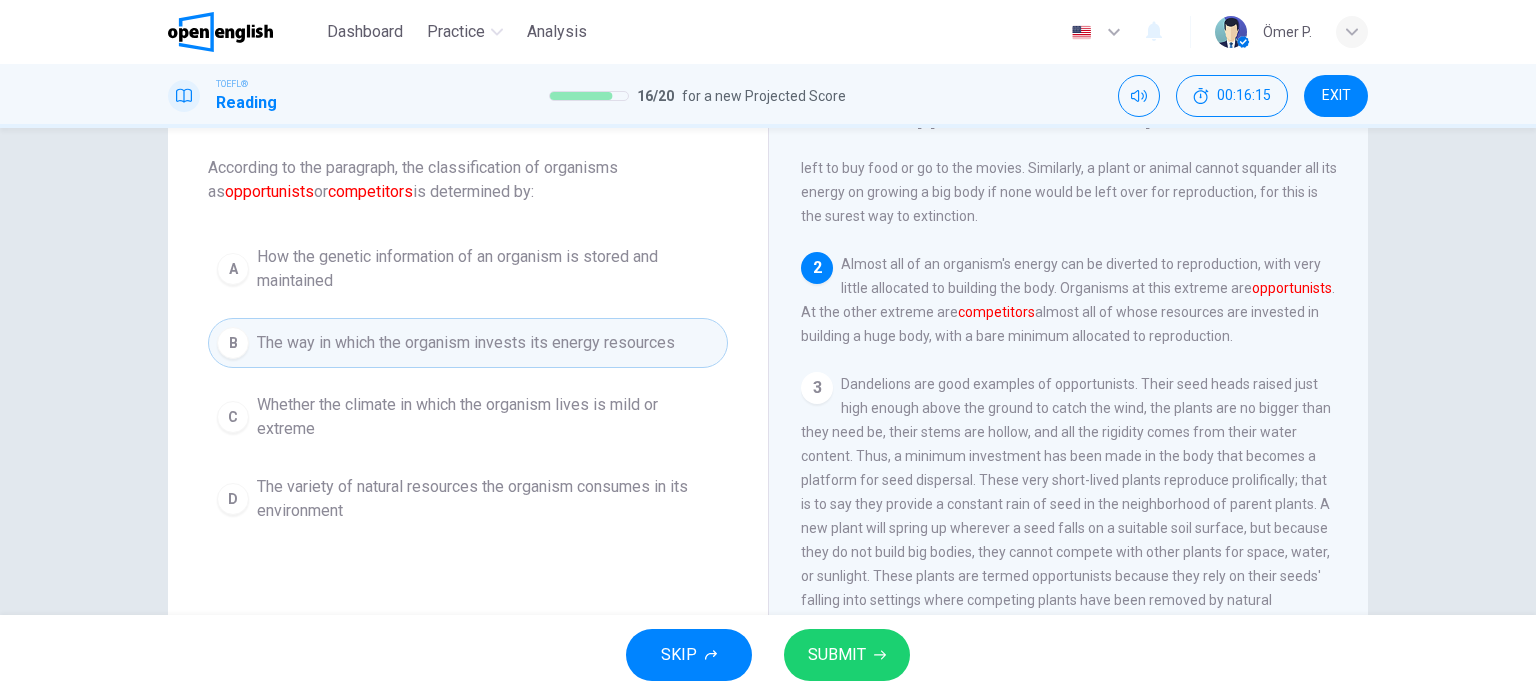click on "The way in which the organism invests its energy resources" at bounding box center (466, 343) 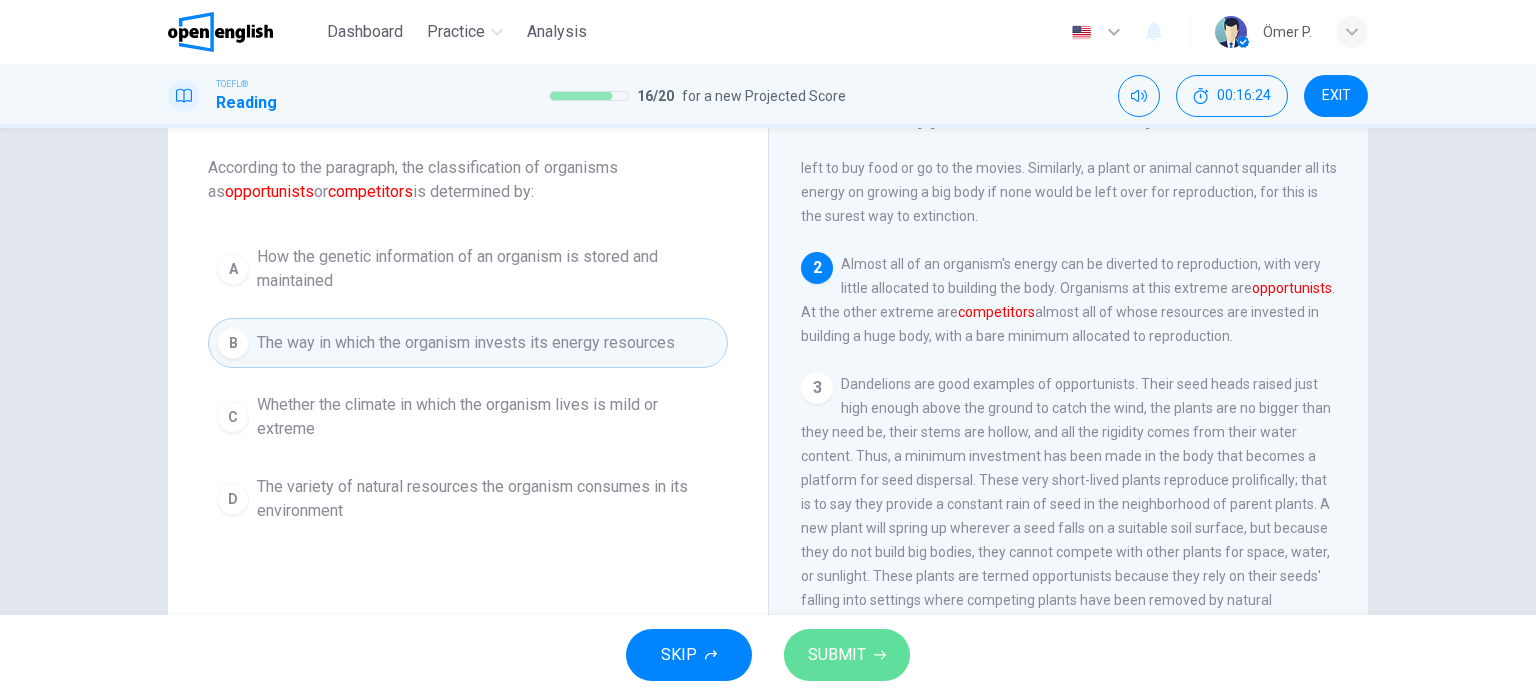 click on "SUBMIT" at bounding box center (847, 655) 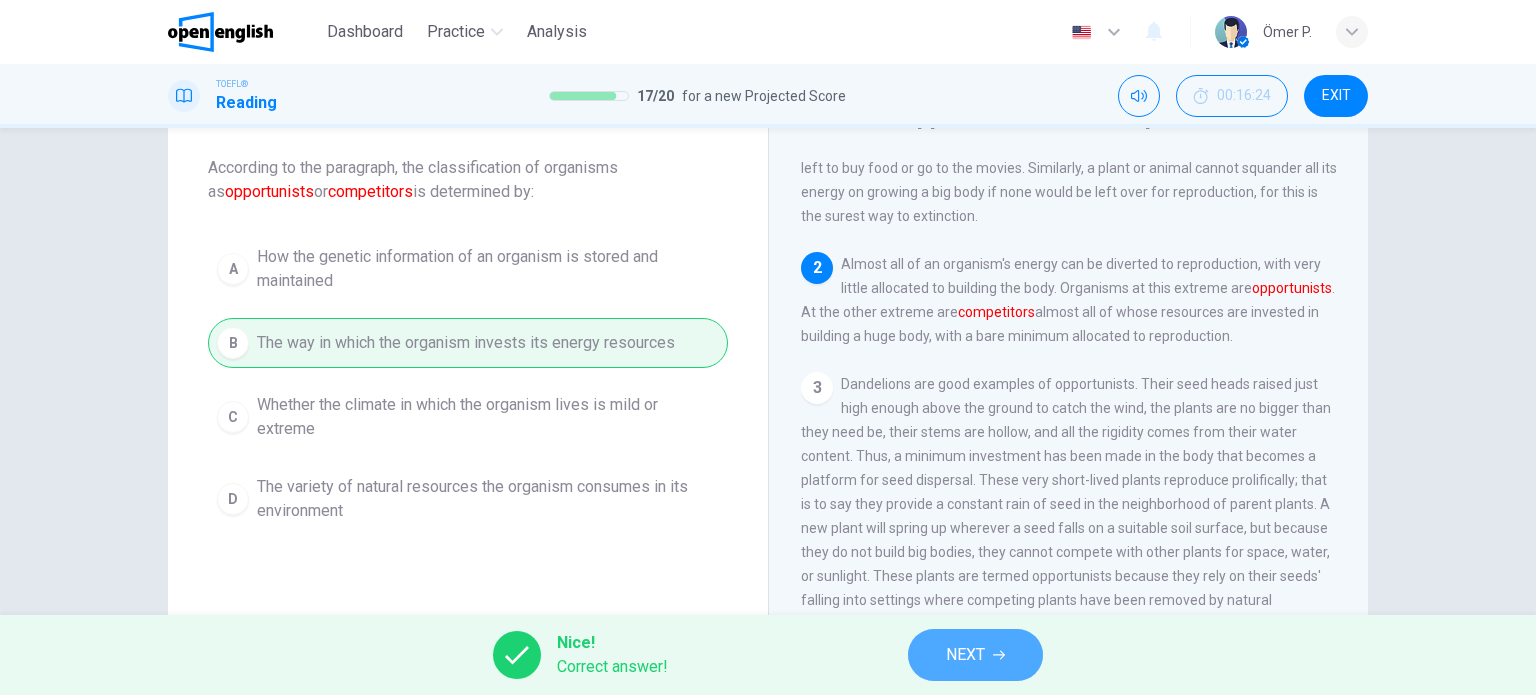 click on "NEXT" at bounding box center (965, 655) 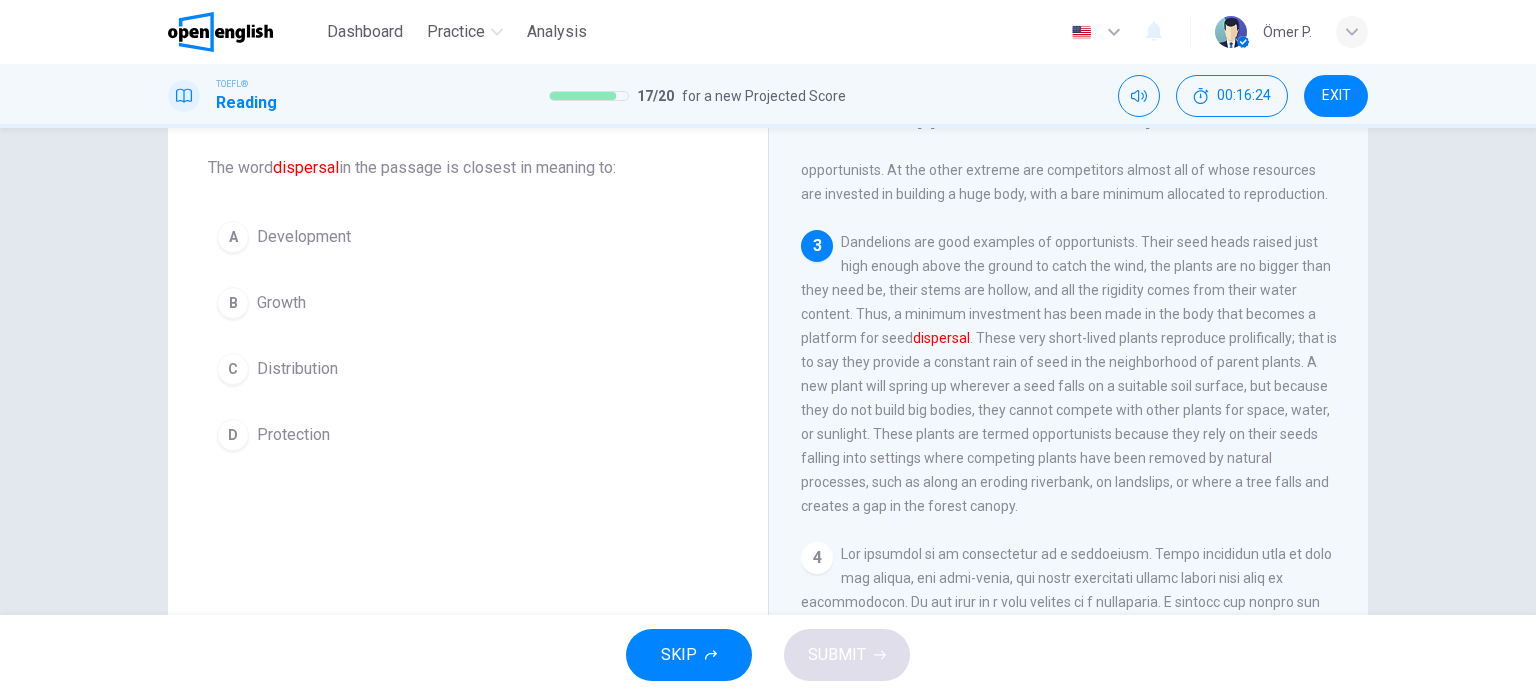 scroll, scrollTop: 218, scrollLeft: 0, axis: vertical 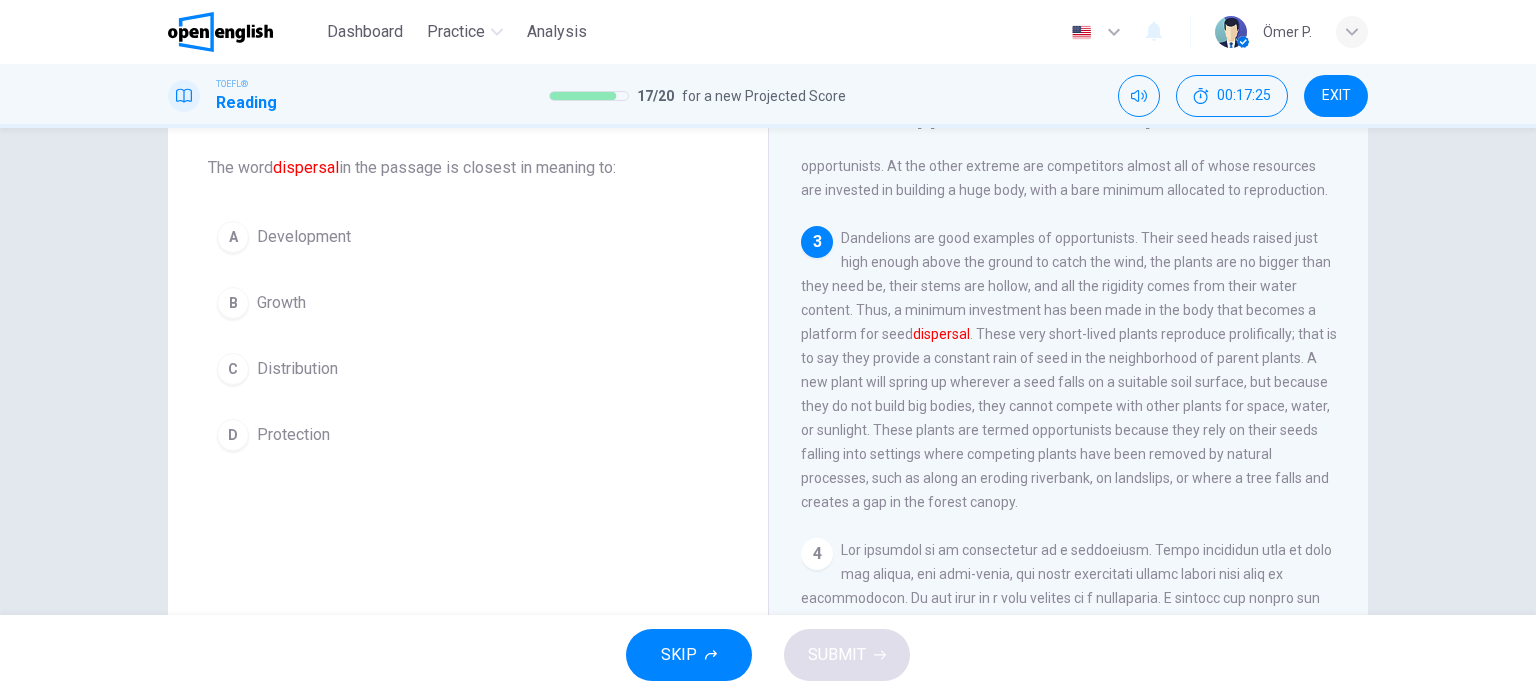 click on "C Distribution" at bounding box center (468, 369) 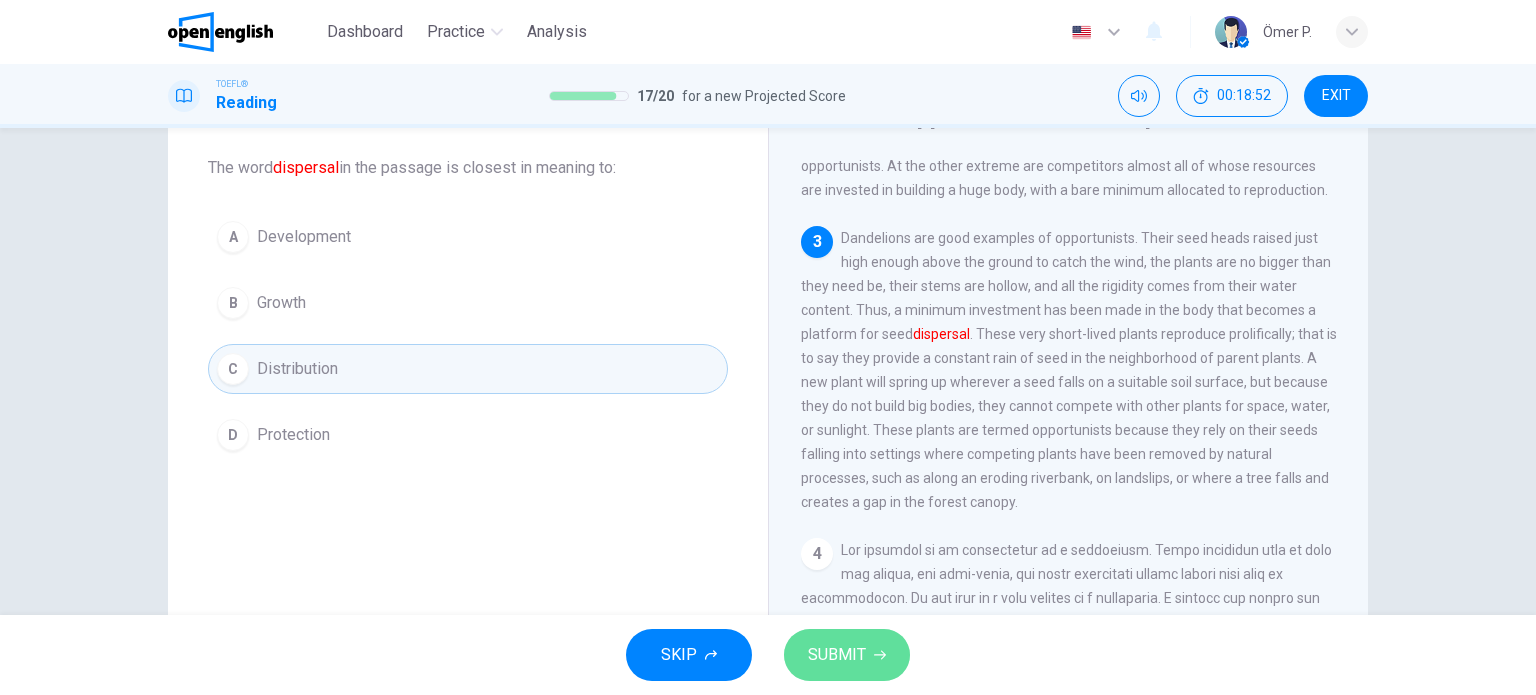 click on "SUBMIT" at bounding box center (837, 655) 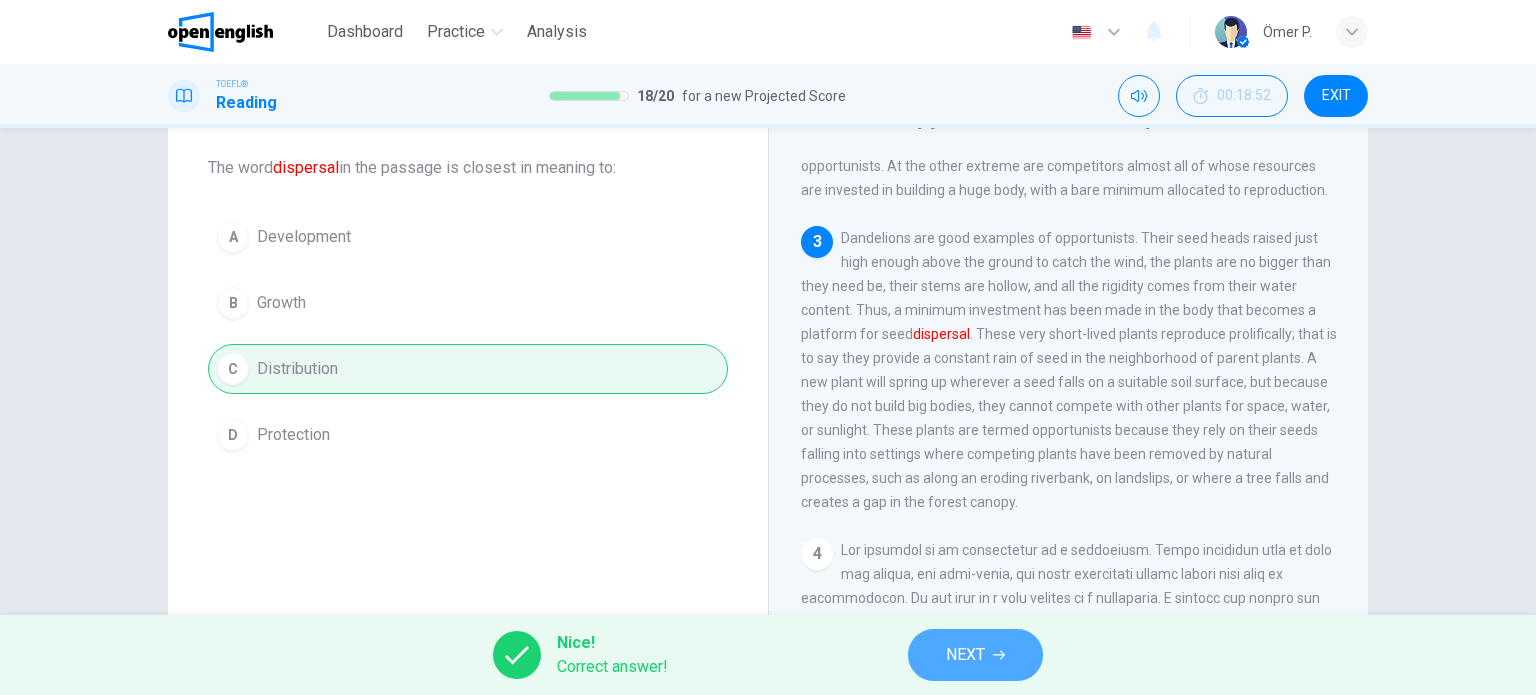 click on "NEXT" at bounding box center [975, 655] 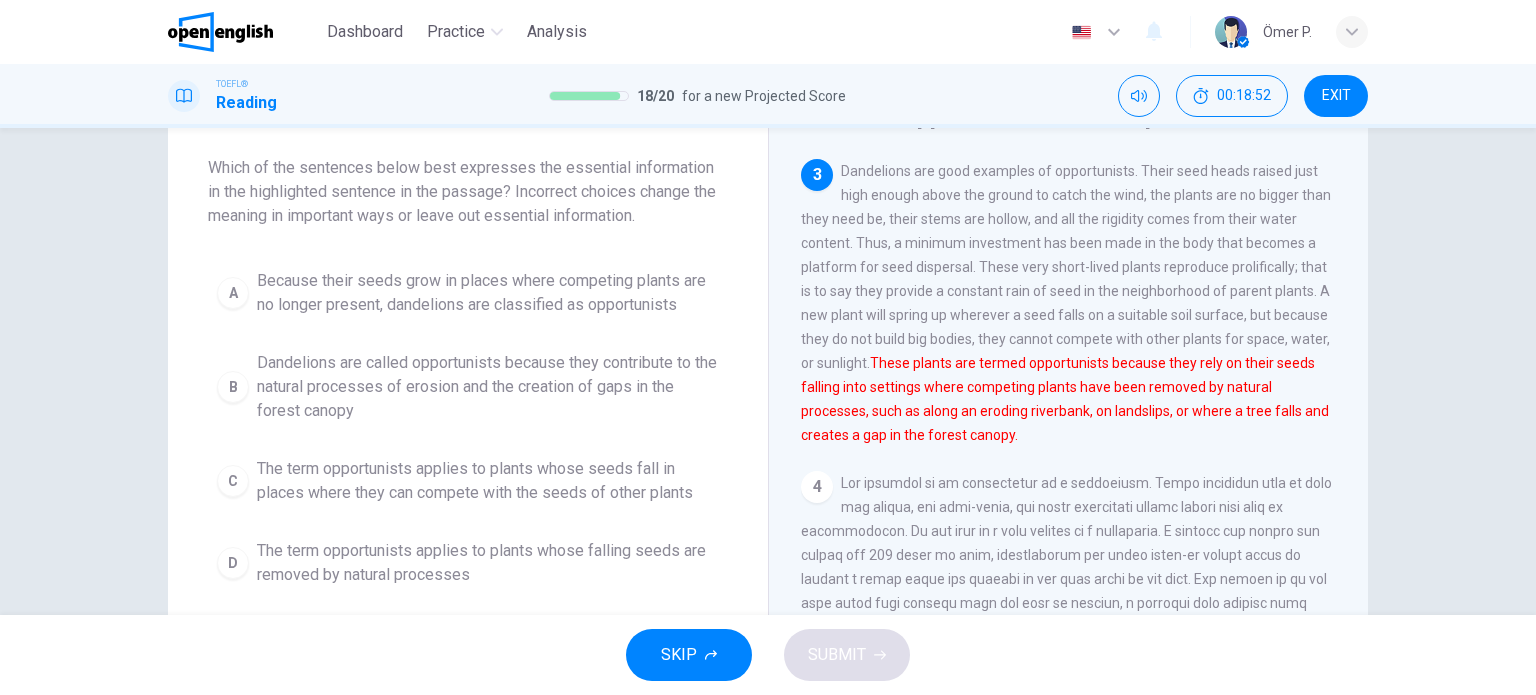 scroll, scrollTop: 296, scrollLeft: 0, axis: vertical 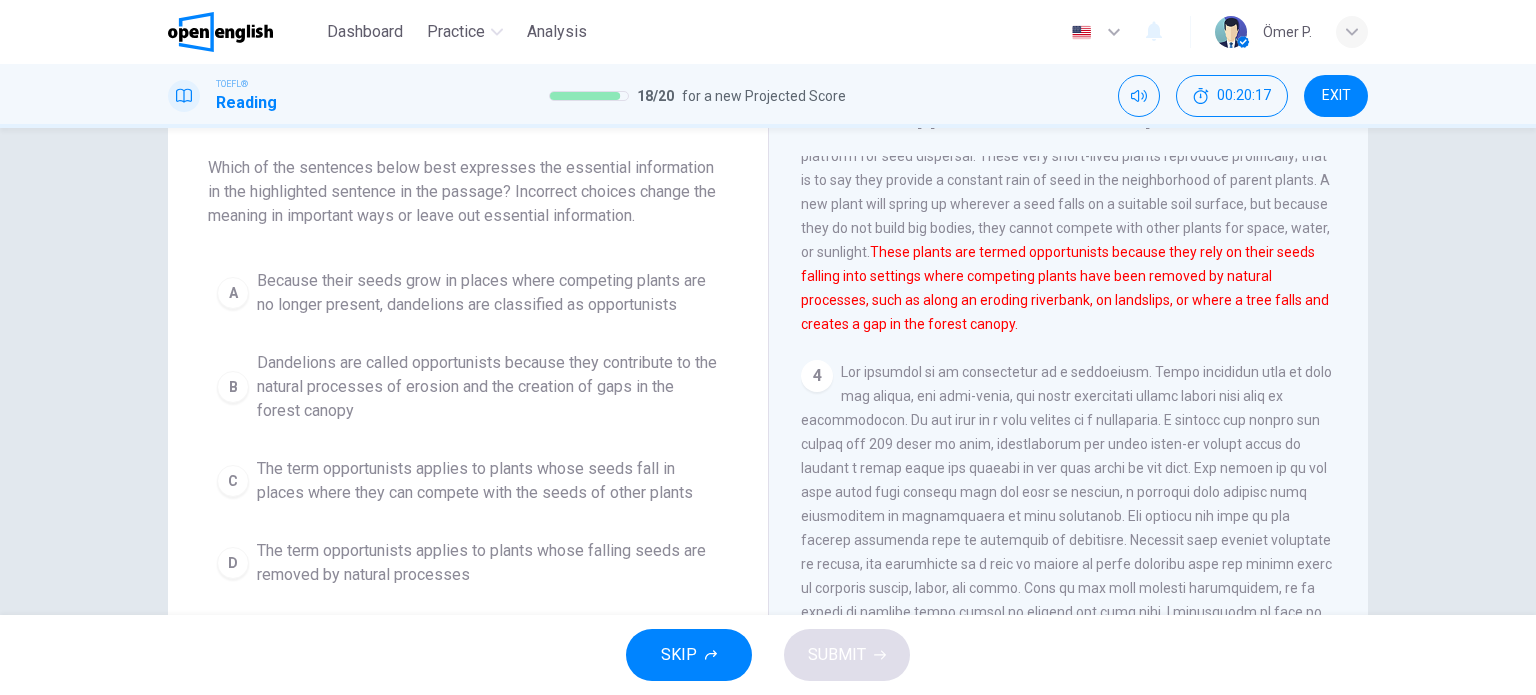 click on "The term opportunists applies to plants whose seeds fall in places where they can compete with the seeds of other plants" at bounding box center [488, 481] 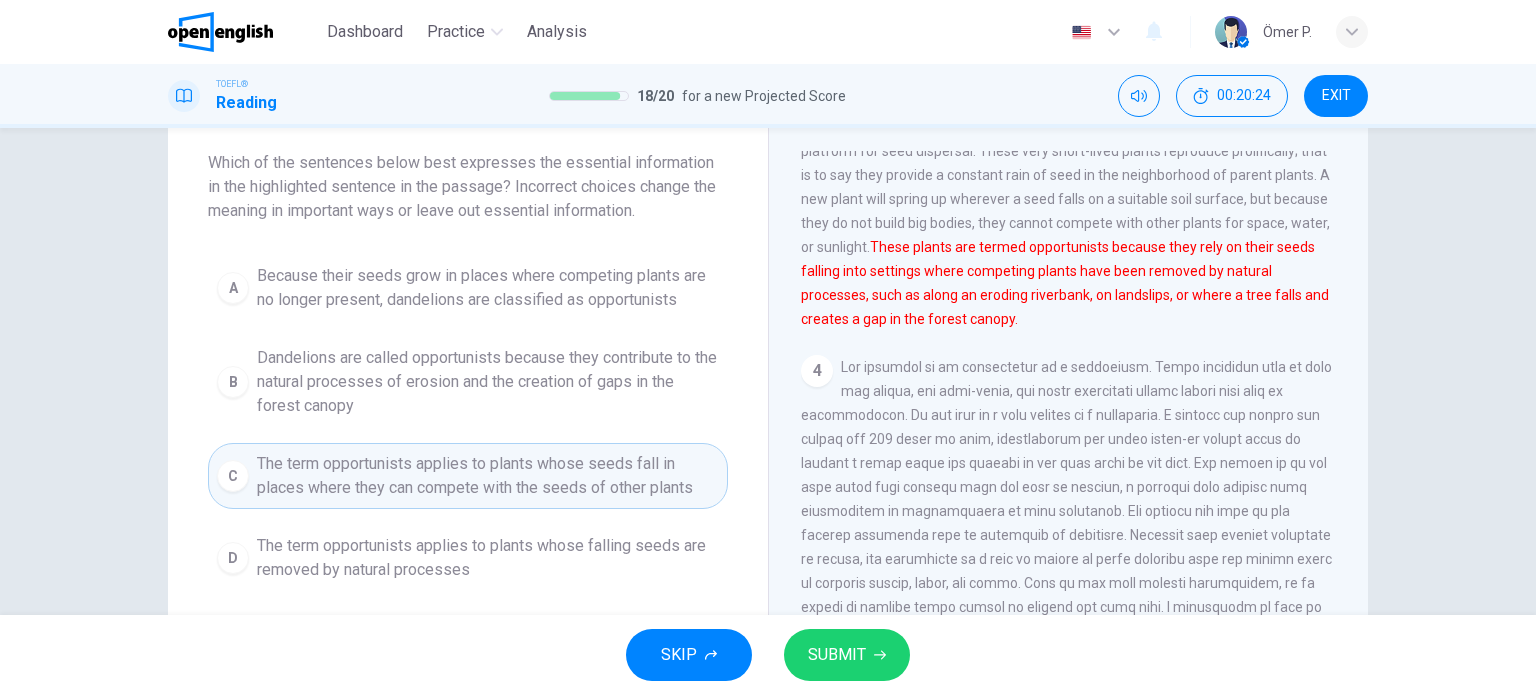 scroll, scrollTop: 100, scrollLeft: 0, axis: vertical 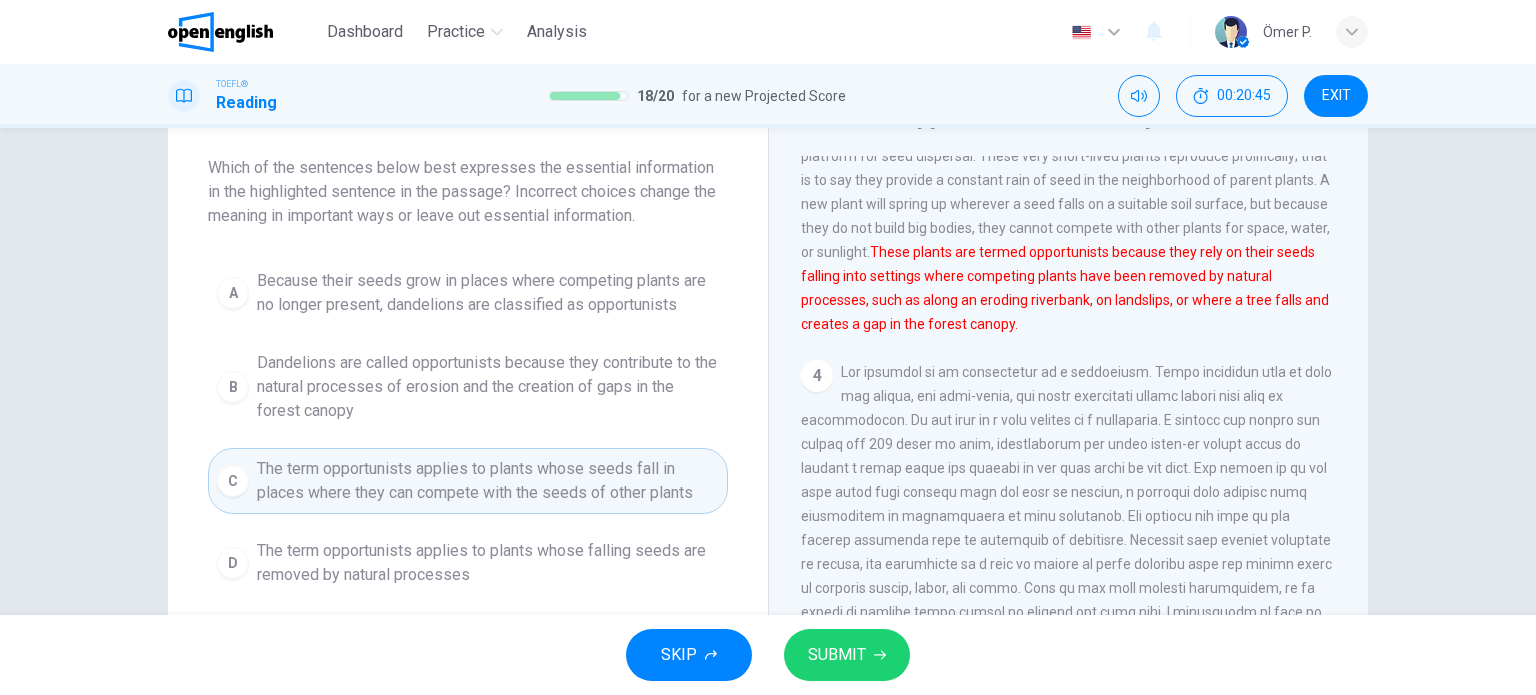 click on "Because their seeds grow in places where competing plants are no longer present, dandelions are classified as opportunists" at bounding box center (488, 293) 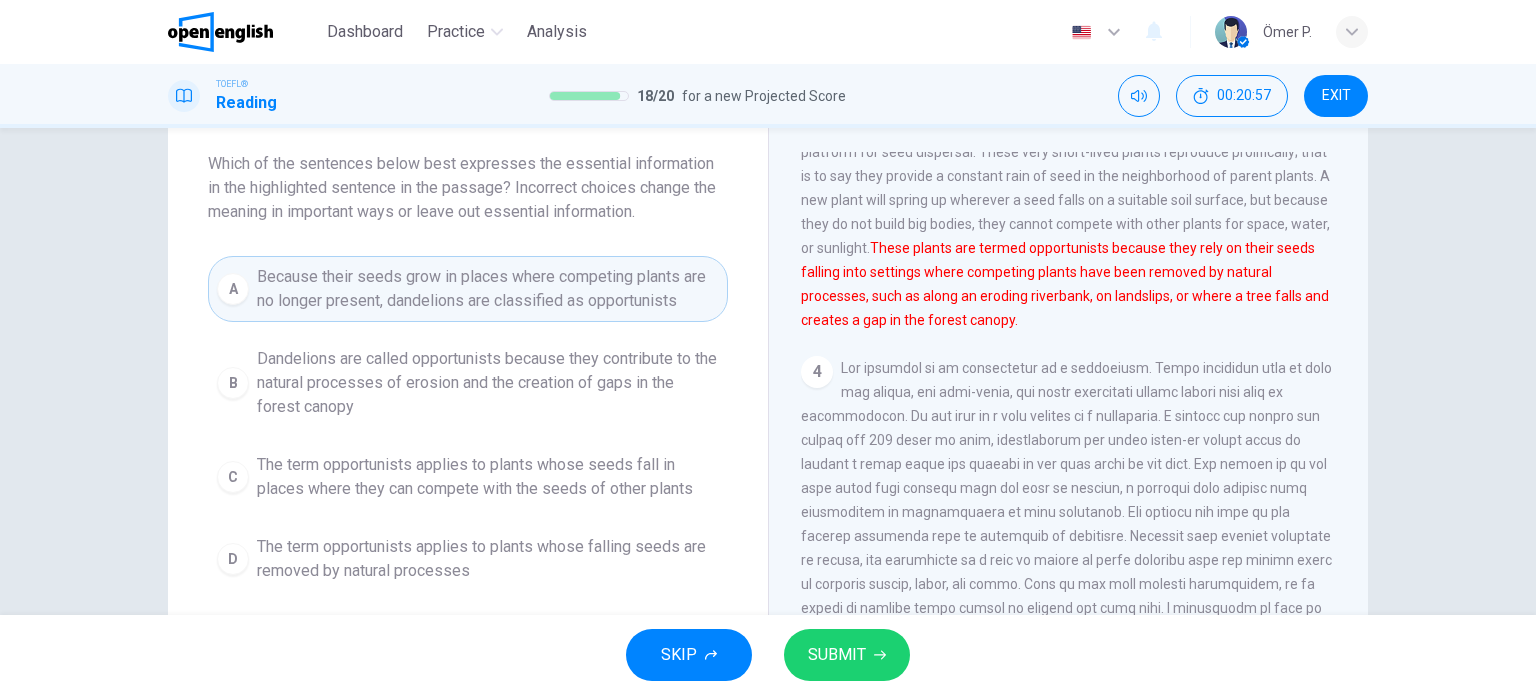 scroll, scrollTop: 100, scrollLeft: 0, axis: vertical 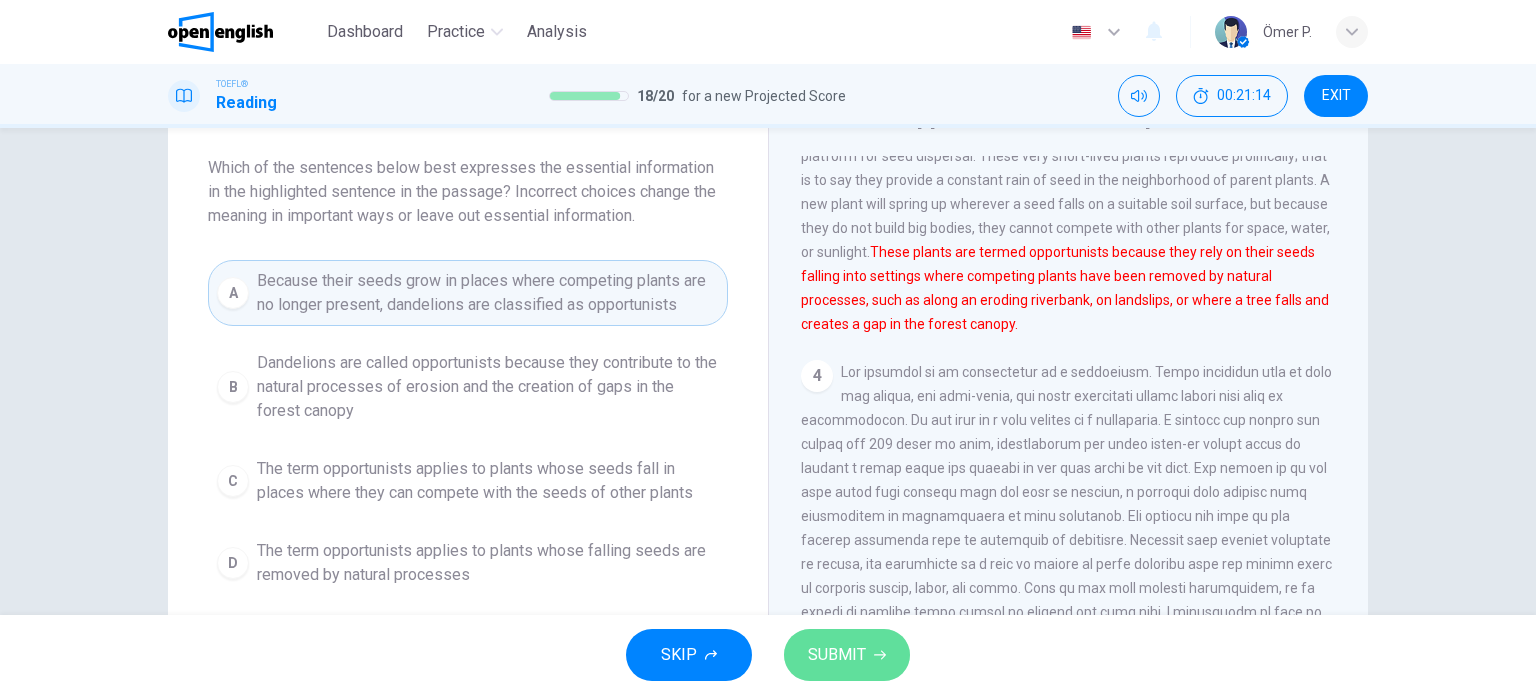 click on "SUBMIT" at bounding box center [837, 655] 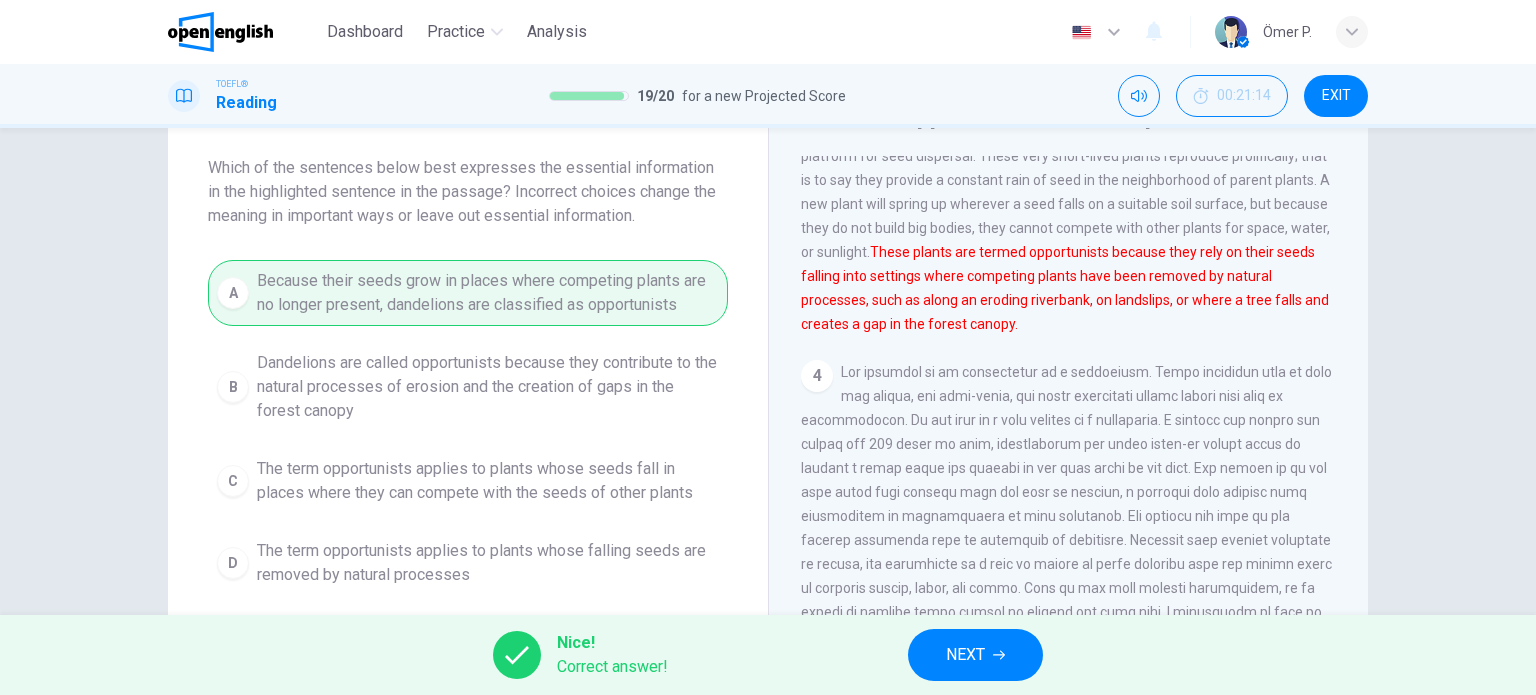 click on "NEXT" at bounding box center (965, 655) 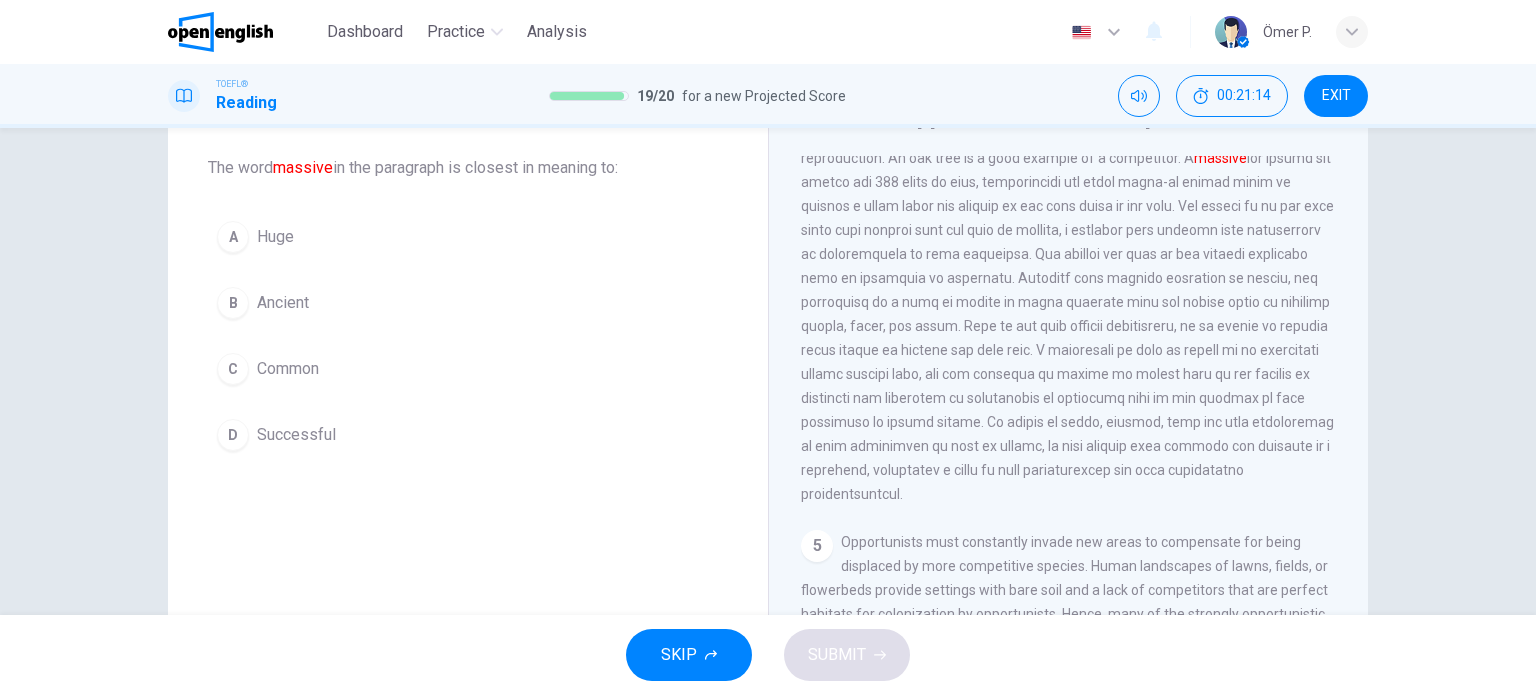 scroll, scrollTop: 664, scrollLeft: 0, axis: vertical 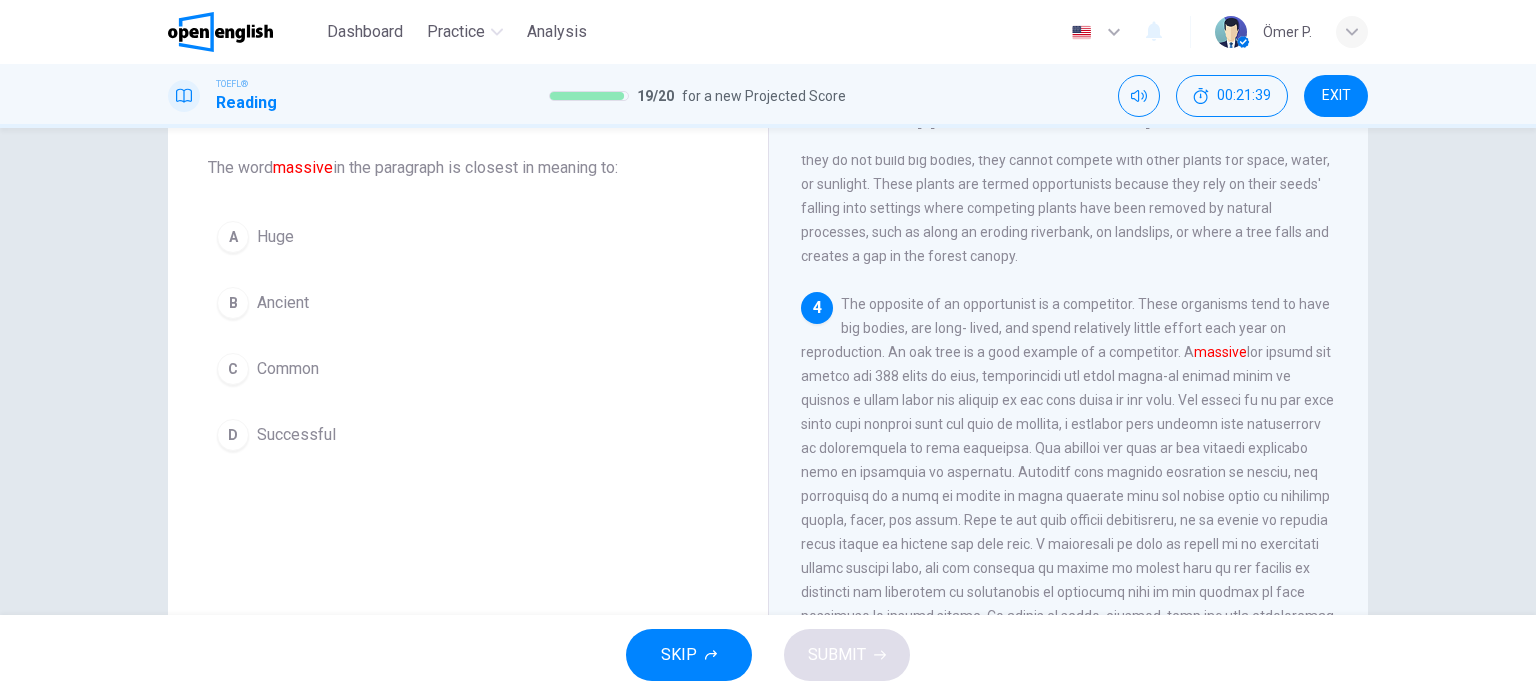 click on "A Huge" at bounding box center (468, 237) 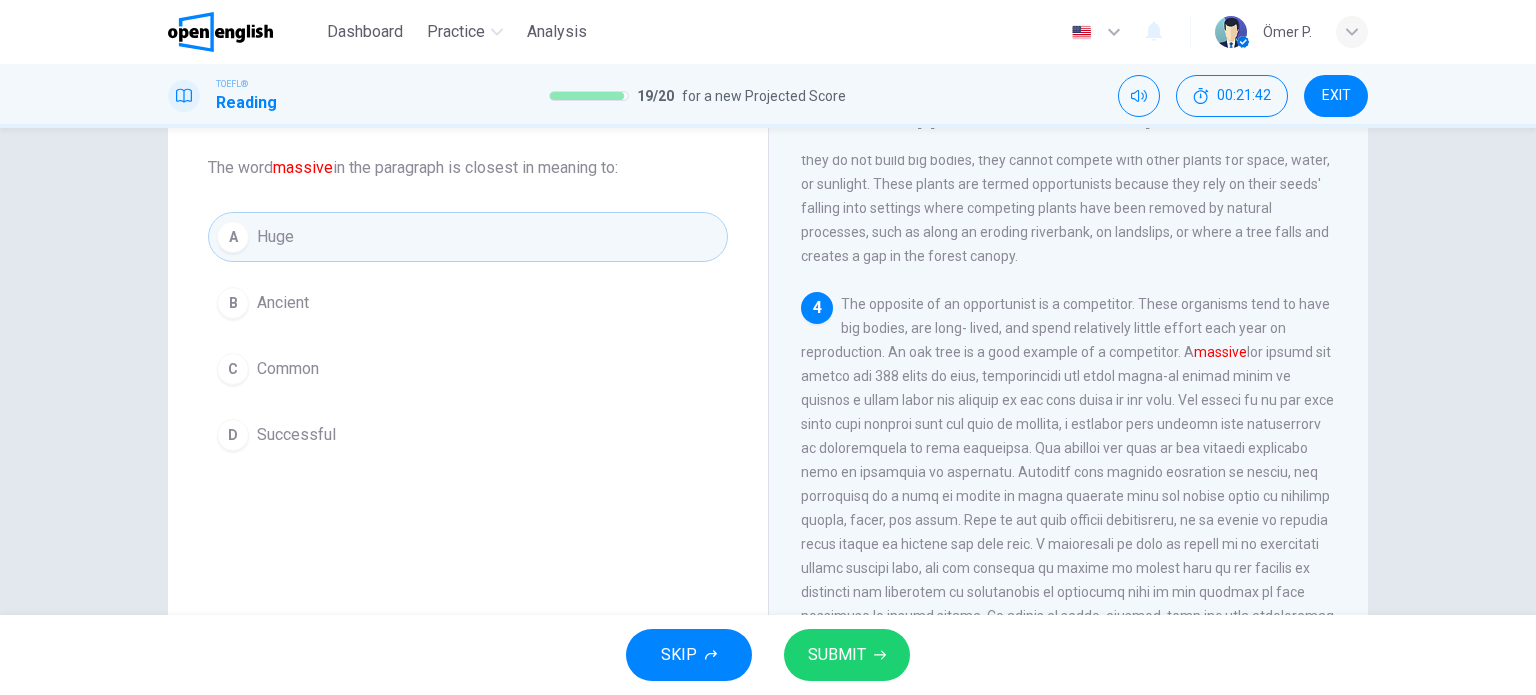 click on "SUBMIT" at bounding box center (847, 655) 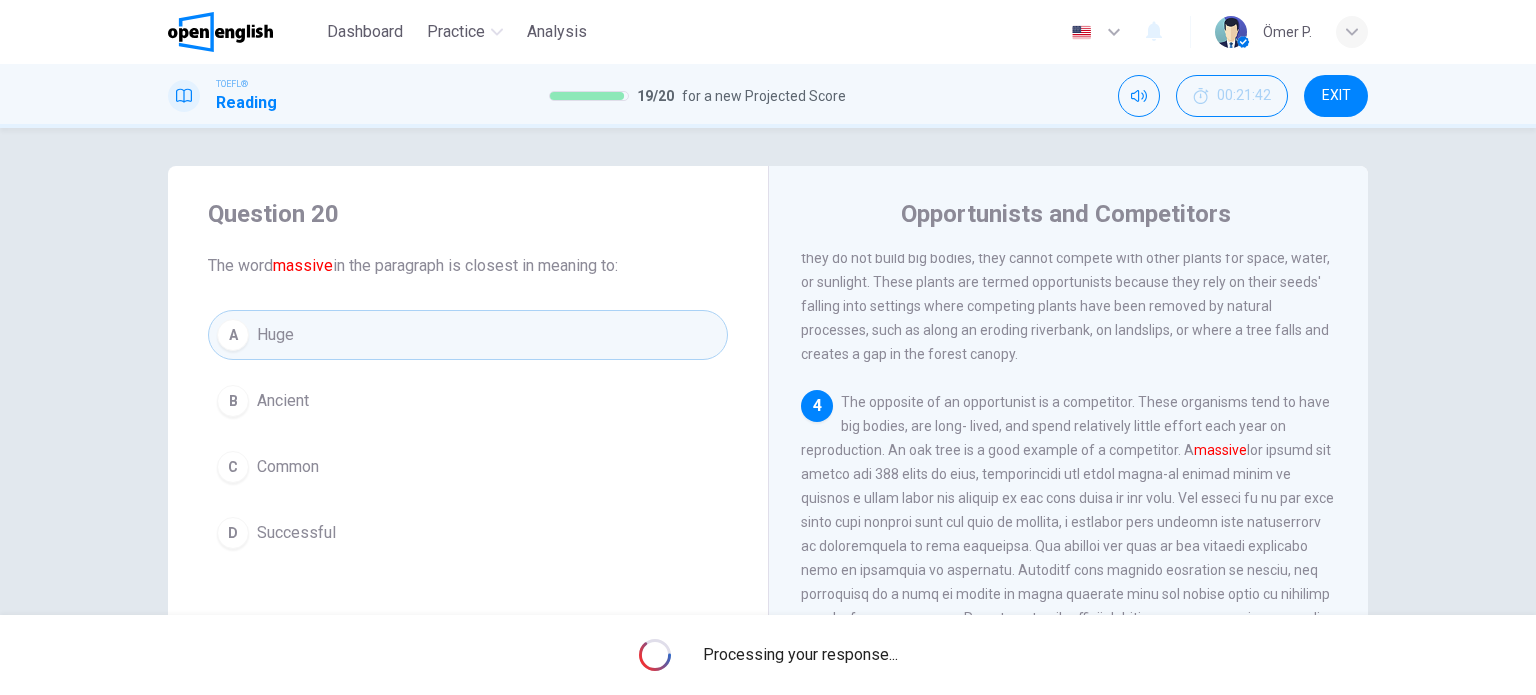 scroll, scrollTop: 0, scrollLeft: 0, axis: both 